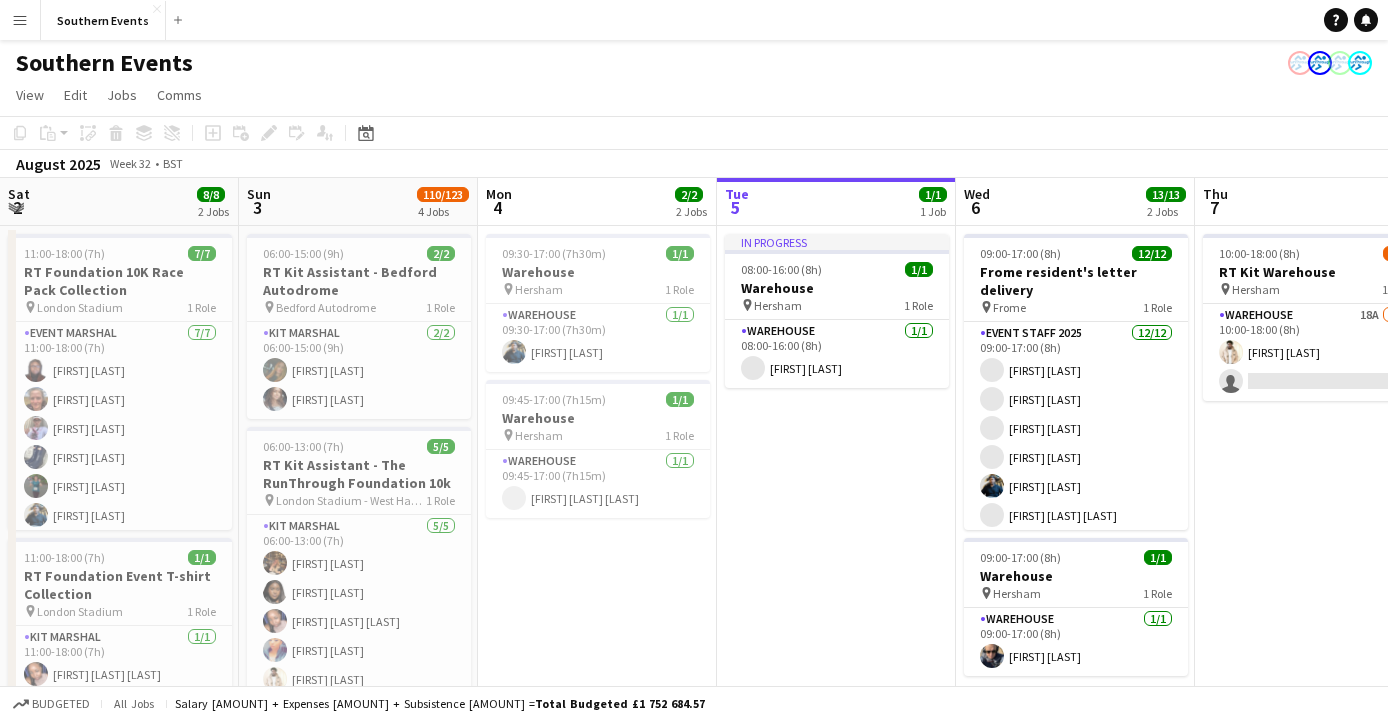 scroll, scrollTop: 0, scrollLeft: 0, axis: both 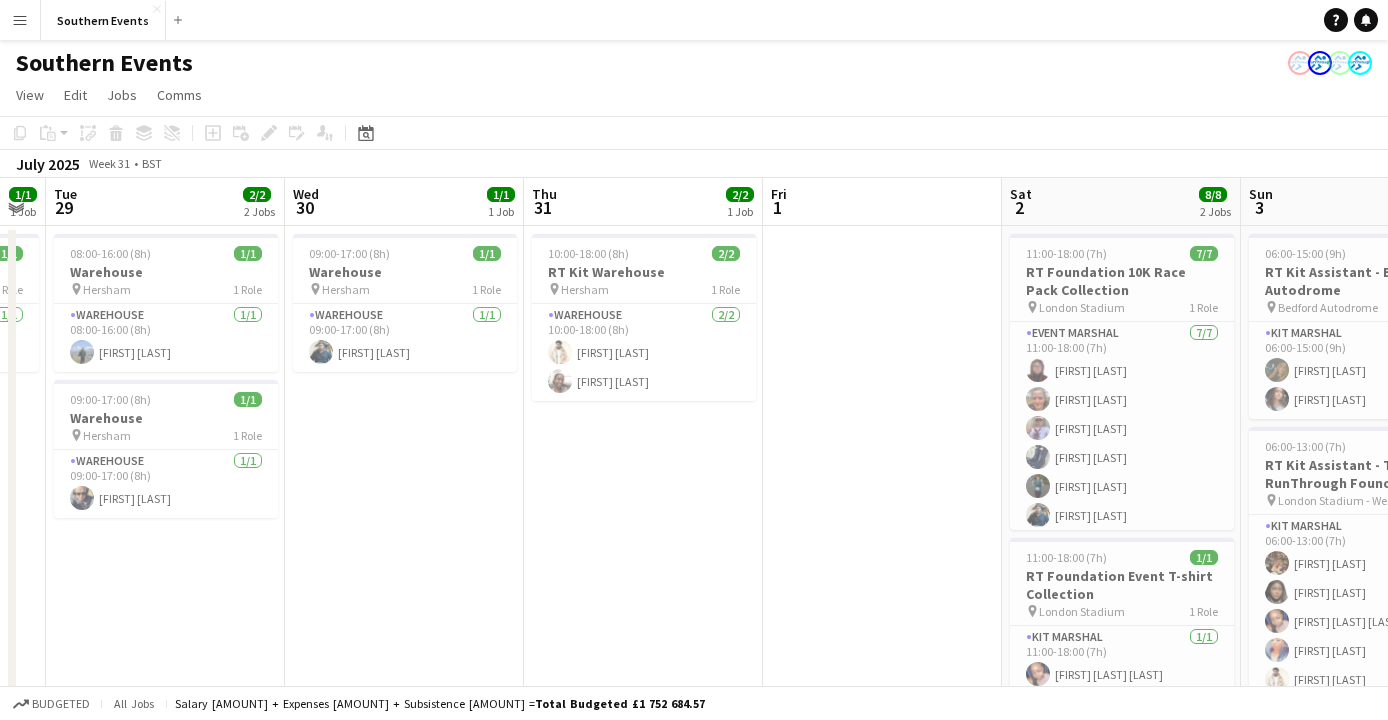 click on "[TIME] [NUMBER]/[NUMBER] [LOCATION]
pin
[LOCATION] [NUMBER] Role [LOCATION] [NUMBER]/[NUMBER] [TIME]
[FIRST] [LAST]" at bounding box center (404, 882) 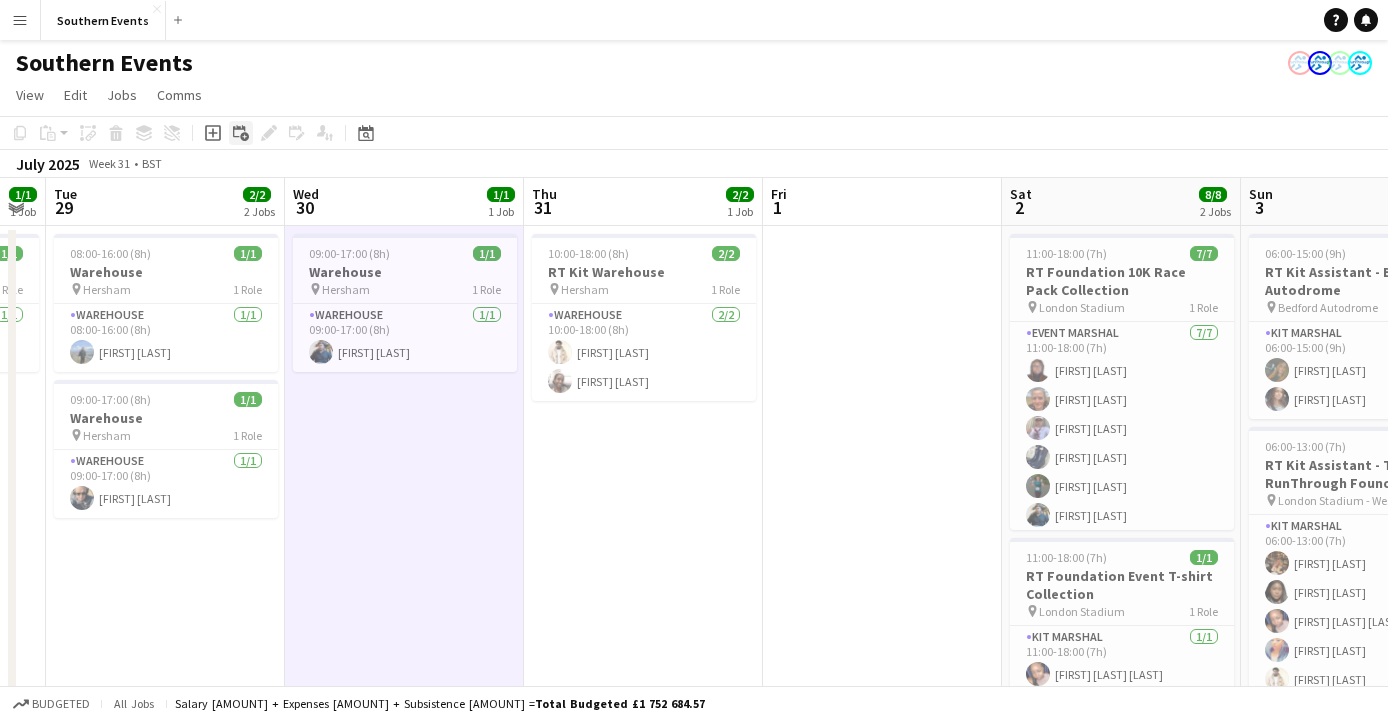 click 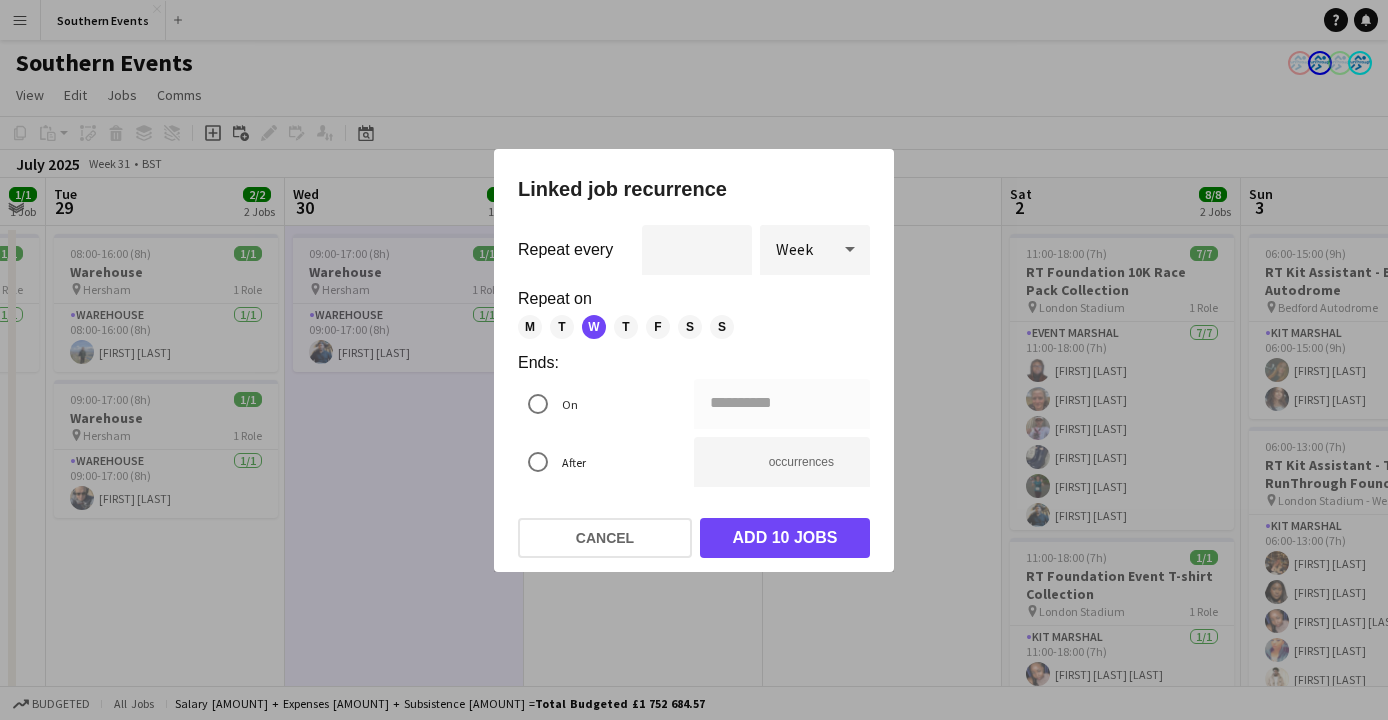 click on "Cancel" 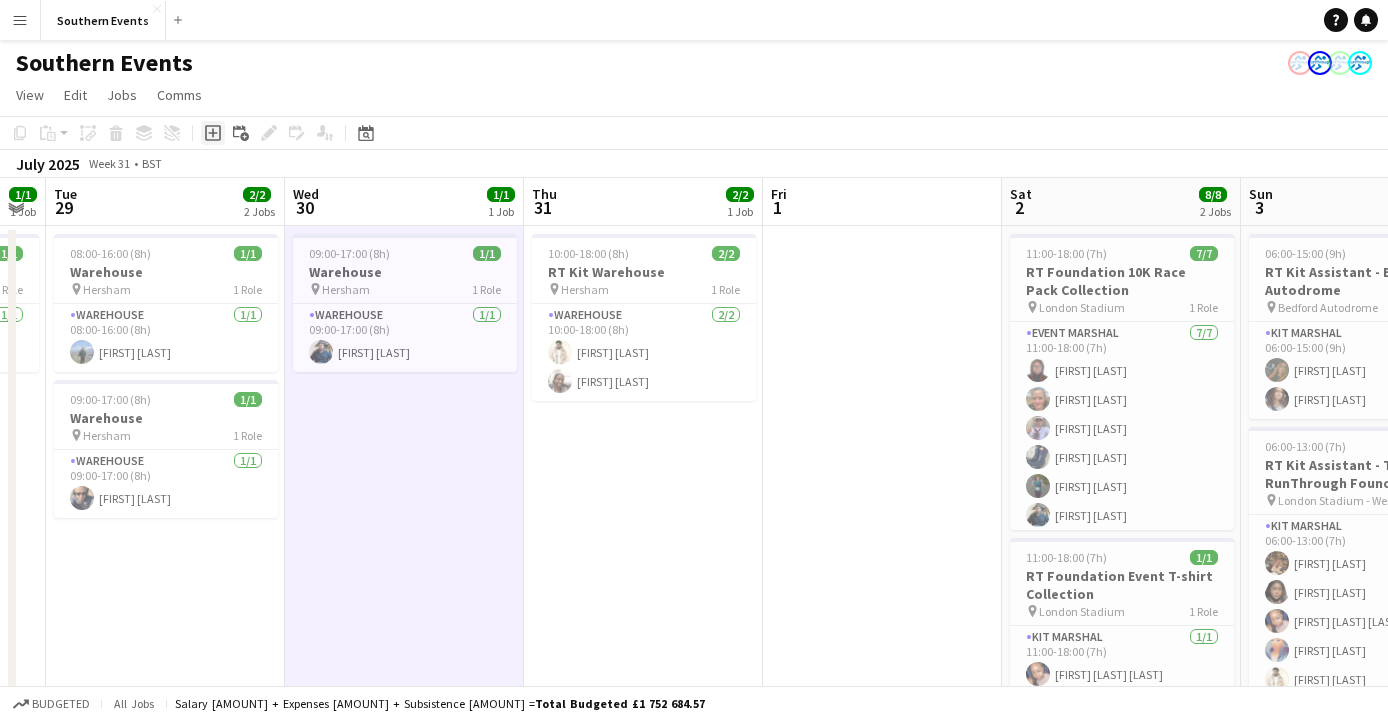 click on "Add job" 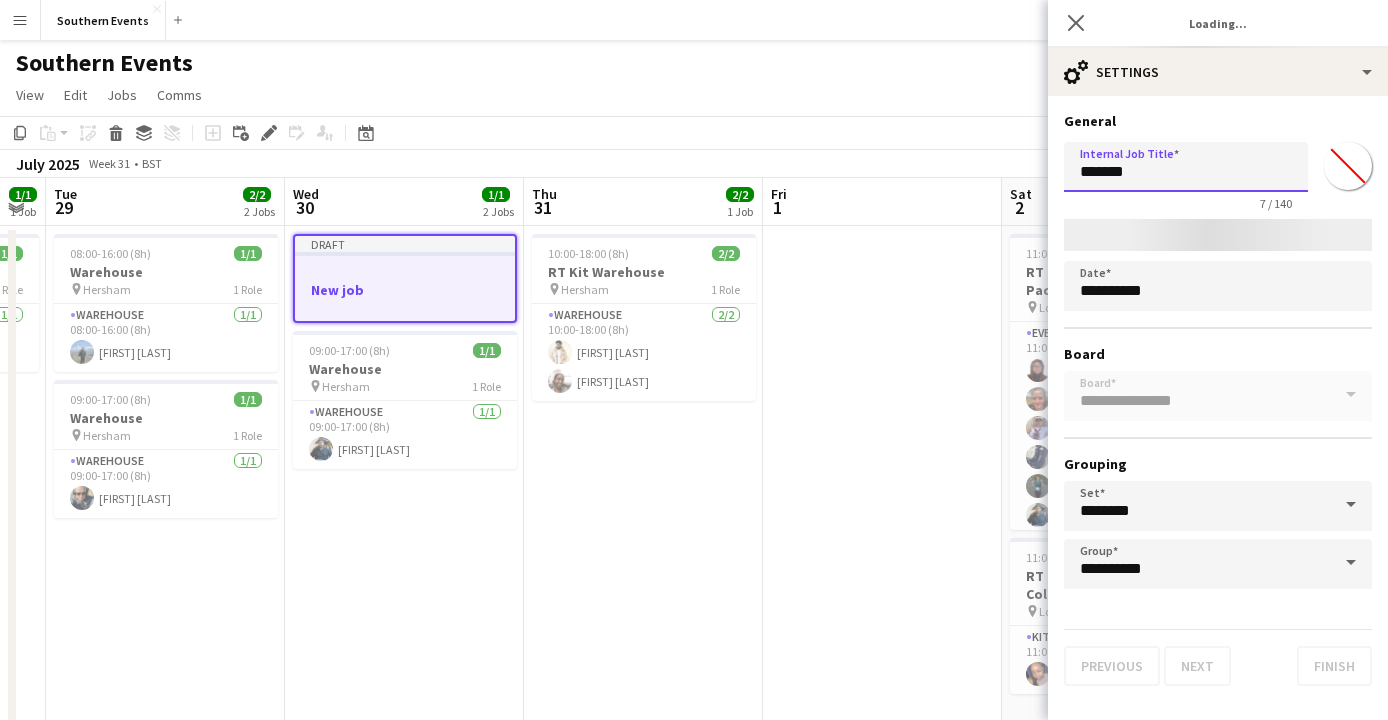 drag, startPoint x: 1141, startPoint y: 176, endPoint x: 1001, endPoint y: 176, distance: 140 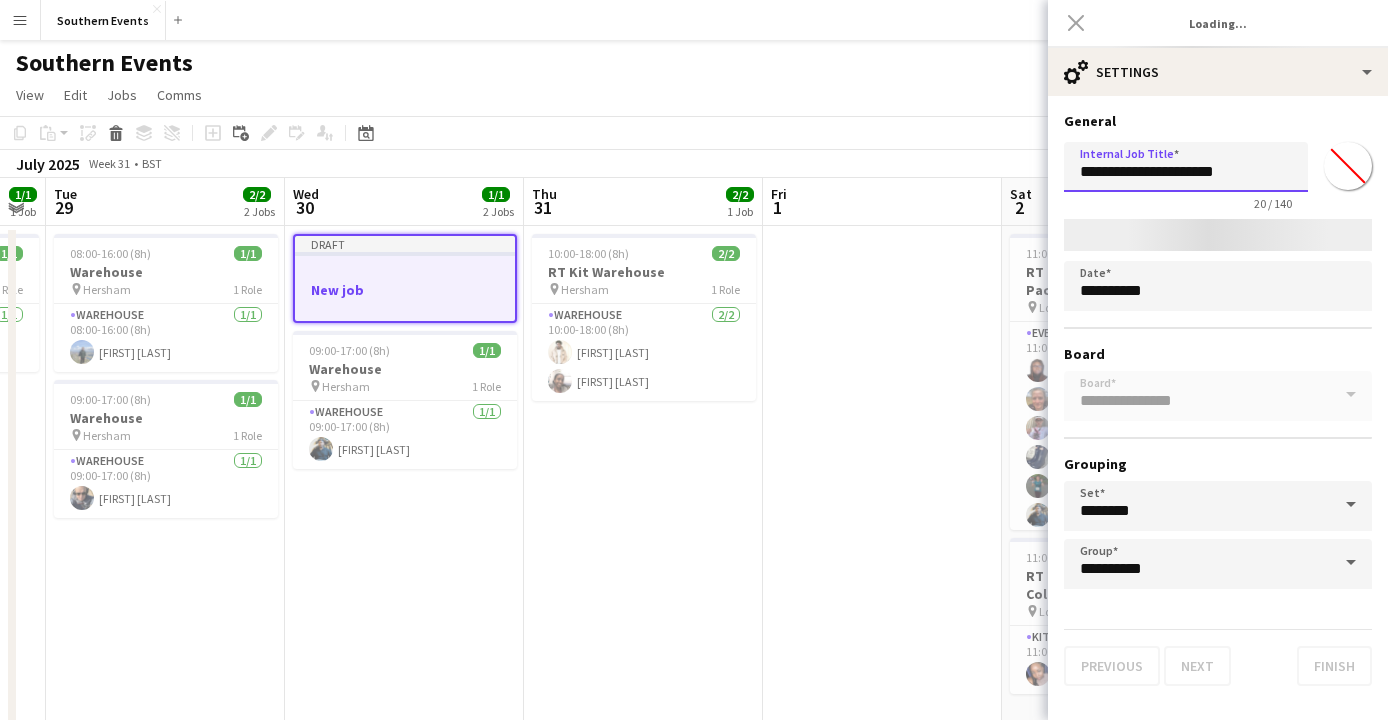 type on "**********" 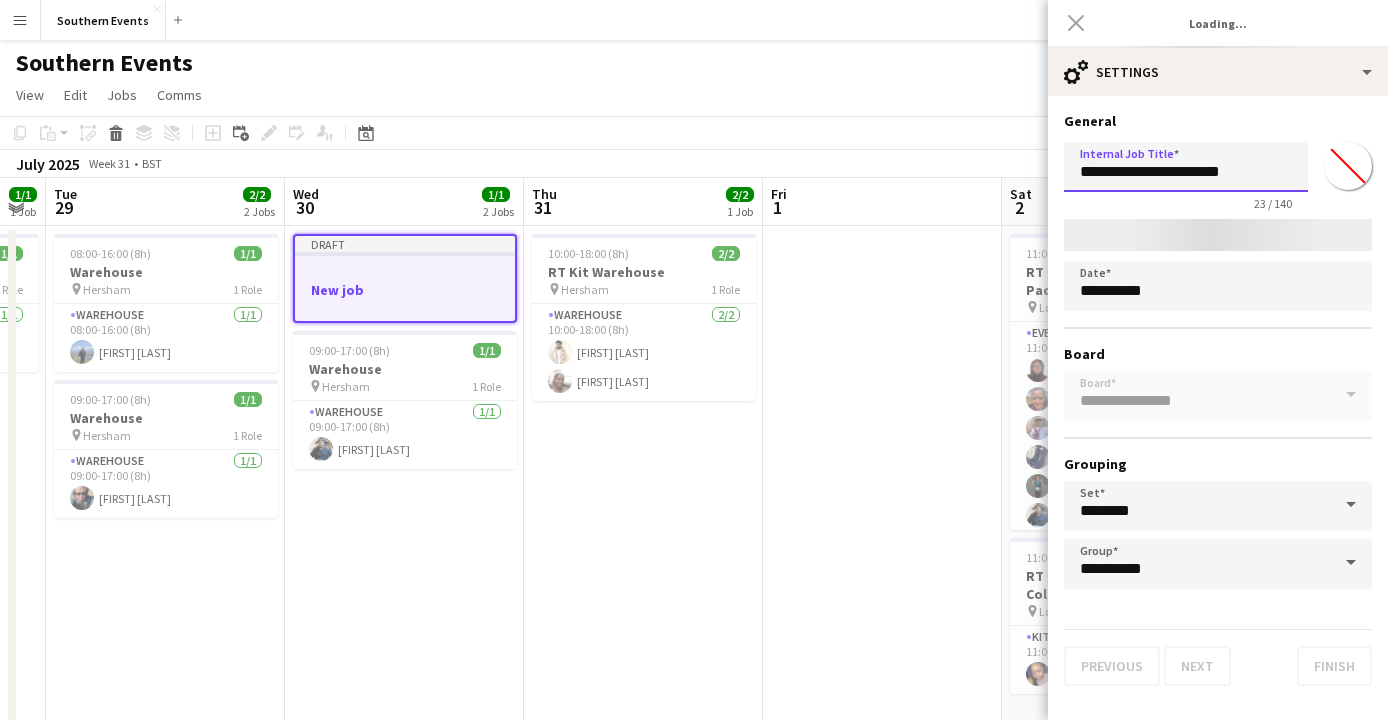 scroll, scrollTop: 2, scrollLeft: 0, axis: vertical 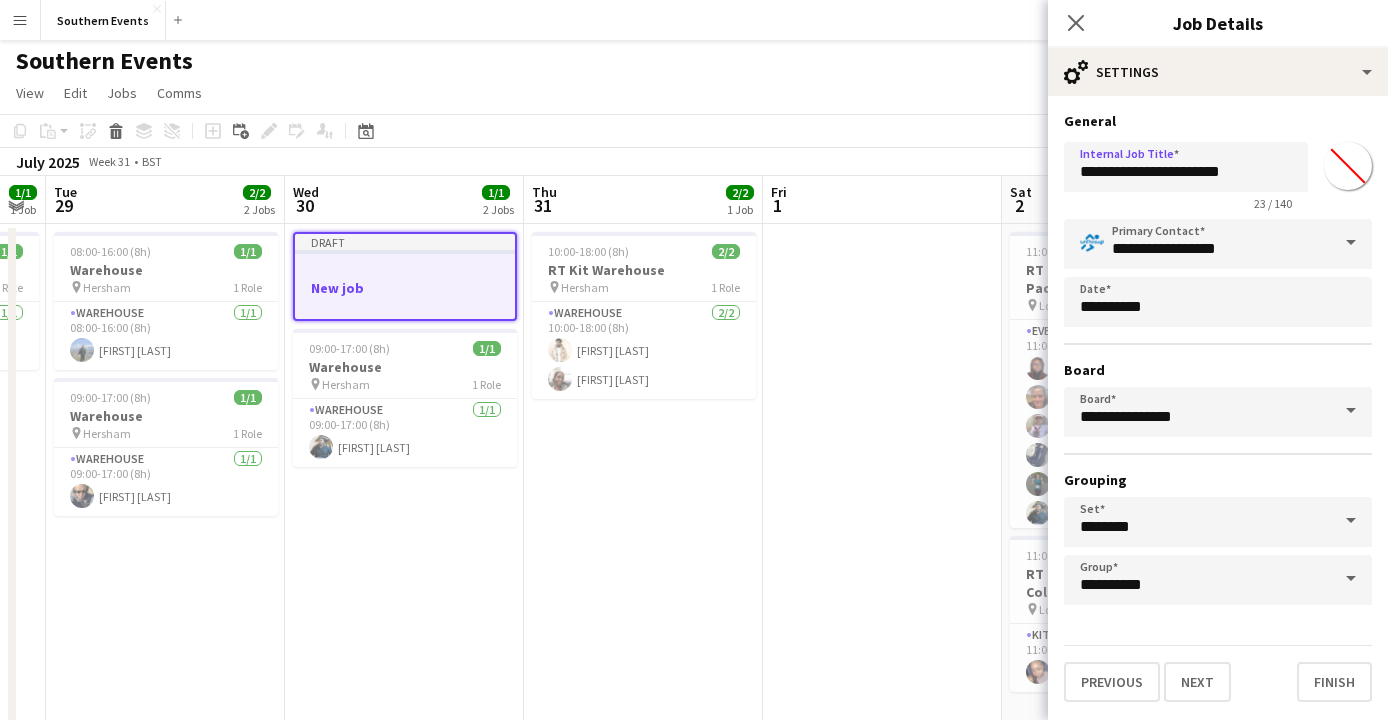 click on "Next" at bounding box center (1197, 682) 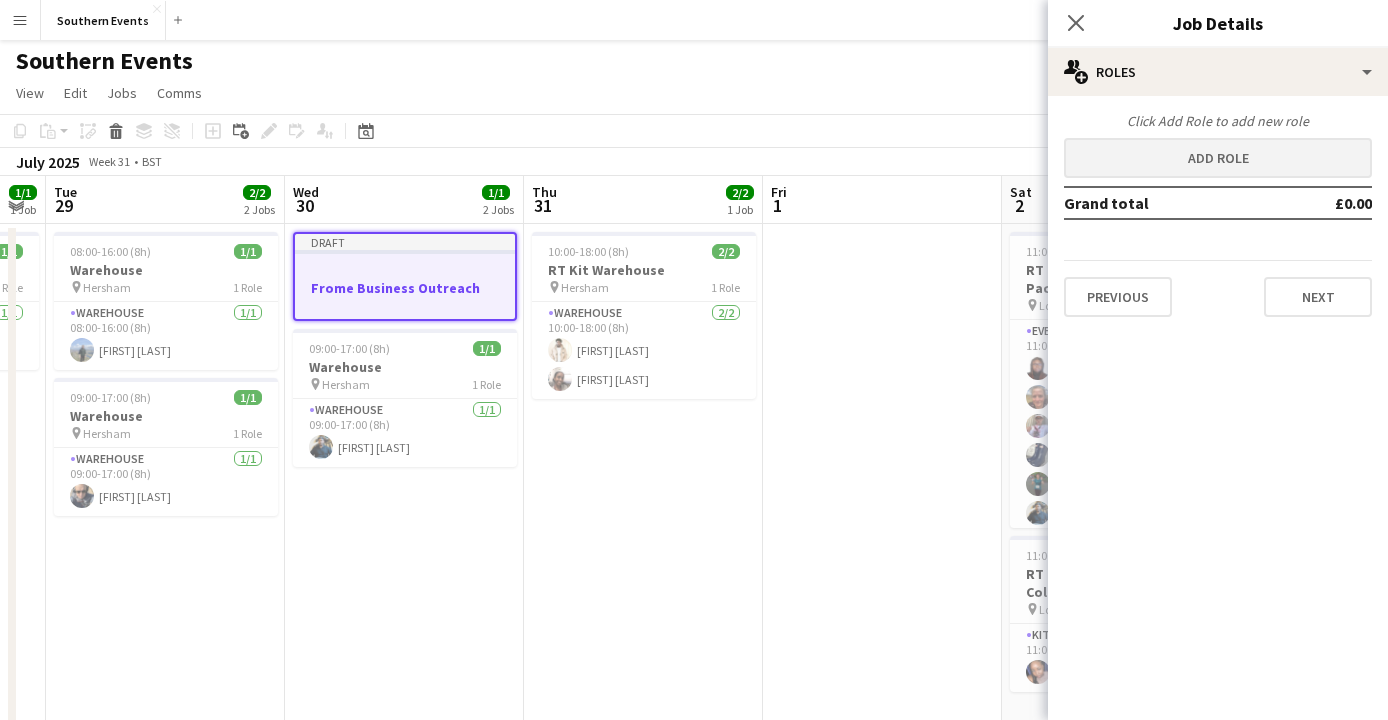 click on "Add role" at bounding box center [1218, 158] 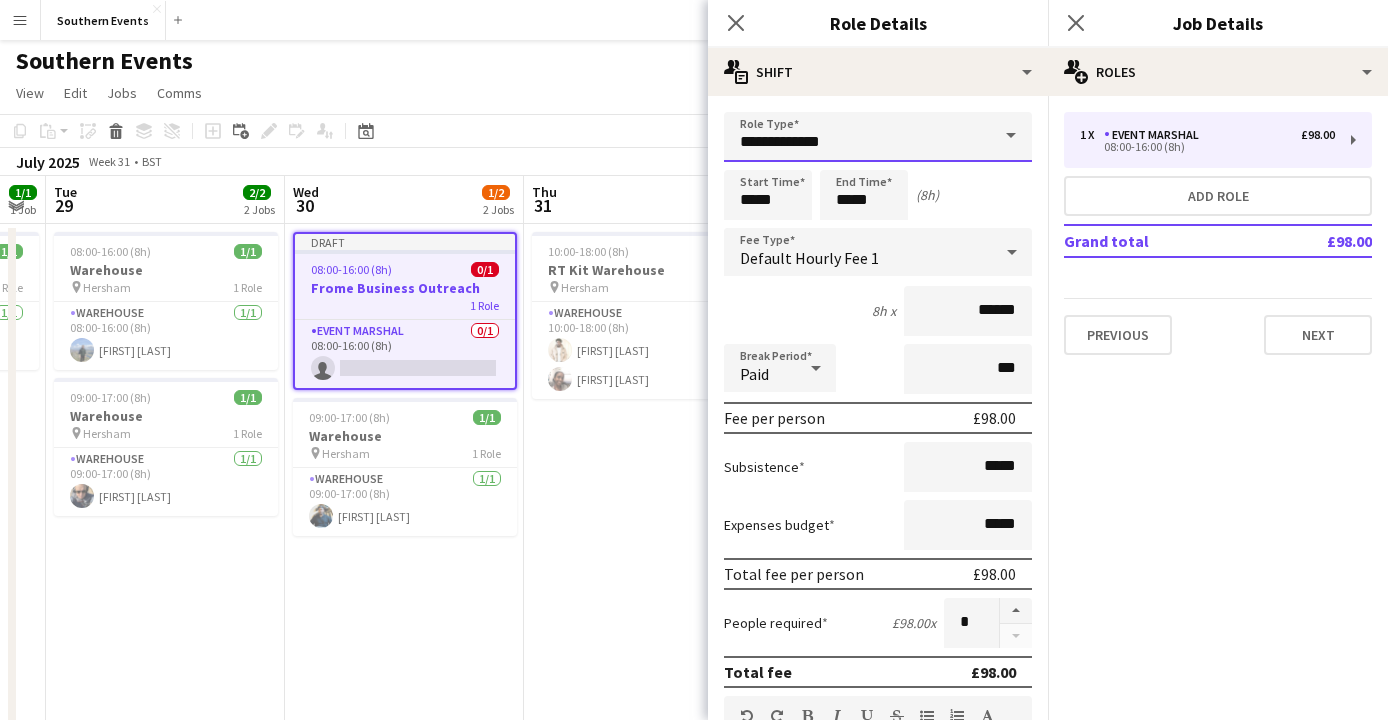 click on "**********" at bounding box center [878, 137] 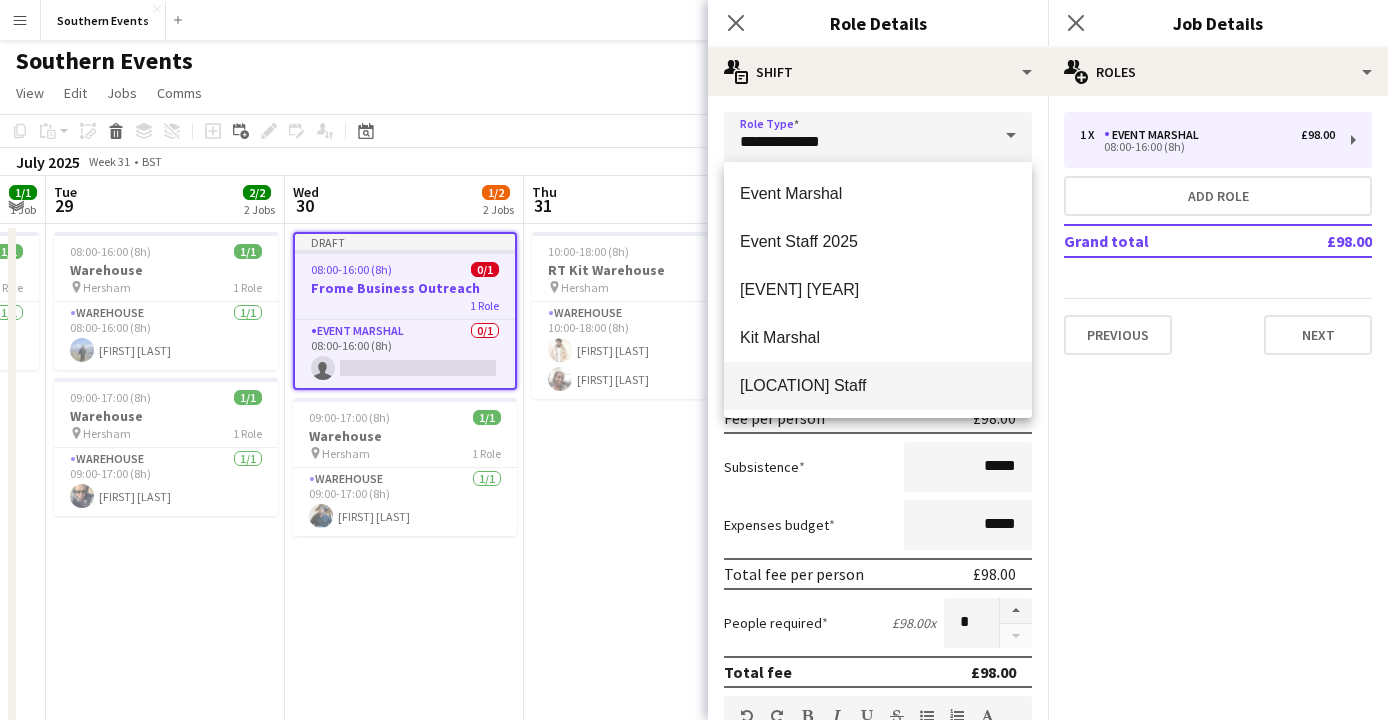 click on "[LOCATION] Staff" at bounding box center [878, 385] 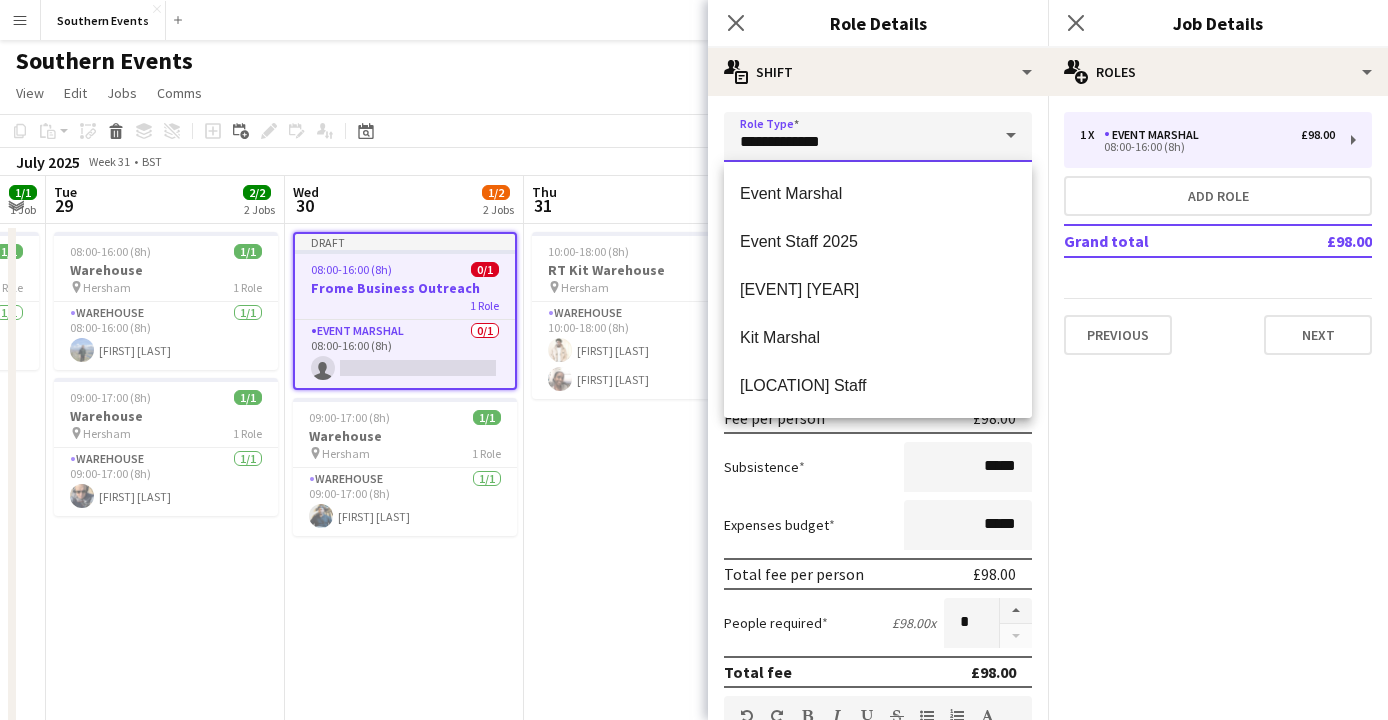 type on "**********" 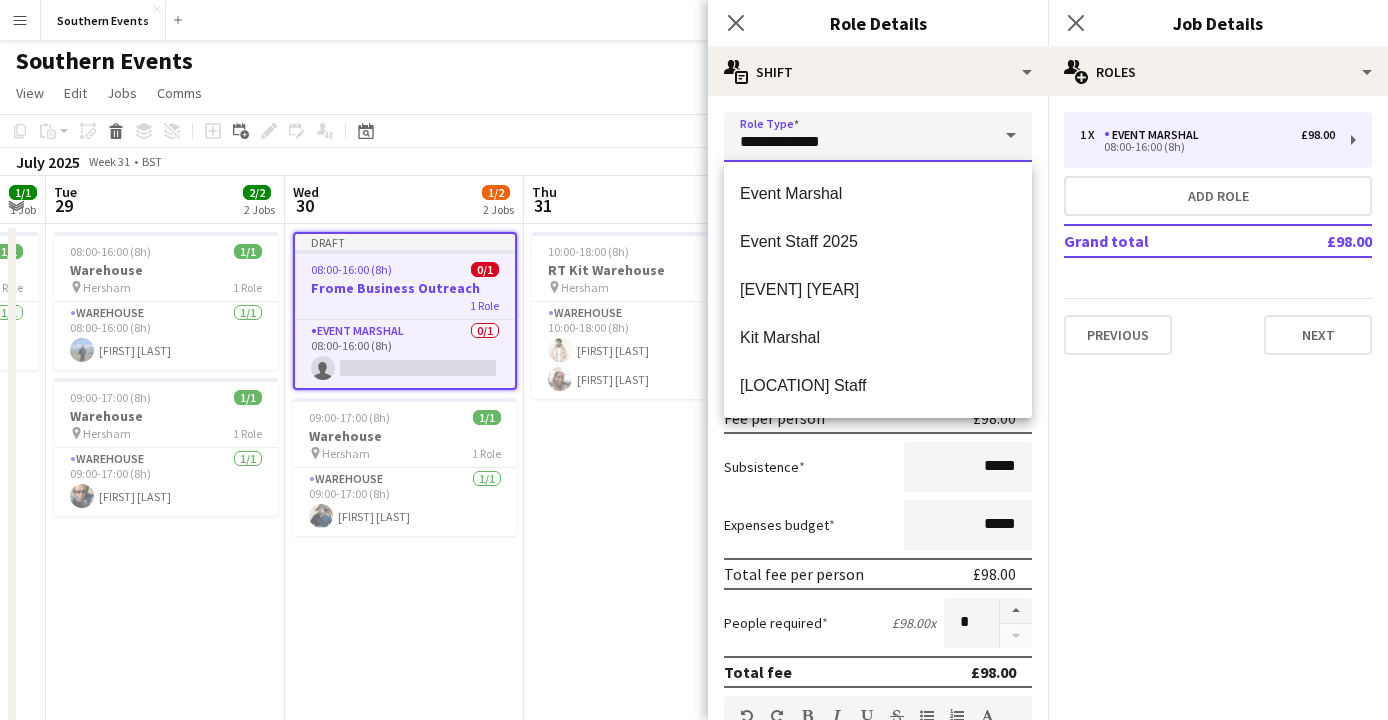 type on "******" 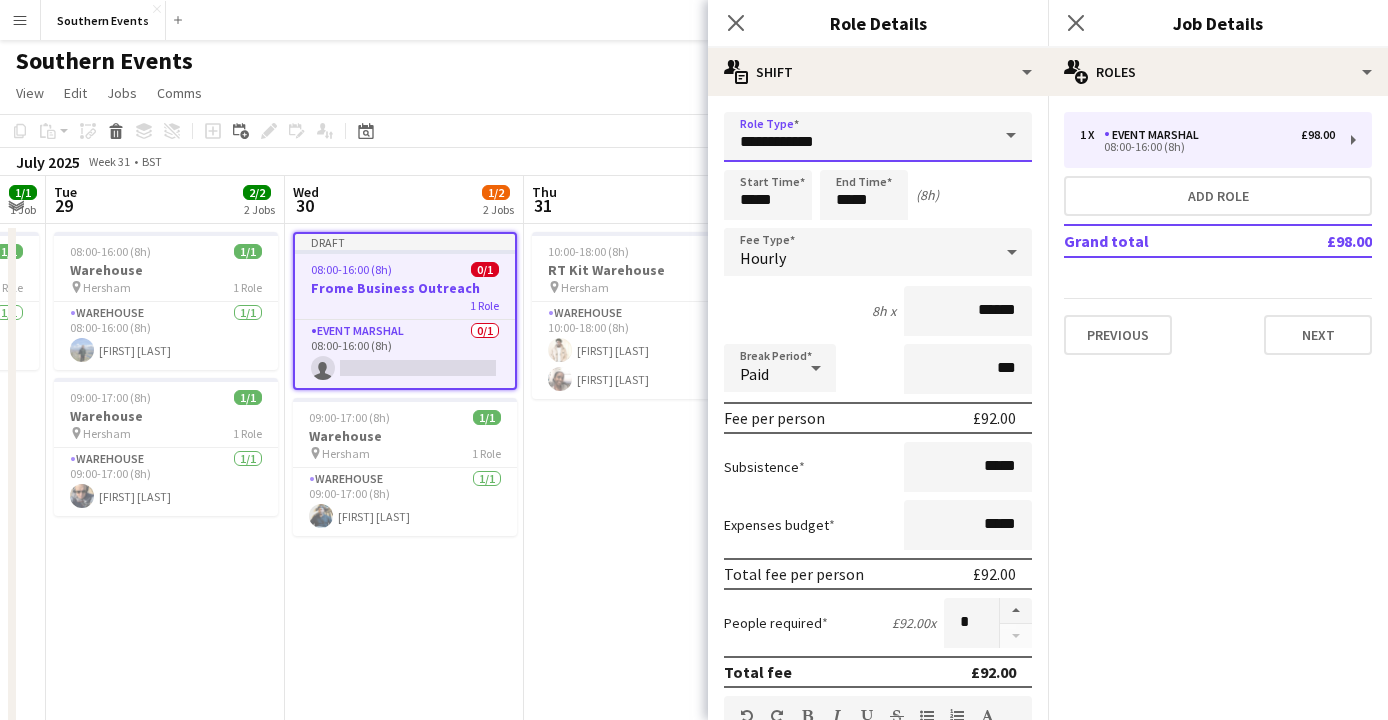 click on "**********" at bounding box center (878, 137) 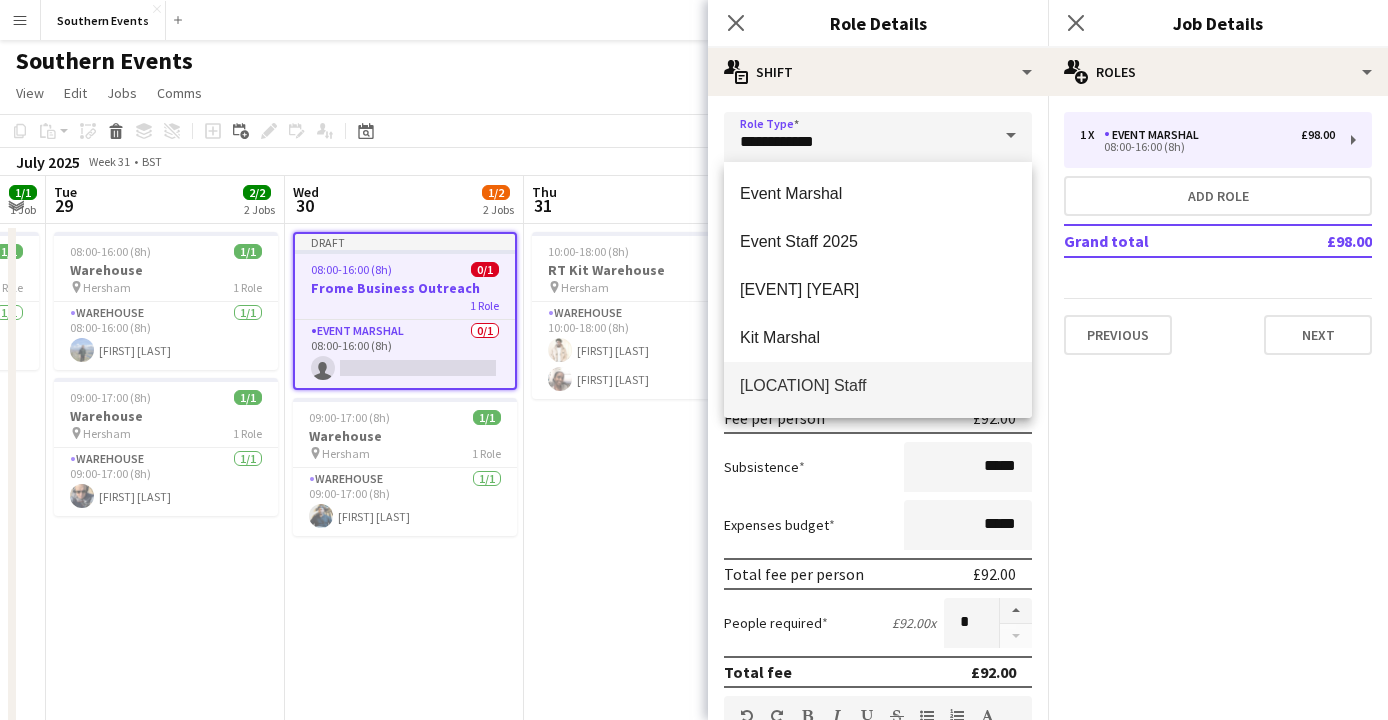 click on "Warehouse" at bounding box center [878, 433] 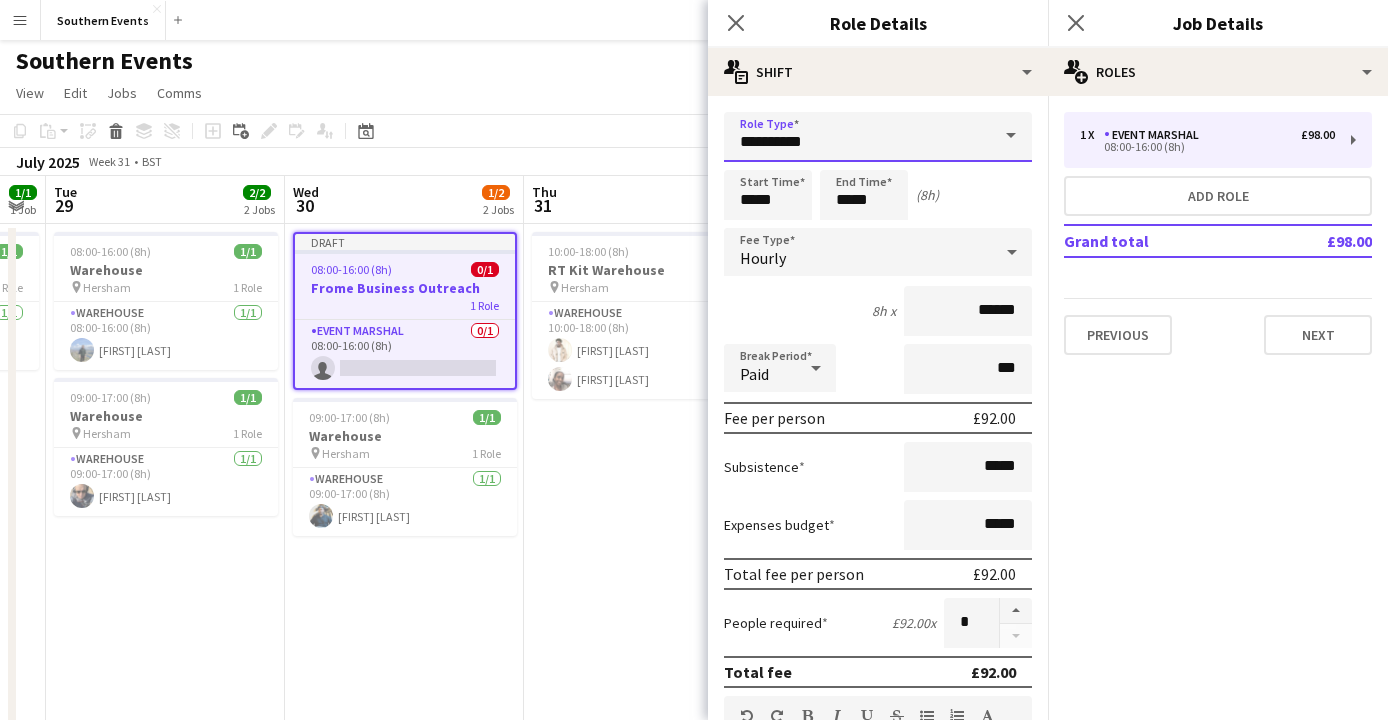 click on "*********" at bounding box center [878, 137] 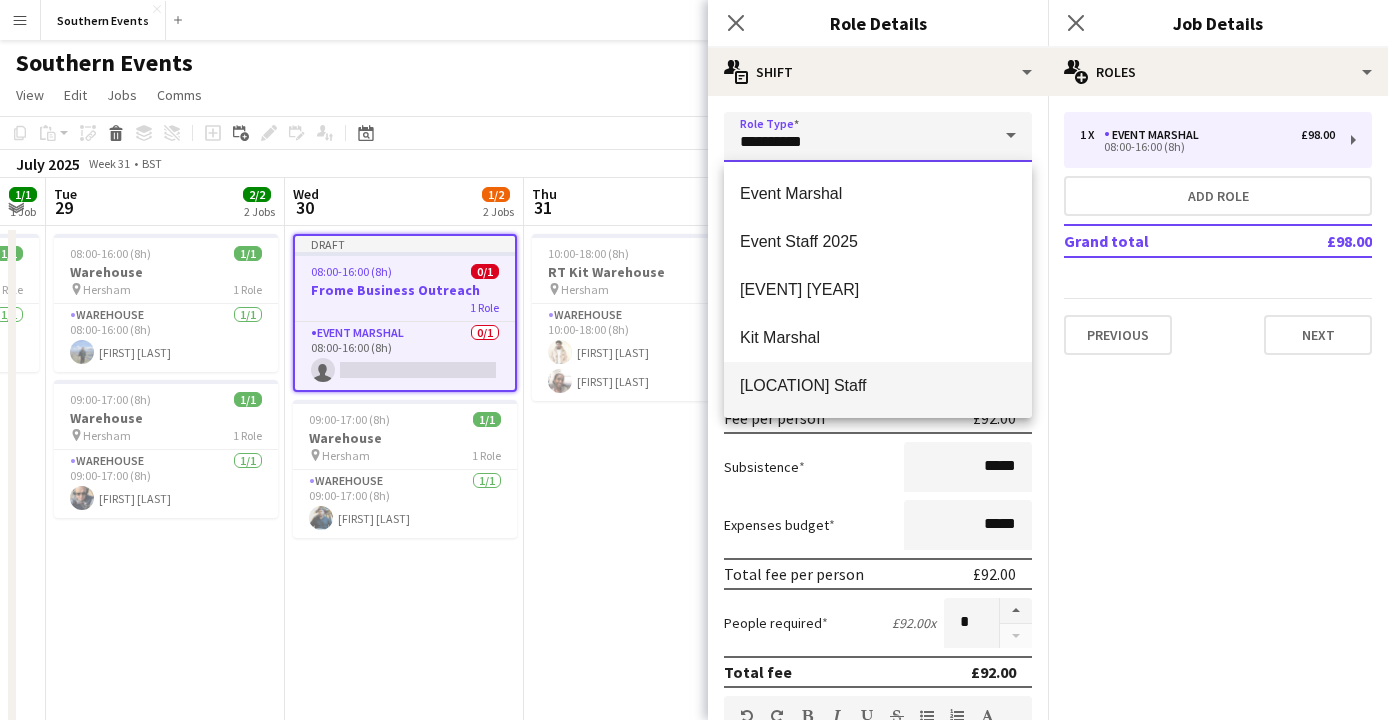 scroll, scrollTop: 0, scrollLeft: 0, axis: both 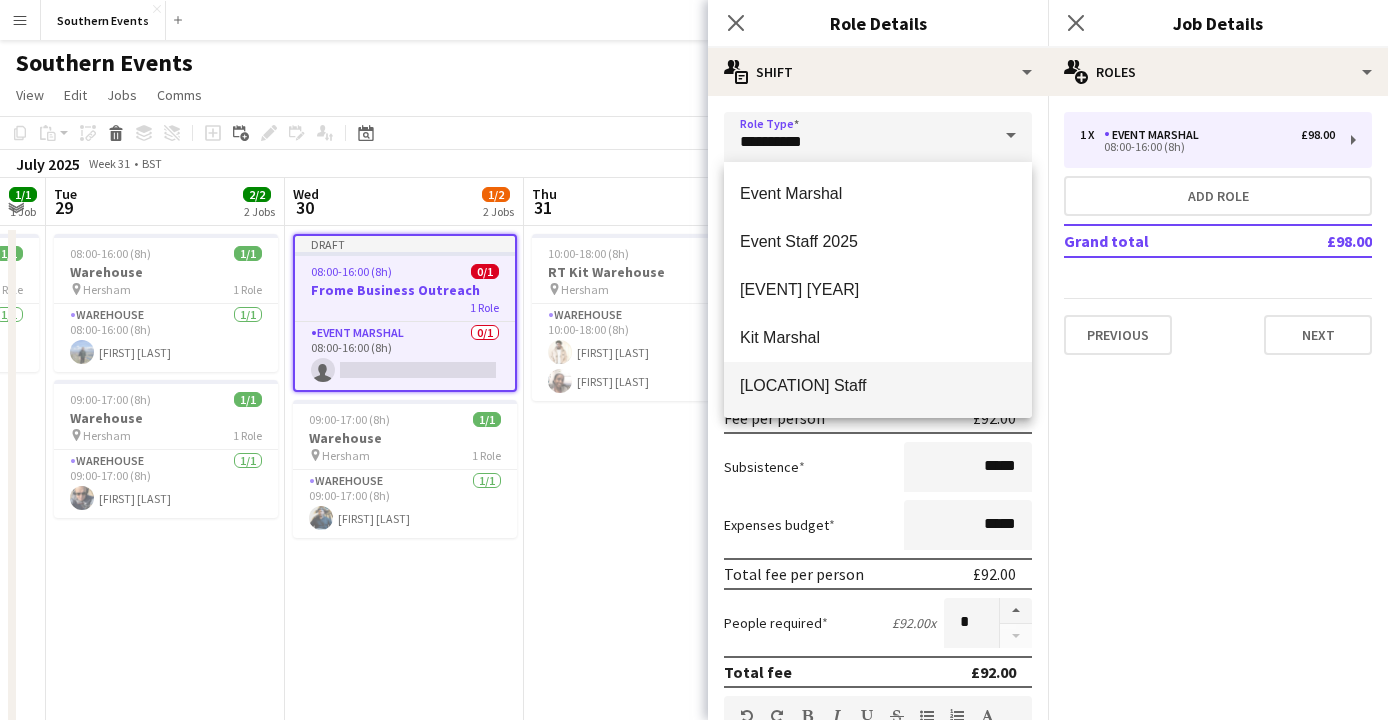 click on "[LOCATION] Staff" at bounding box center (878, 385) 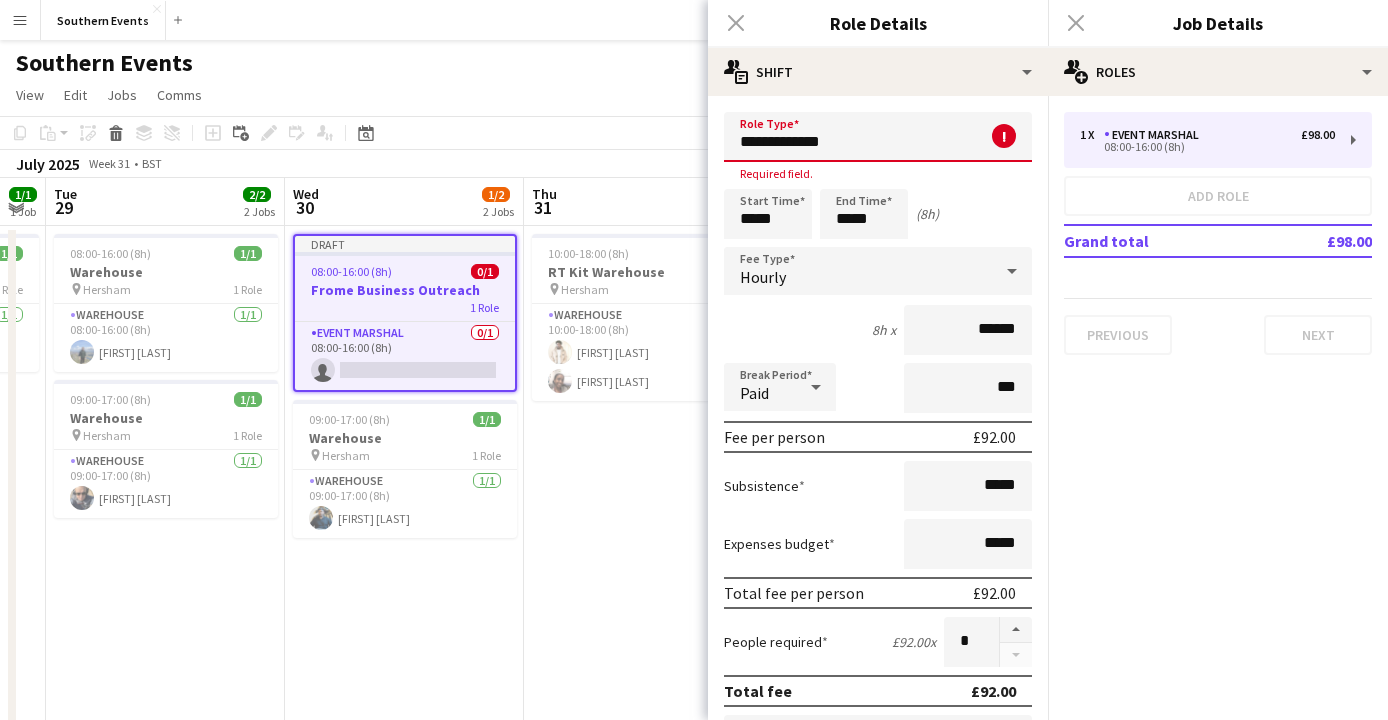type on "**********" 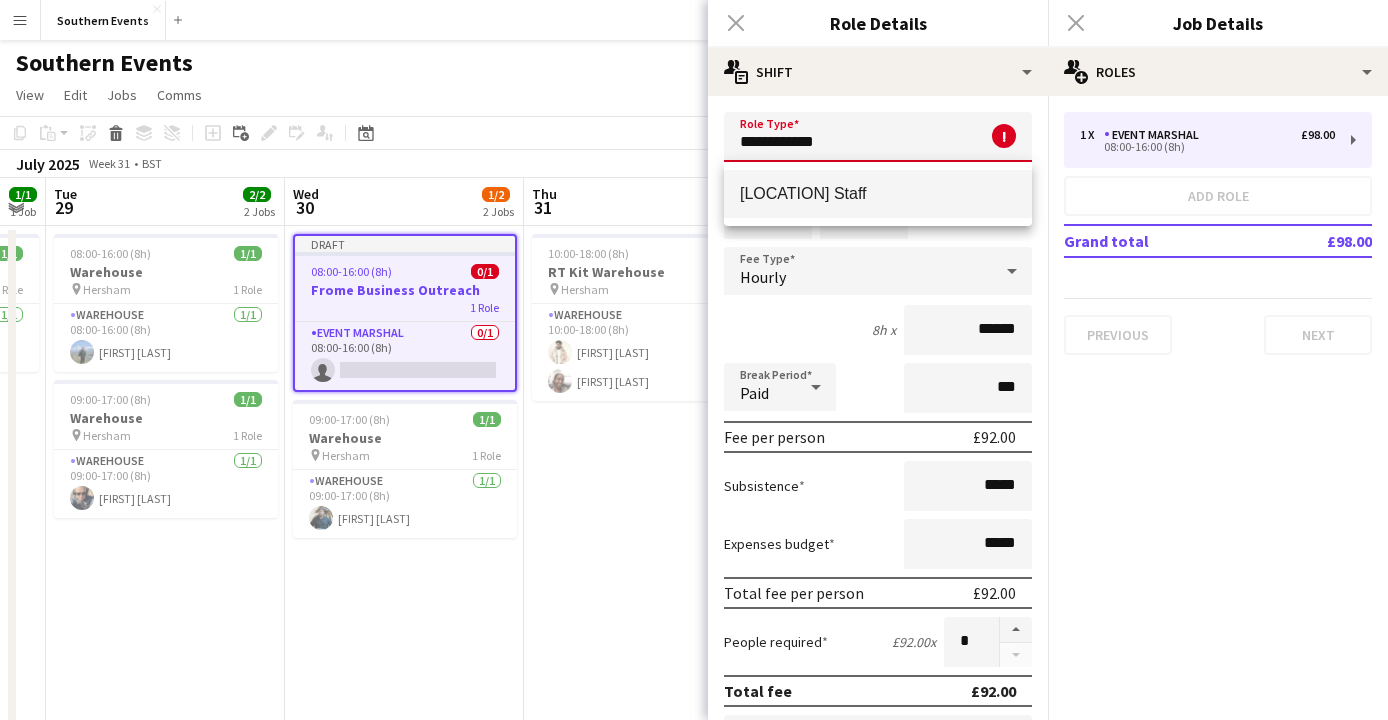 click on "[LOCATION] Staff" at bounding box center [878, 193] 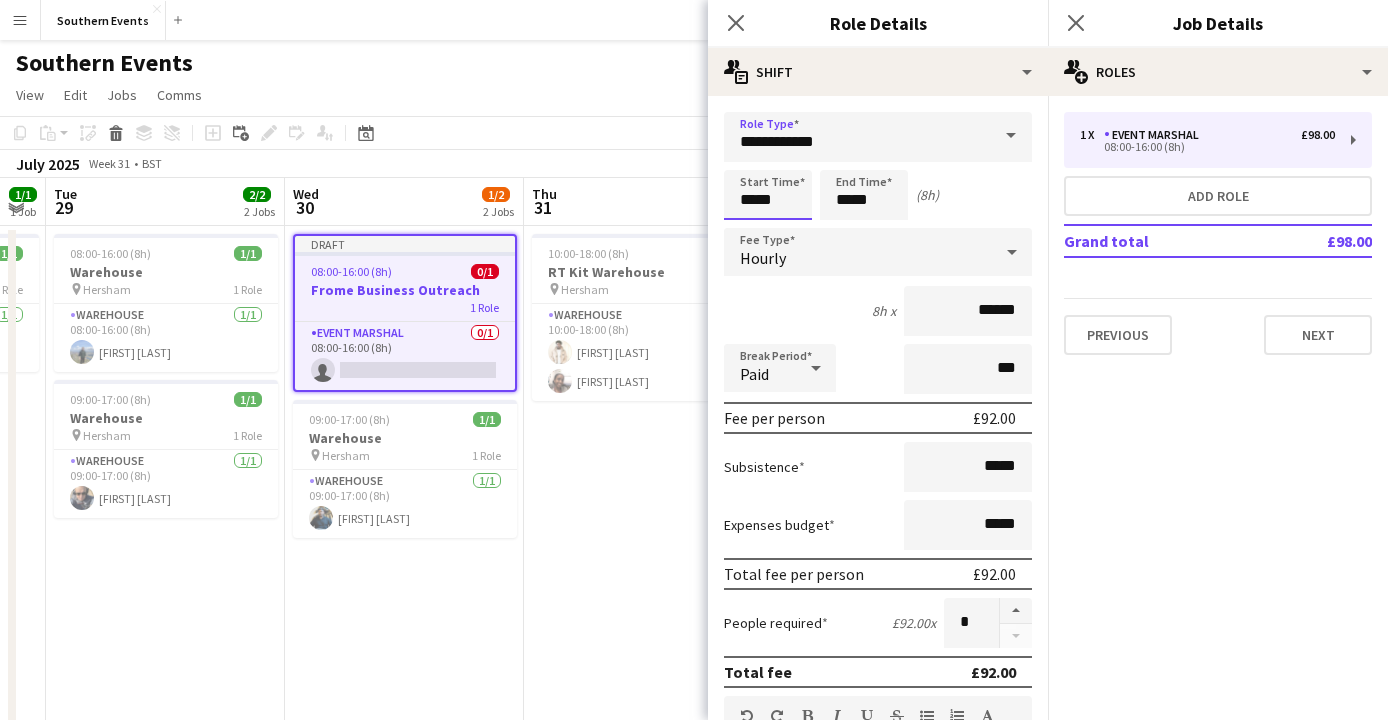 click on "*****" at bounding box center (768, 195) 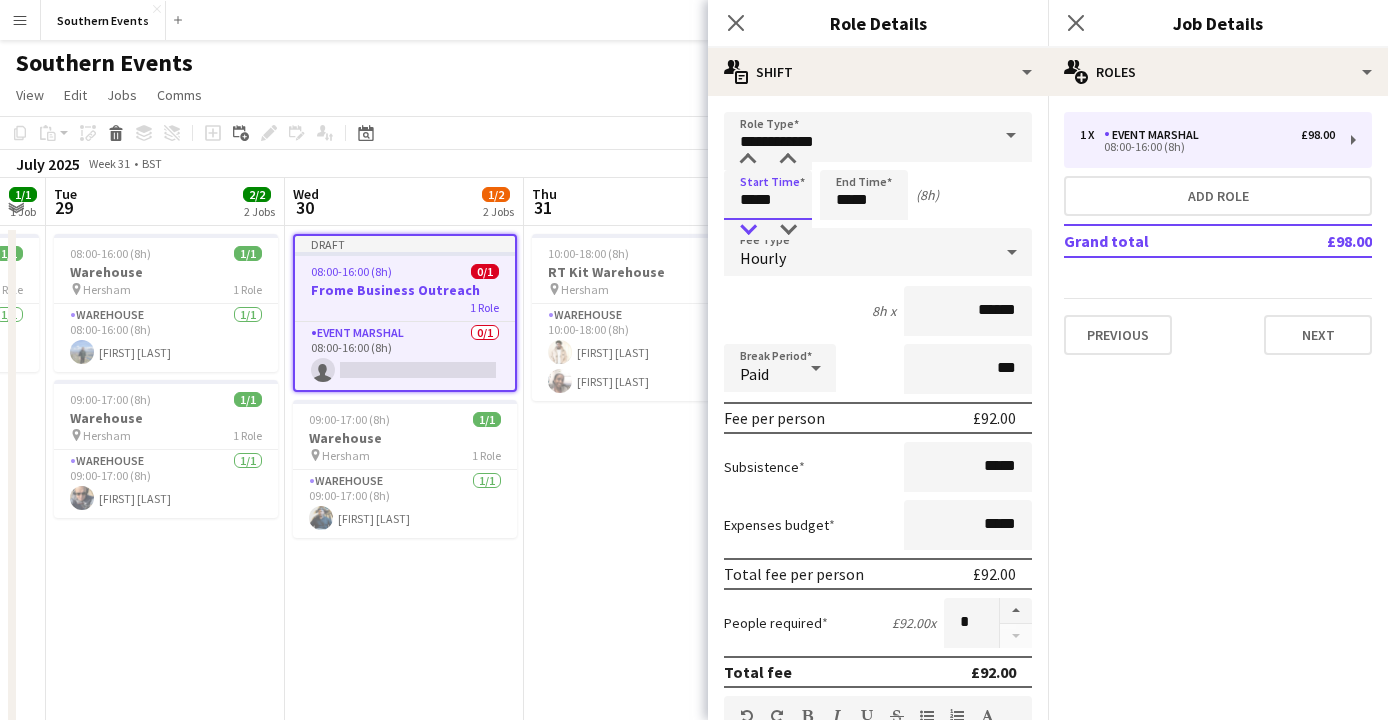 type on "*****" 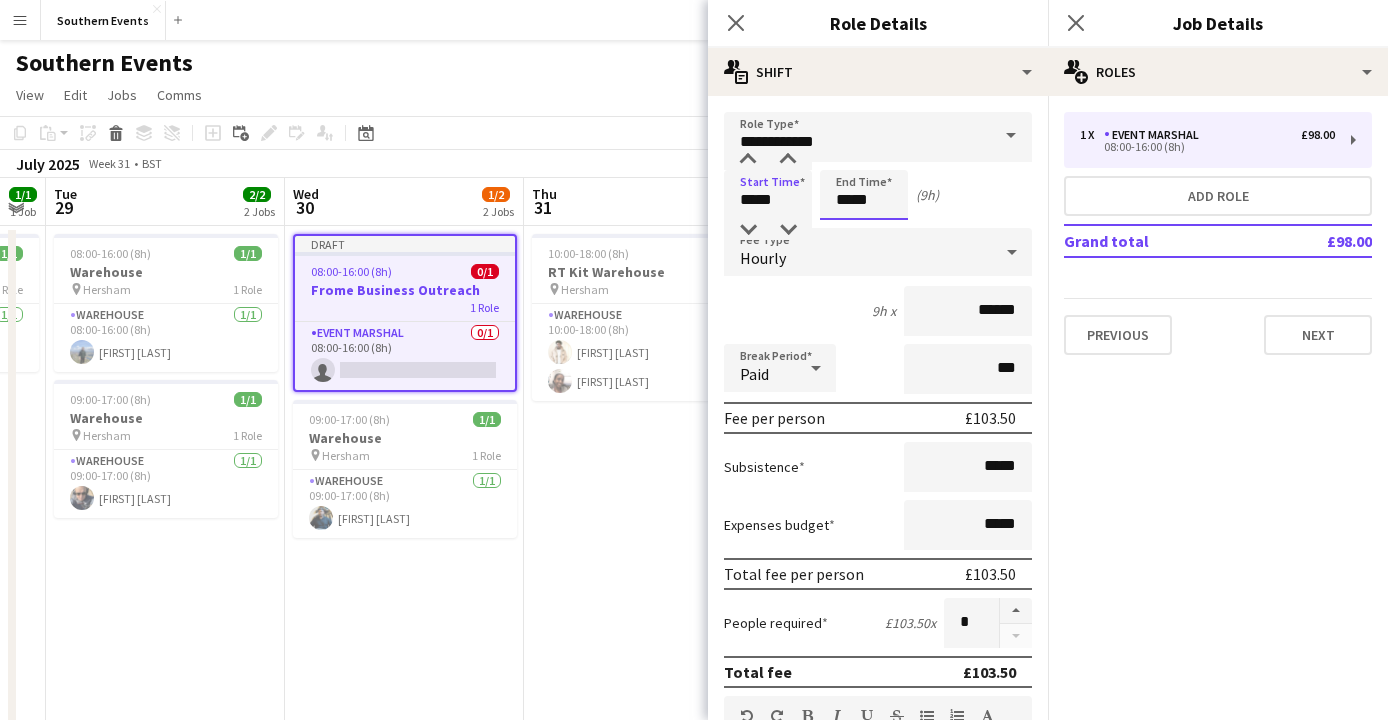 click on "*****" at bounding box center [864, 195] 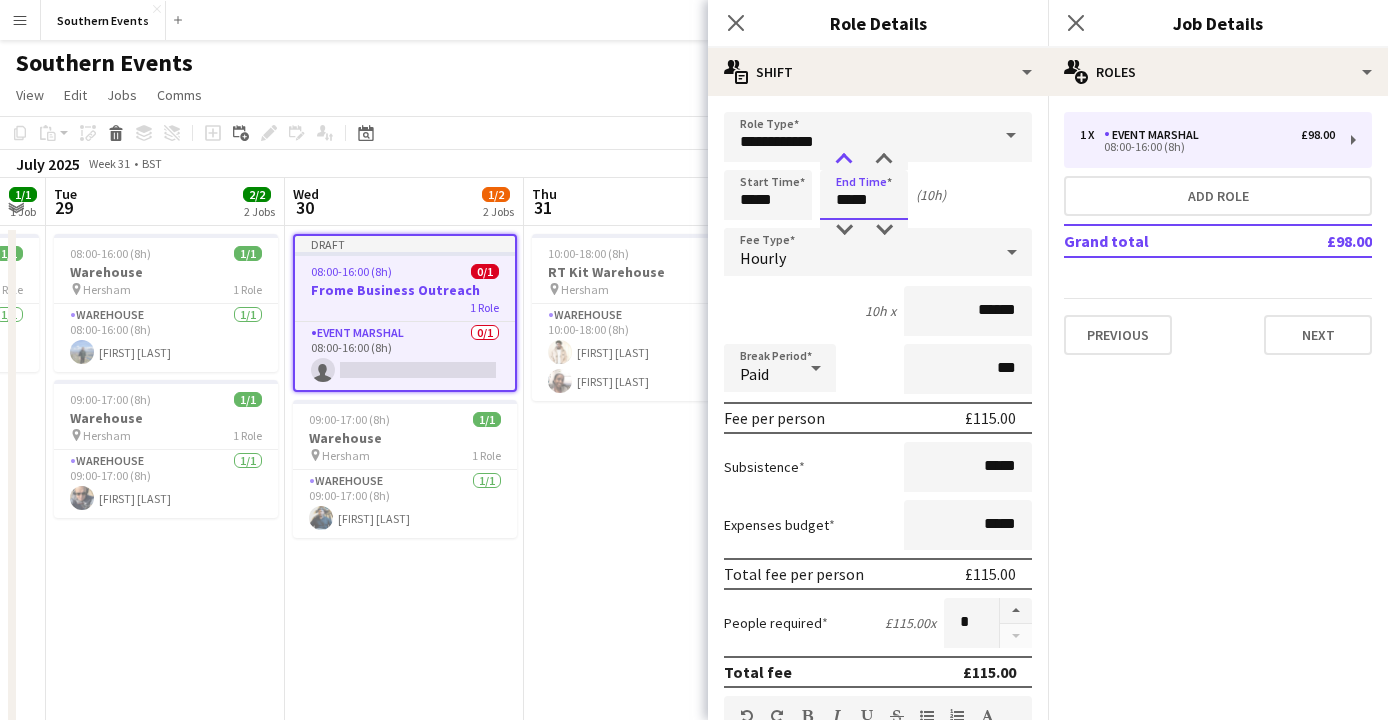 click at bounding box center (844, 160) 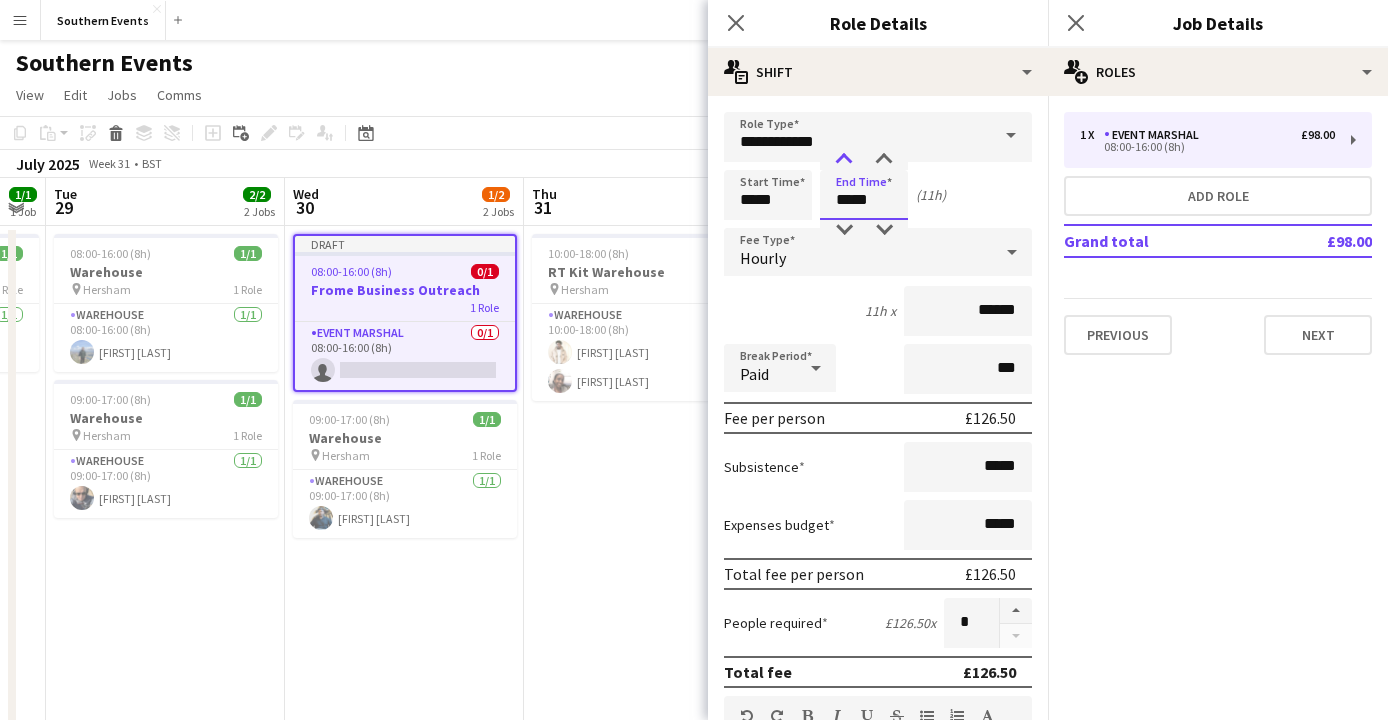 click at bounding box center (844, 160) 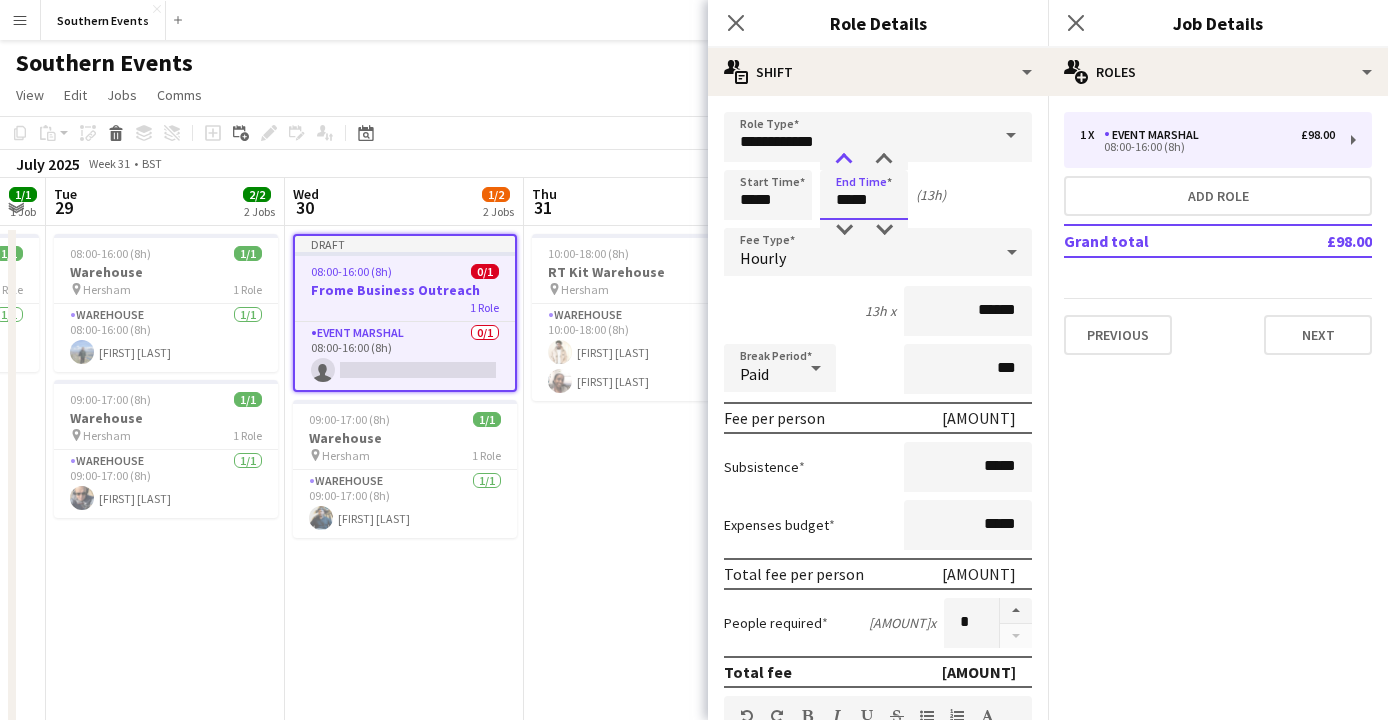 click at bounding box center [844, 160] 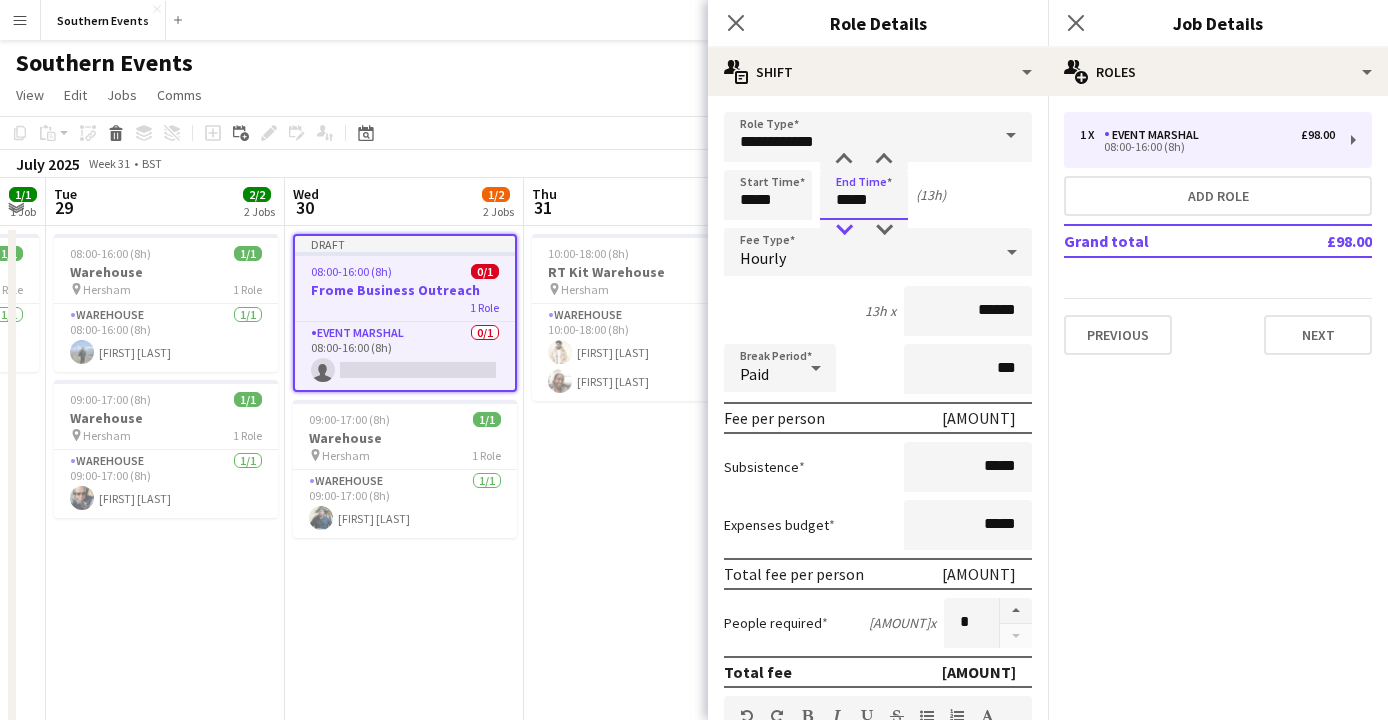 click at bounding box center [844, 230] 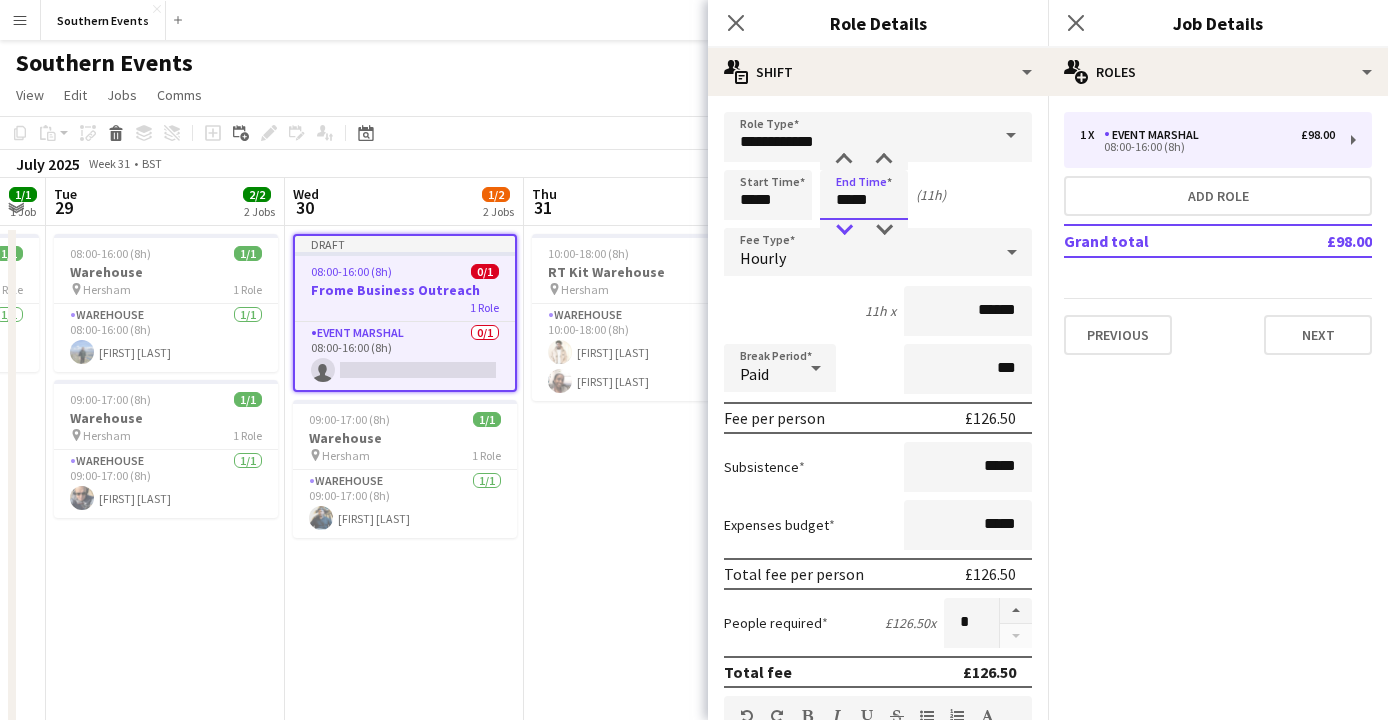 click at bounding box center [844, 230] 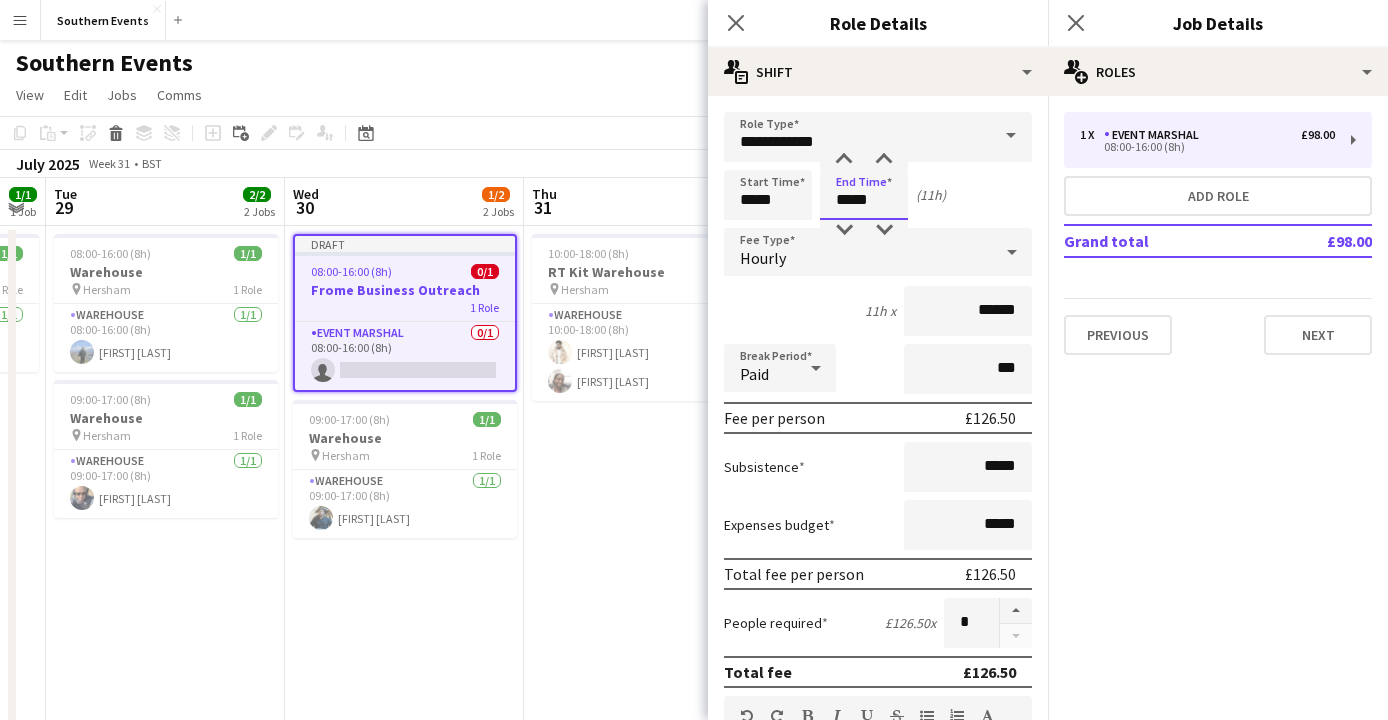 click on "*****" at bounding box center [864, 195] 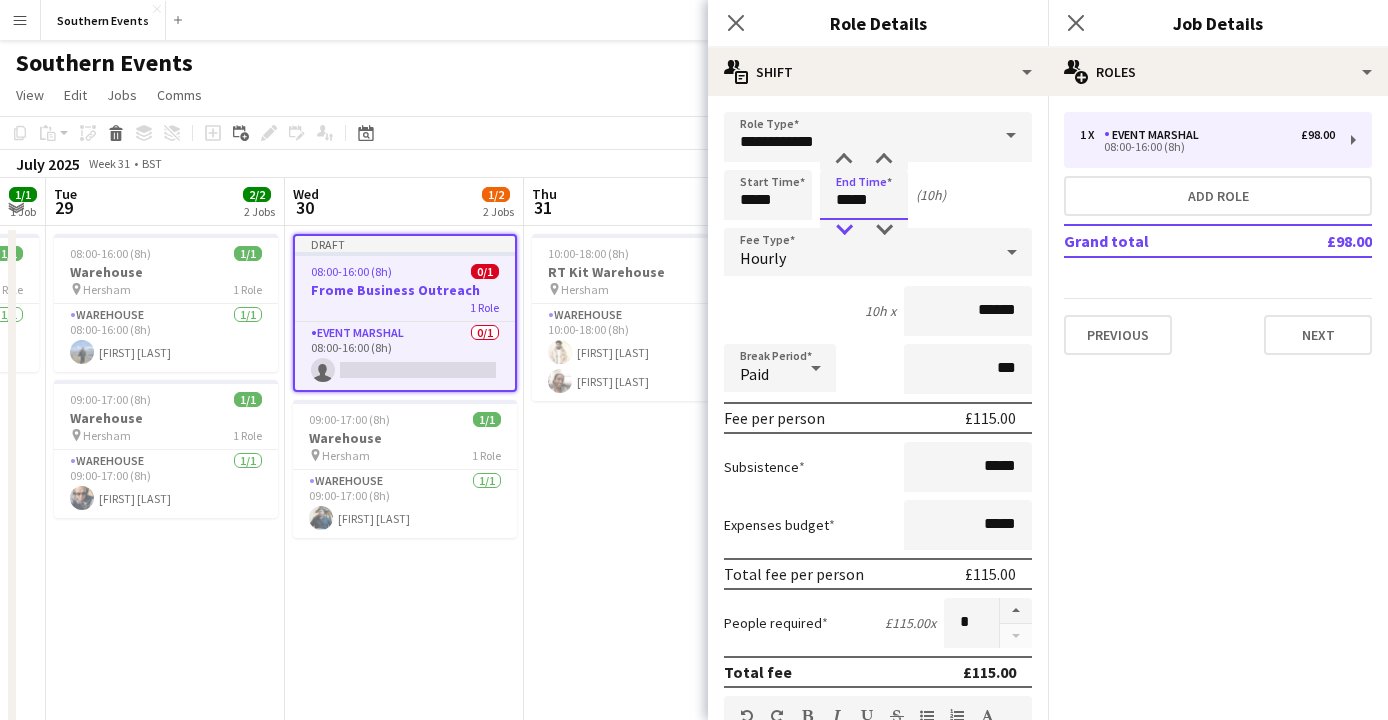 type on "*****" 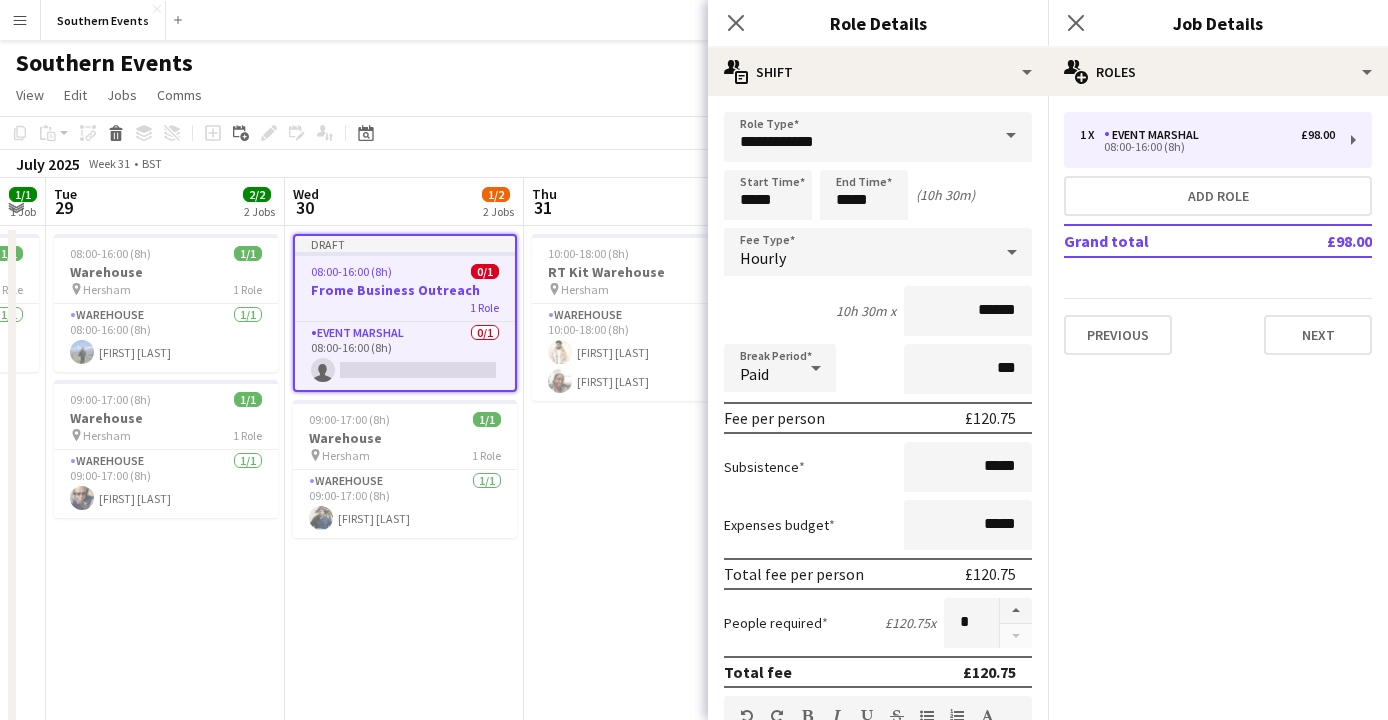 click on "10h 30m x  ******" at bounding box center [878, 311] 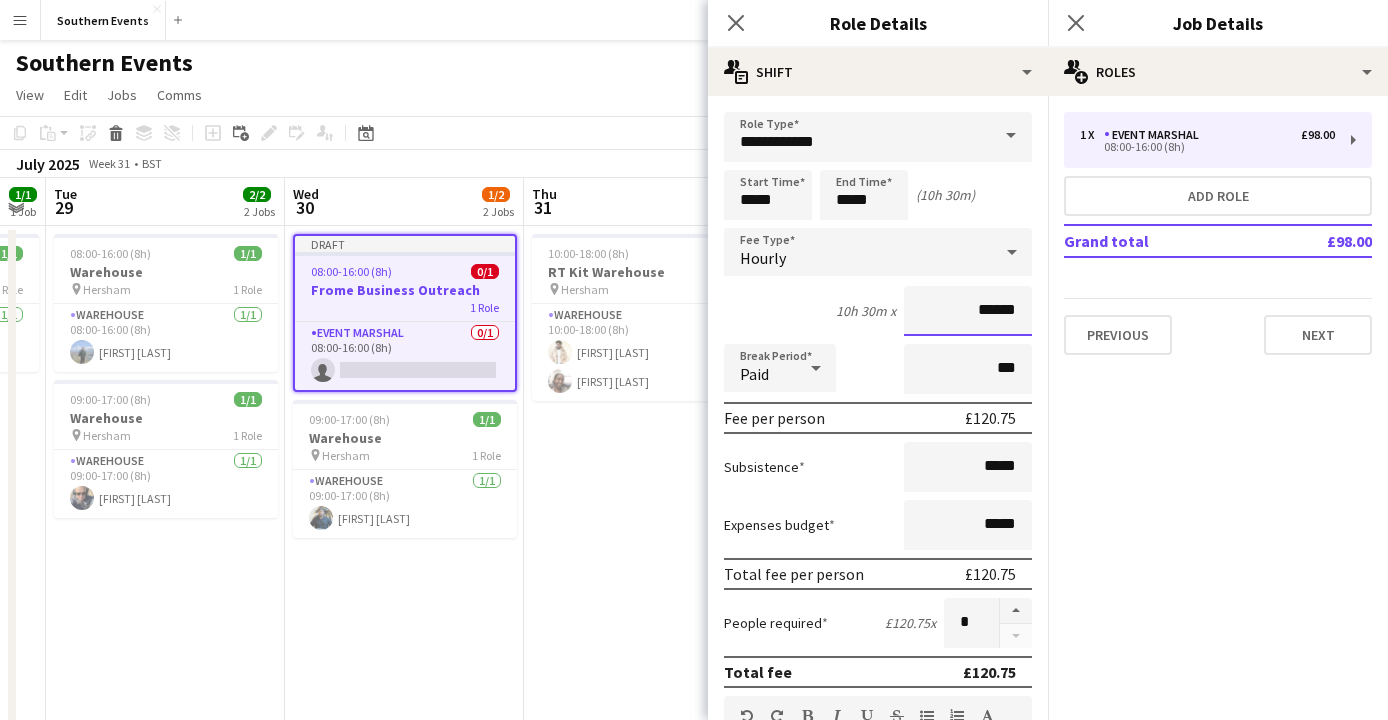 click on "******" at bounding box center (968, 311) 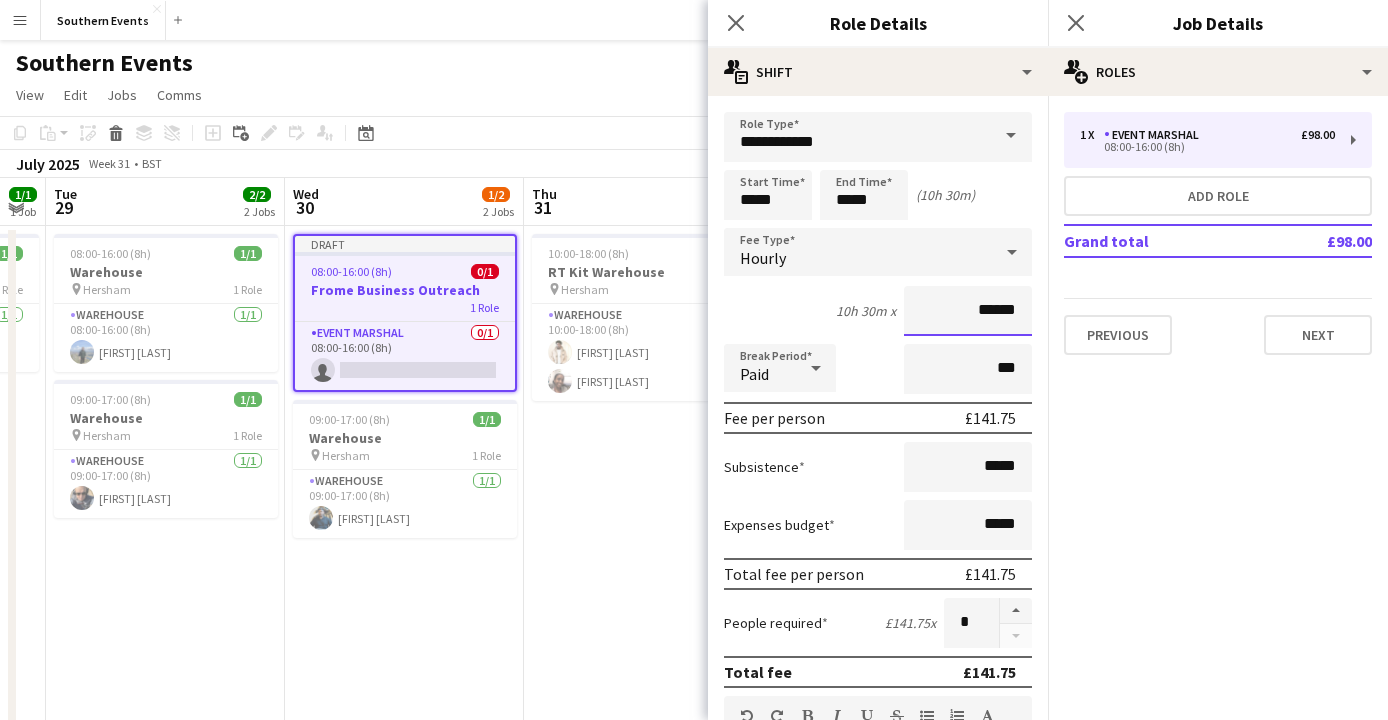 type on "******" 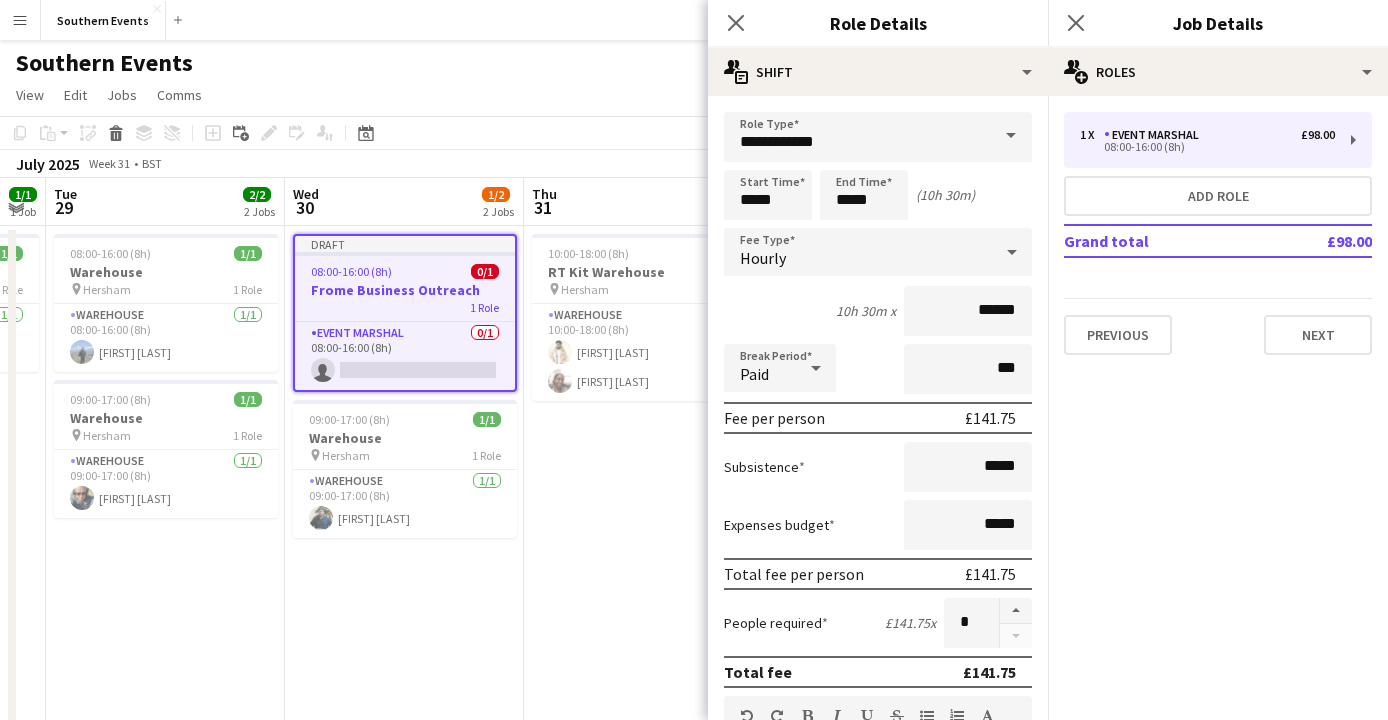 click on "10h 30m x  ******" at bounding box center (878, 311) 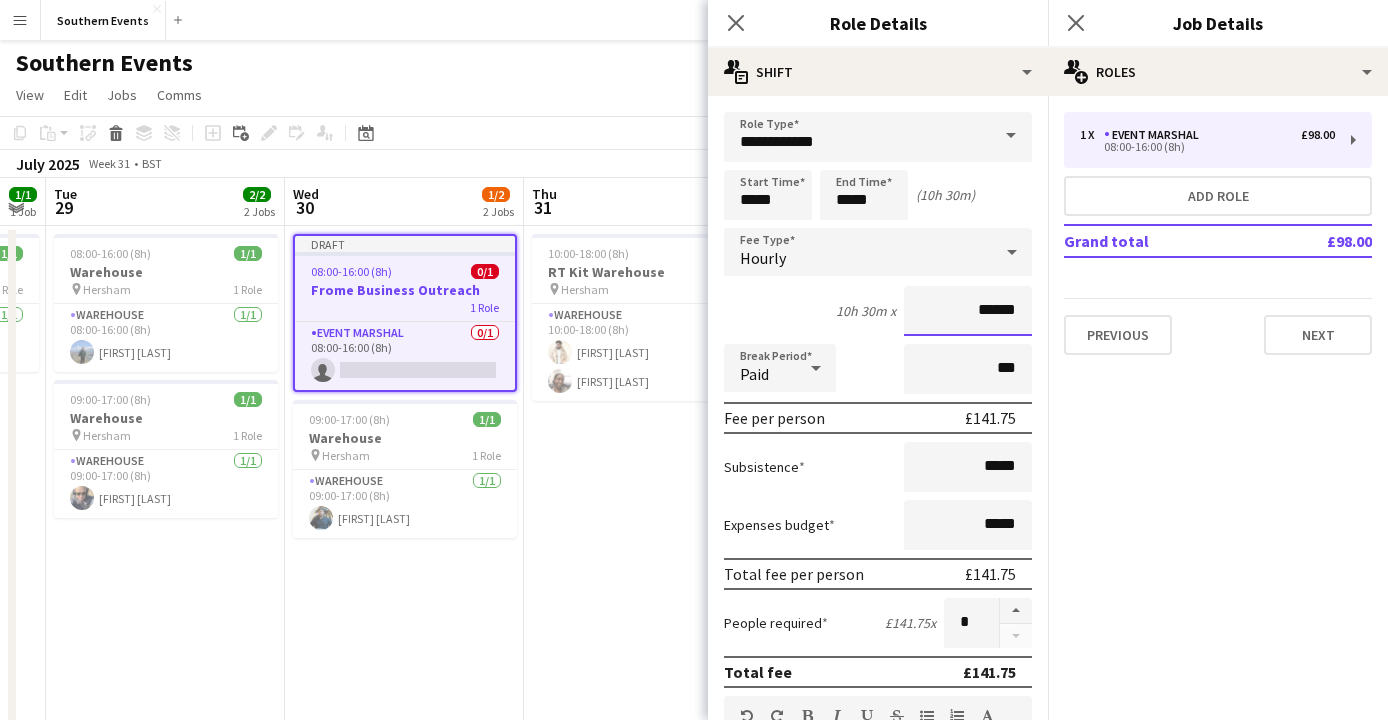 click on "******" at bounding box center (968, 311) 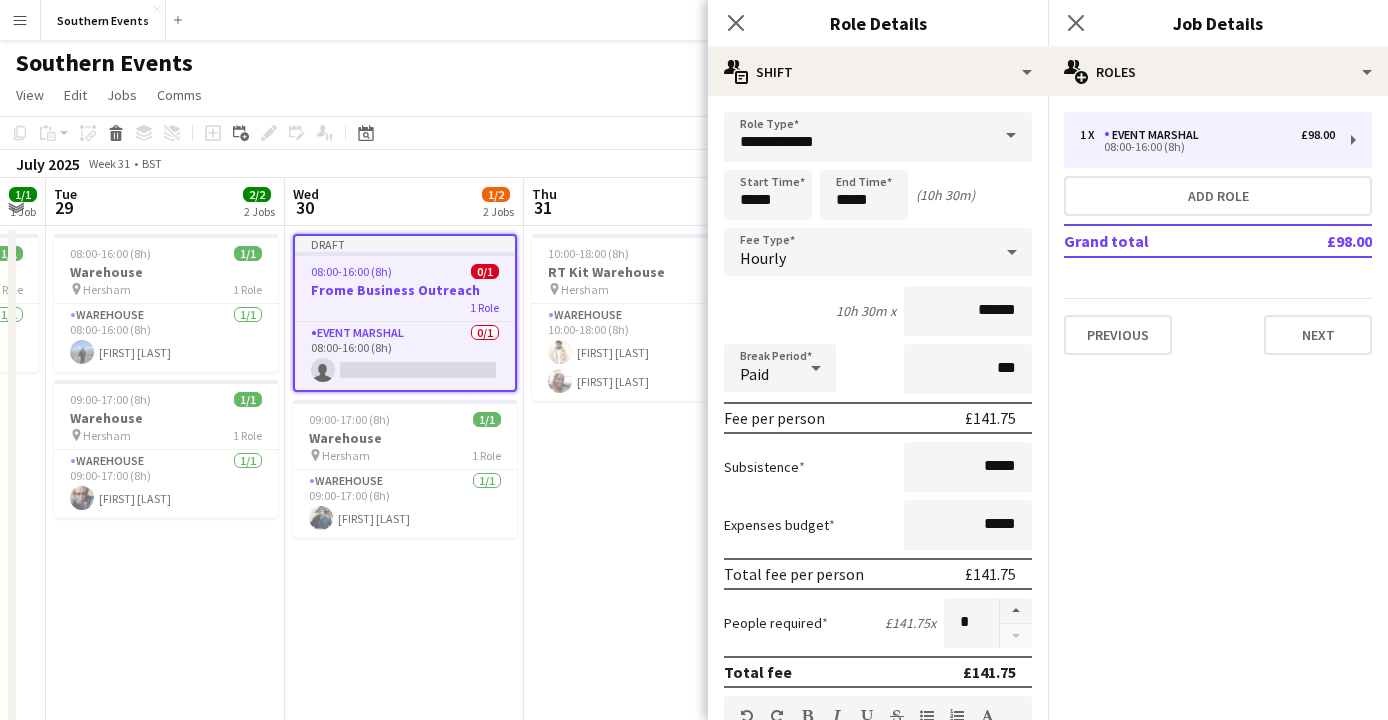 click on "Subsistence *****" at bounding box center (878, 467) 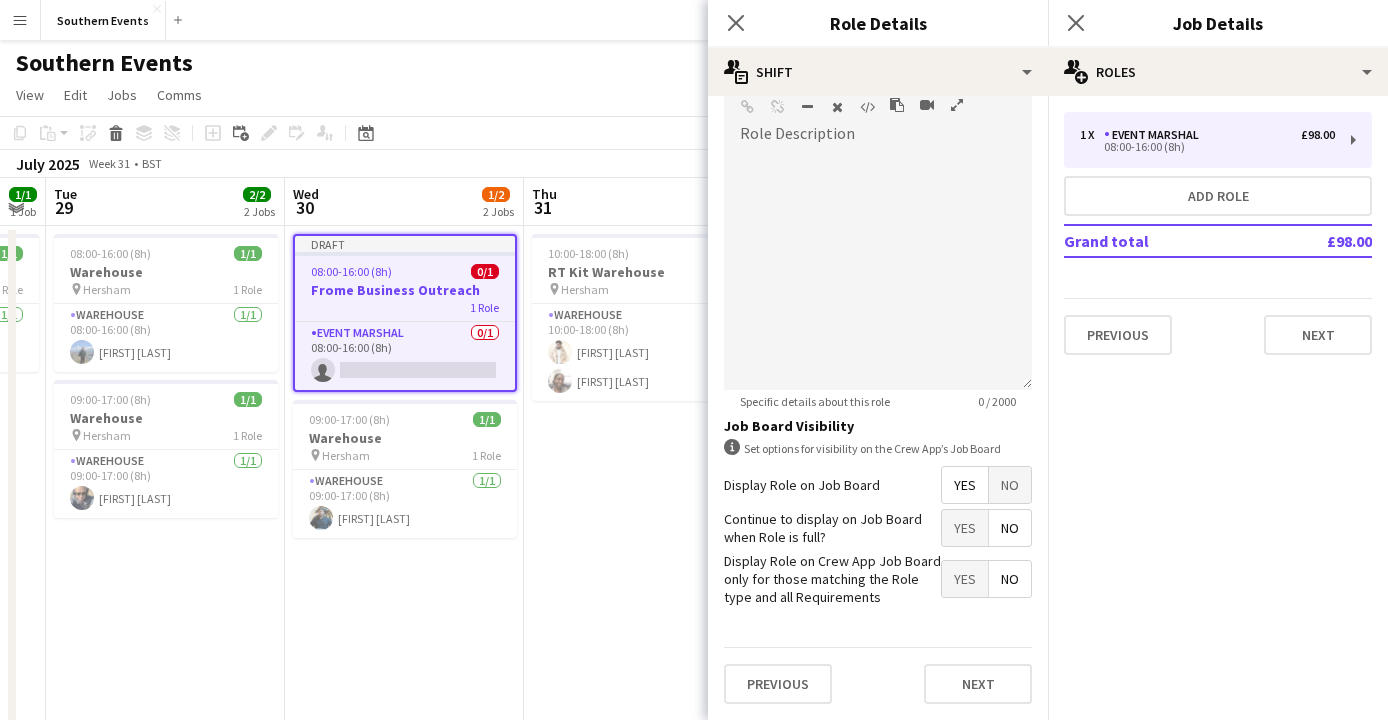 scroll, scrollTop: 634, scrollLeft: 0, axis: vertical 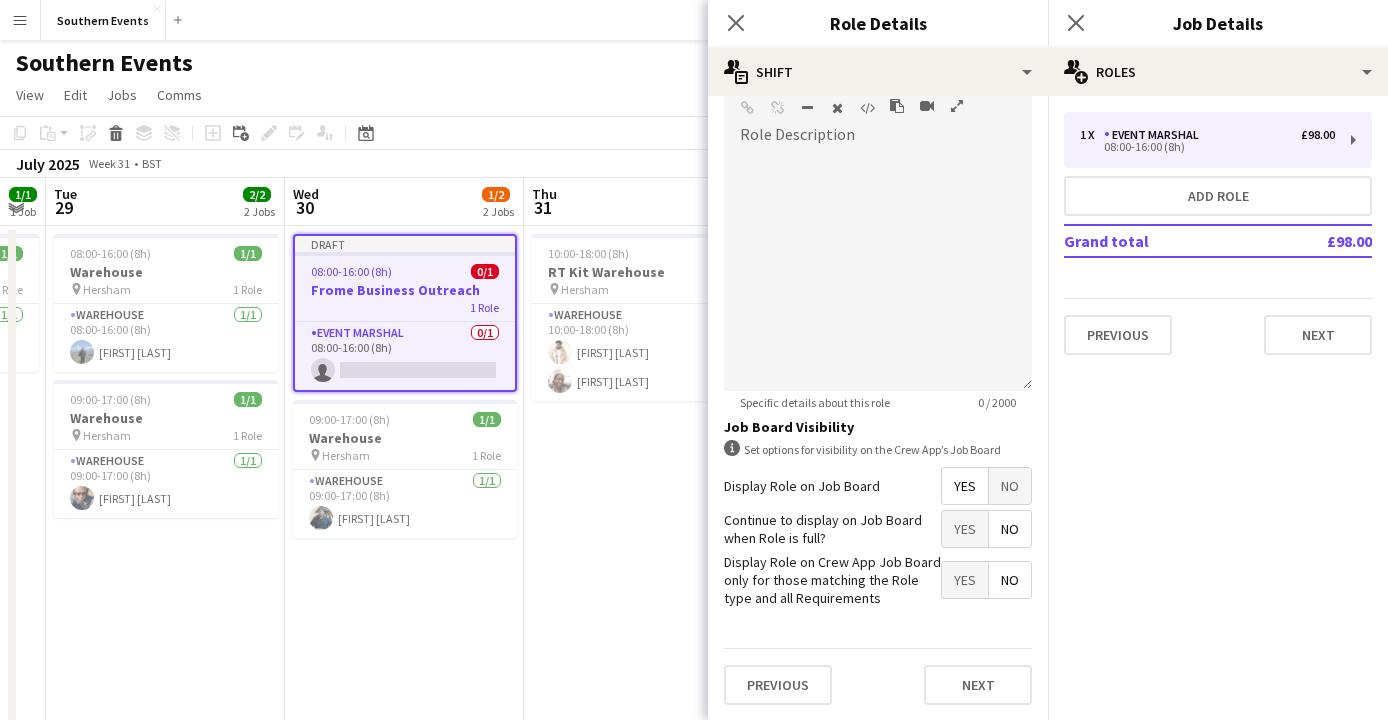 click on "No" at bounding box center (1010, 486) 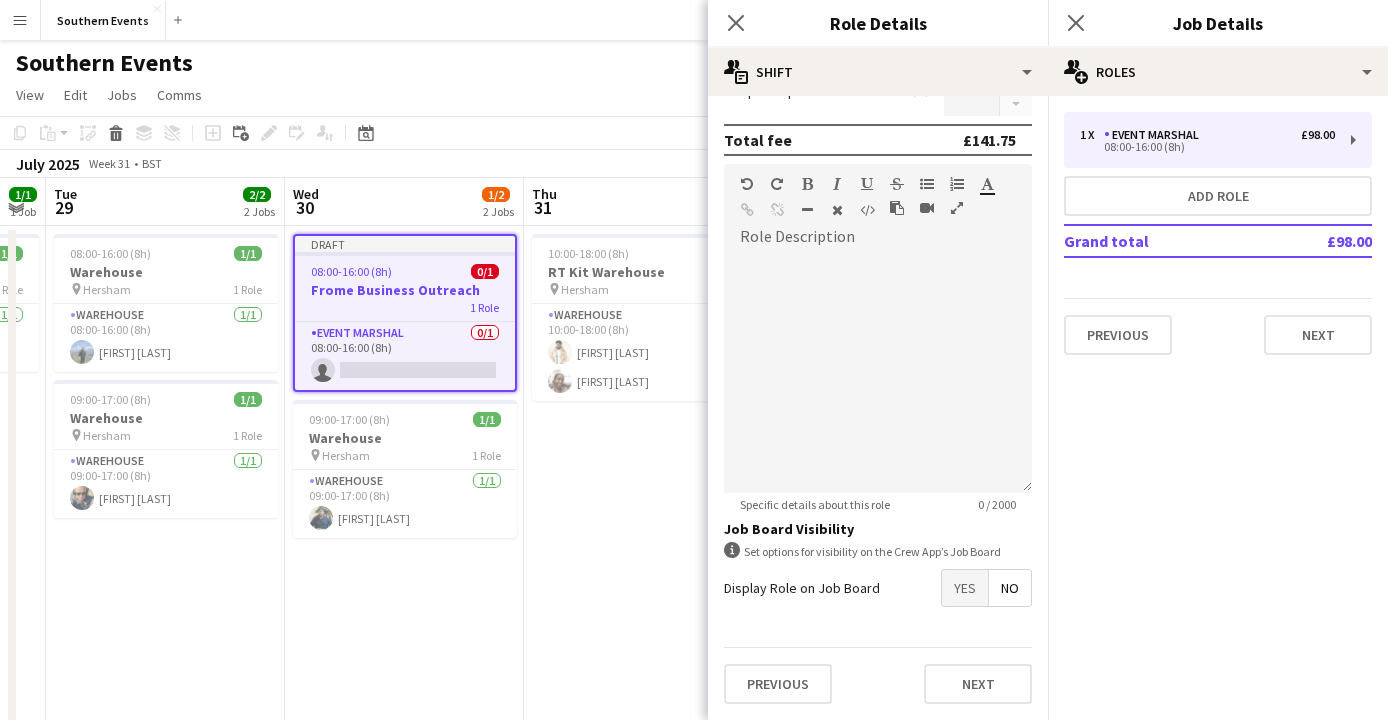 scroll, scrollTop: 532, scrollLeft: 0, axis: vertical 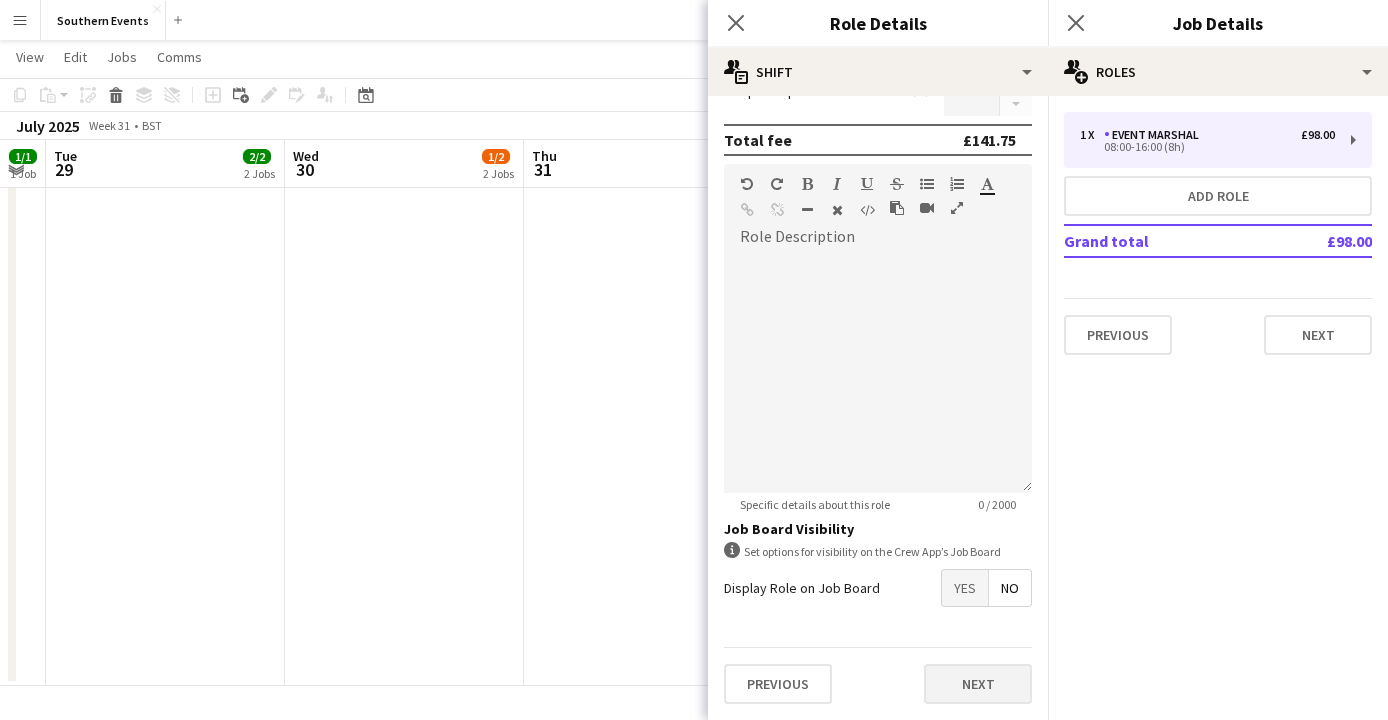click on "Next" at bounding box center [978, 684] 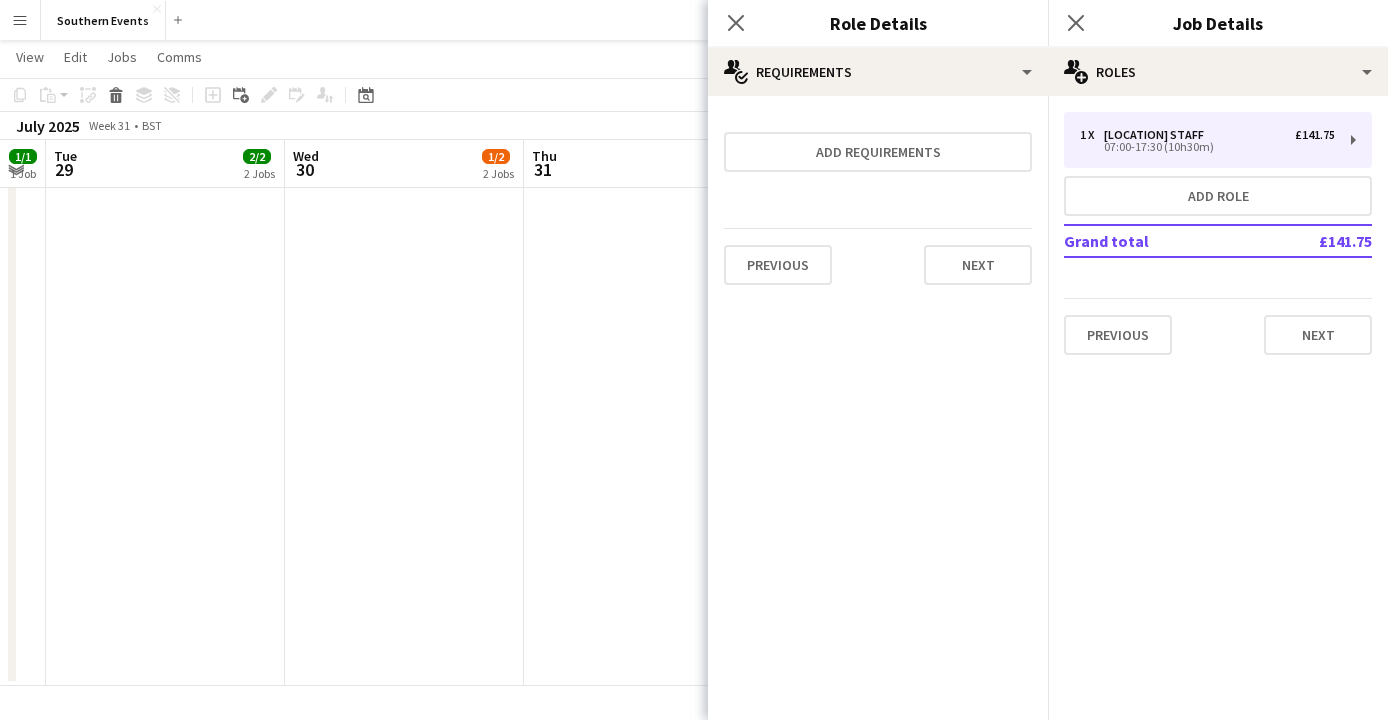 scroll, scrollTop: 0, scrollLeft: 0, axis: both 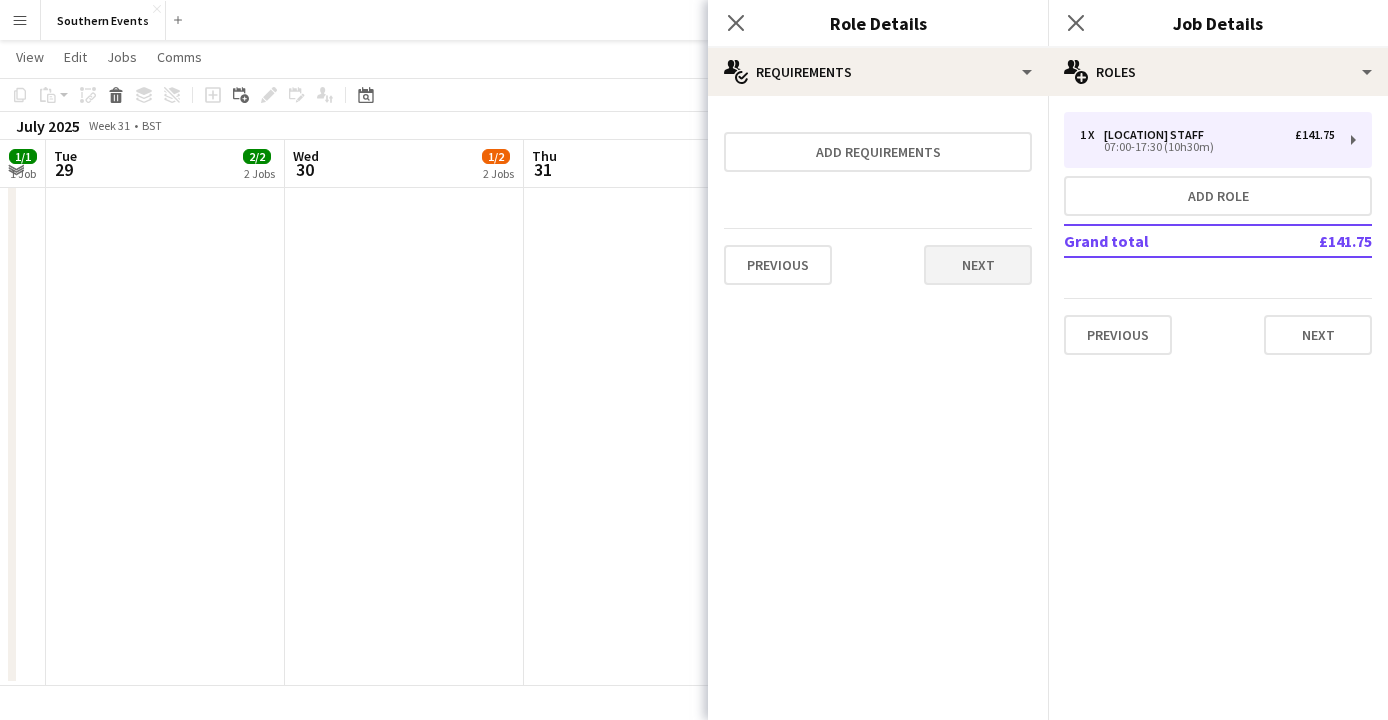 click on "Next" at bounding box center (978, 265) 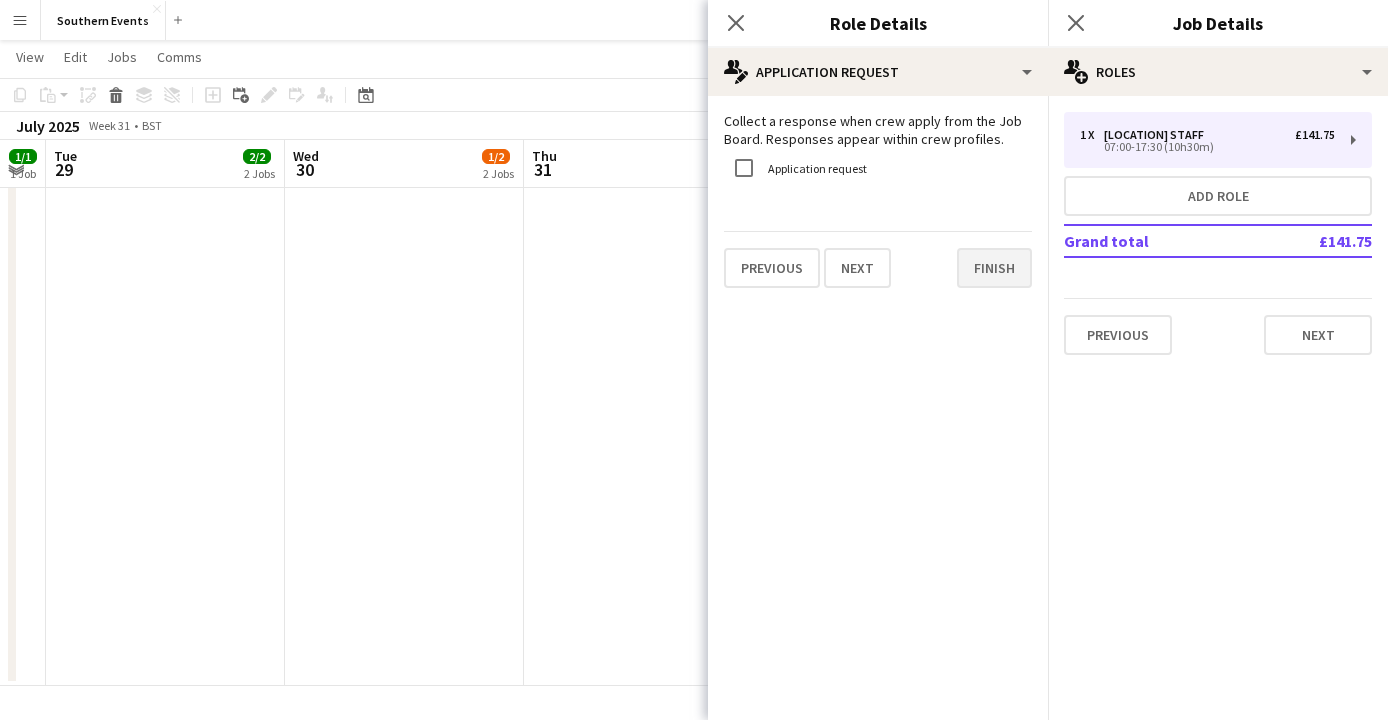 click on "Finish" at bounding box center [994, 268] 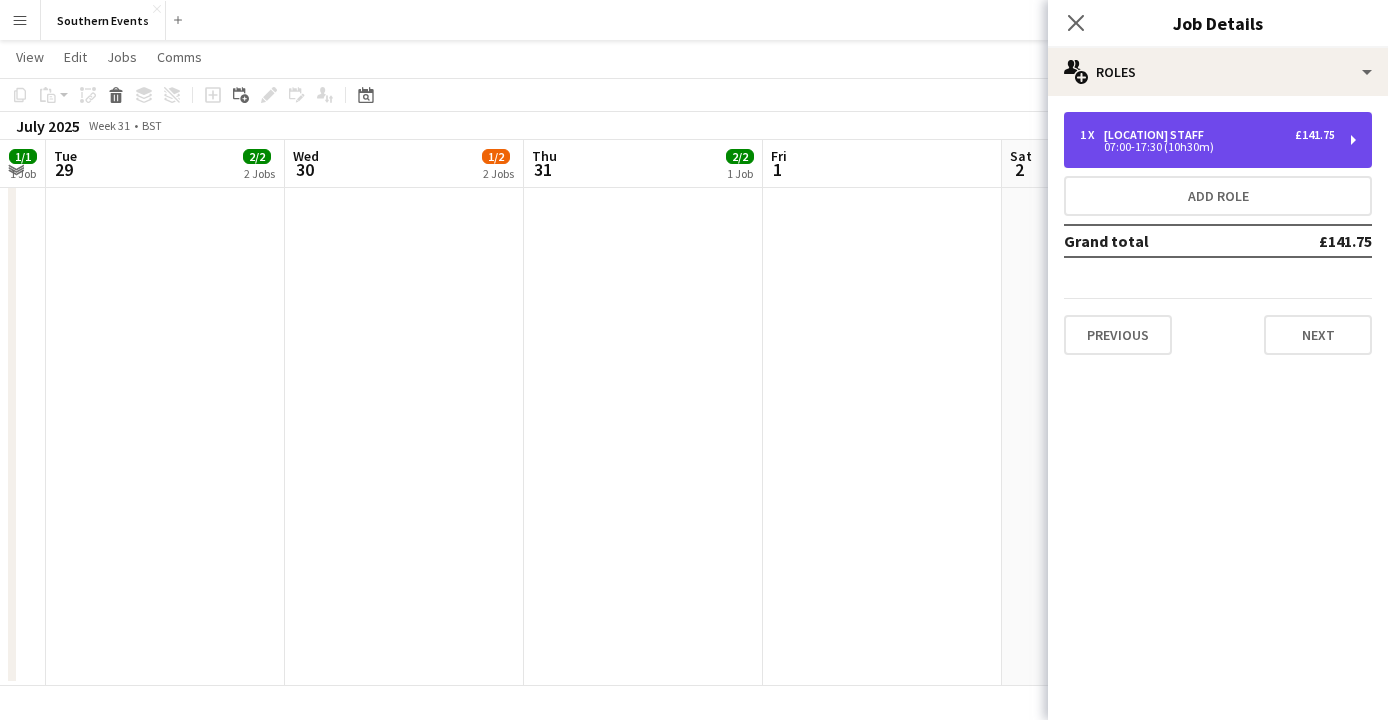 click on "1 x [LOCATION] Staff £141.75 07:00-17:30 (10h30m)" at bounding box center (1218, 140) 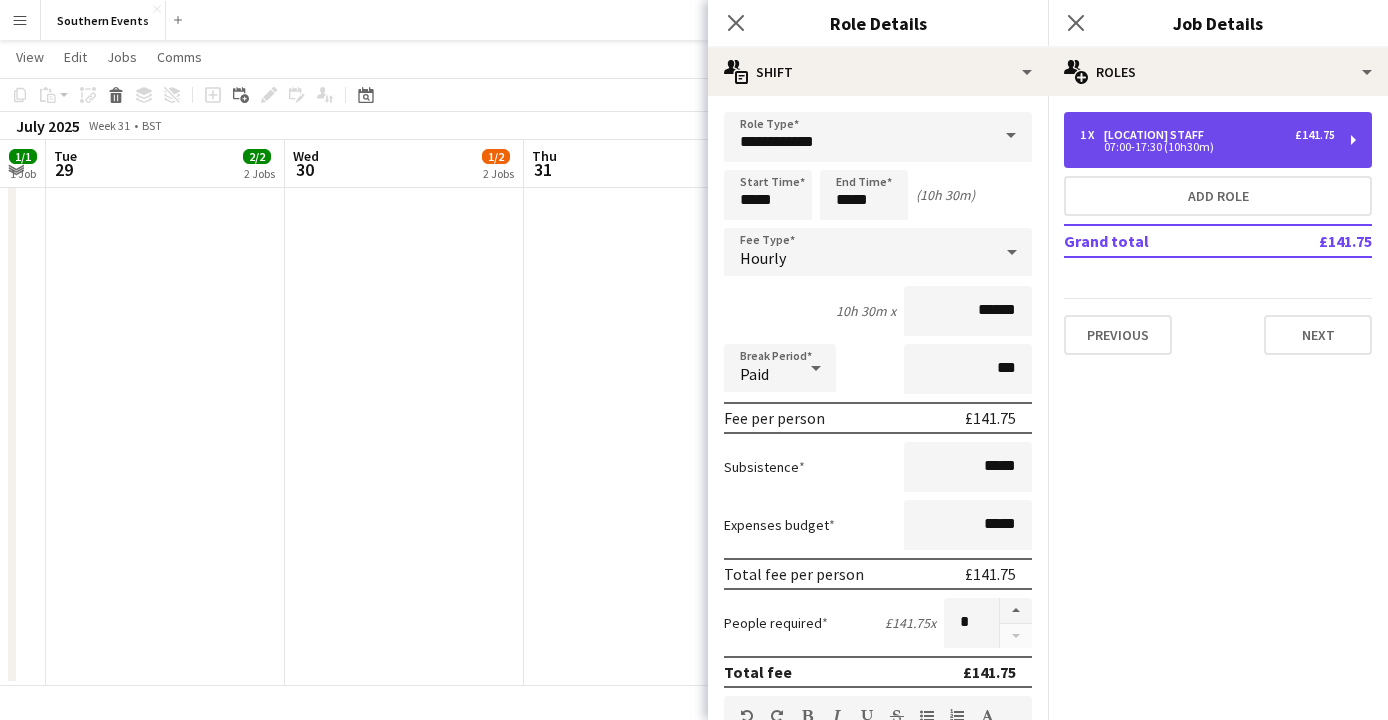 click on "1 x [LOCATION] Staff £141.75 07:00-17:30 (10h30m)" at bounding box center [1218, 140] 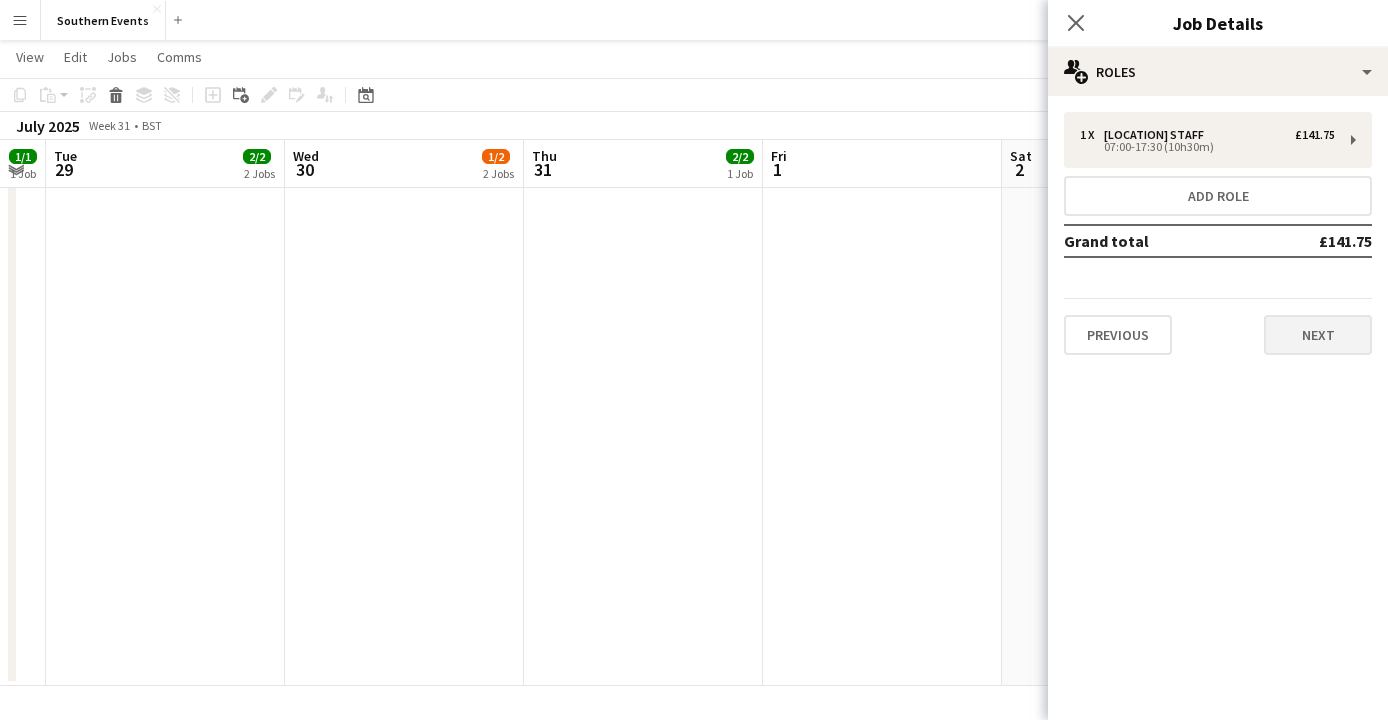 click on "Next" at bounding box center [1318, 335] 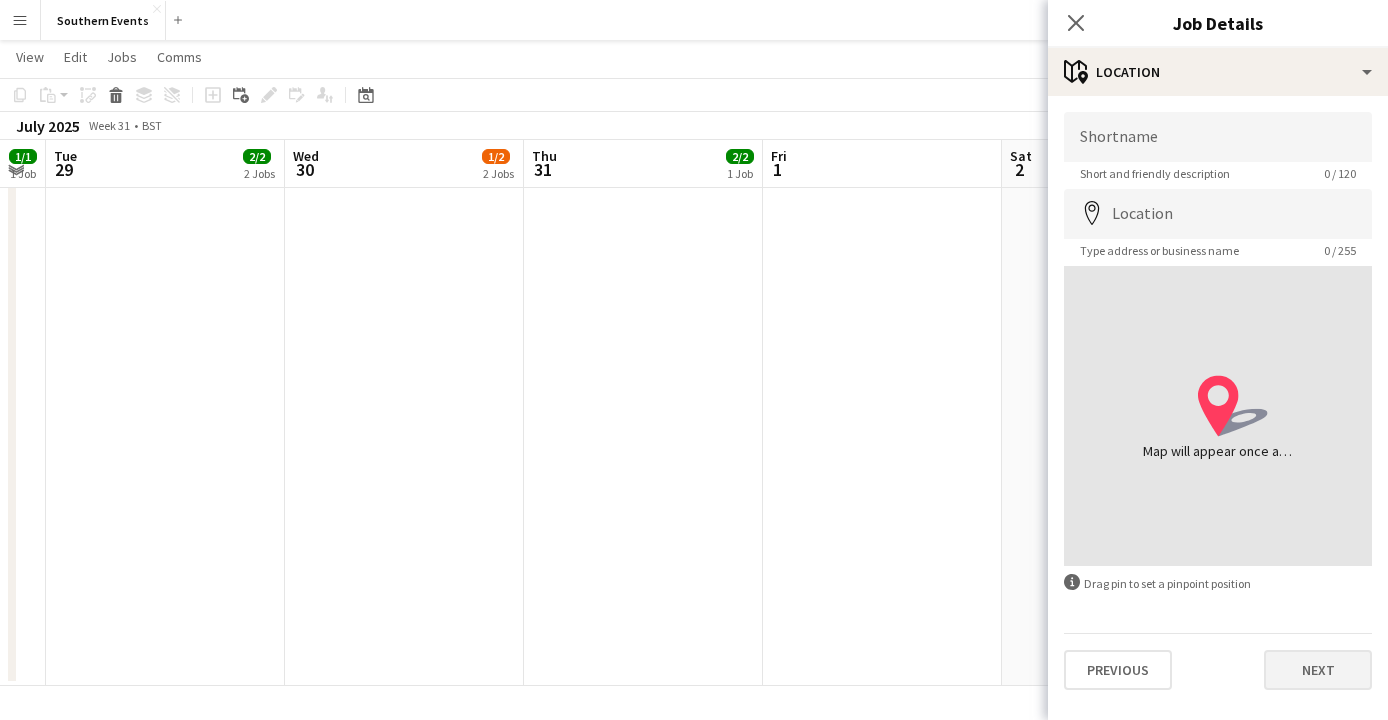 click on "Next" at bounding box center [1318, 670] 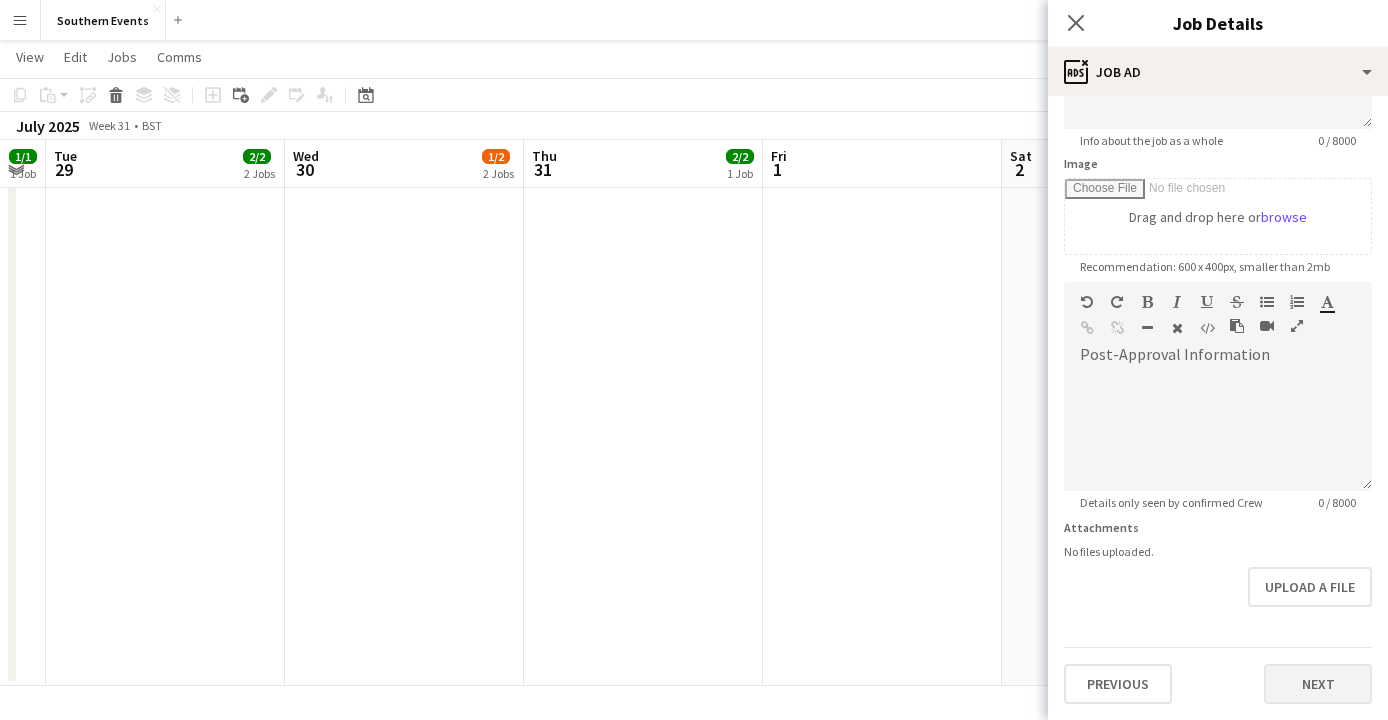 scroll, scrollTop: 269, scrollLeft: 0, axis: vertical 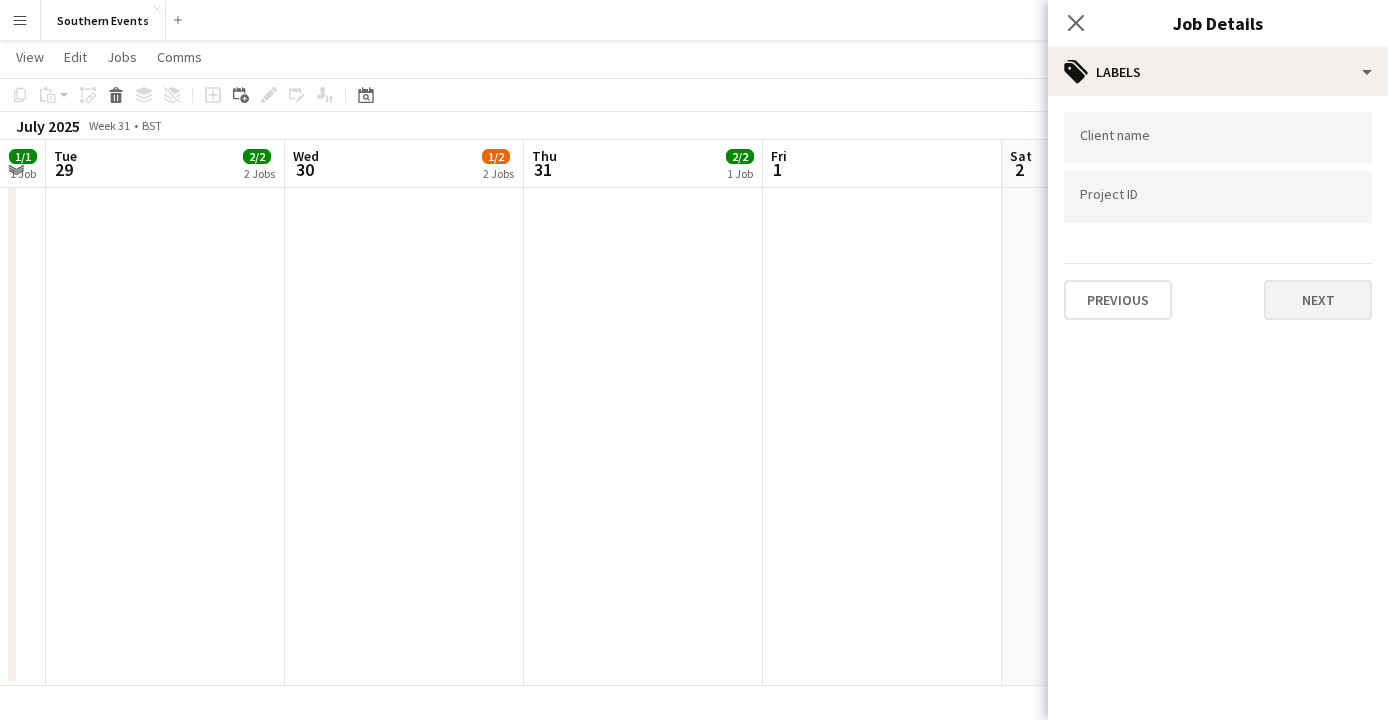 click on "Next" at bounding box center (1318, 300) 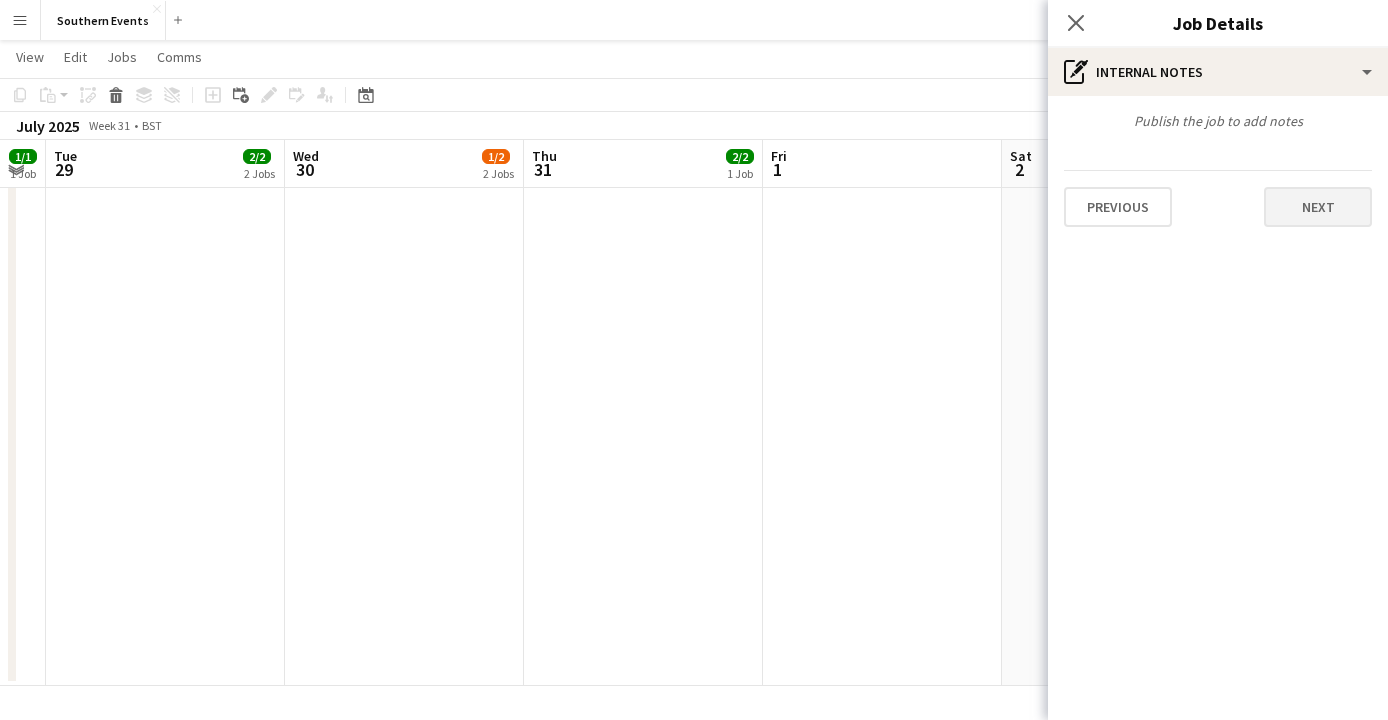 click on "Next" at bounding box center (1318, 207) 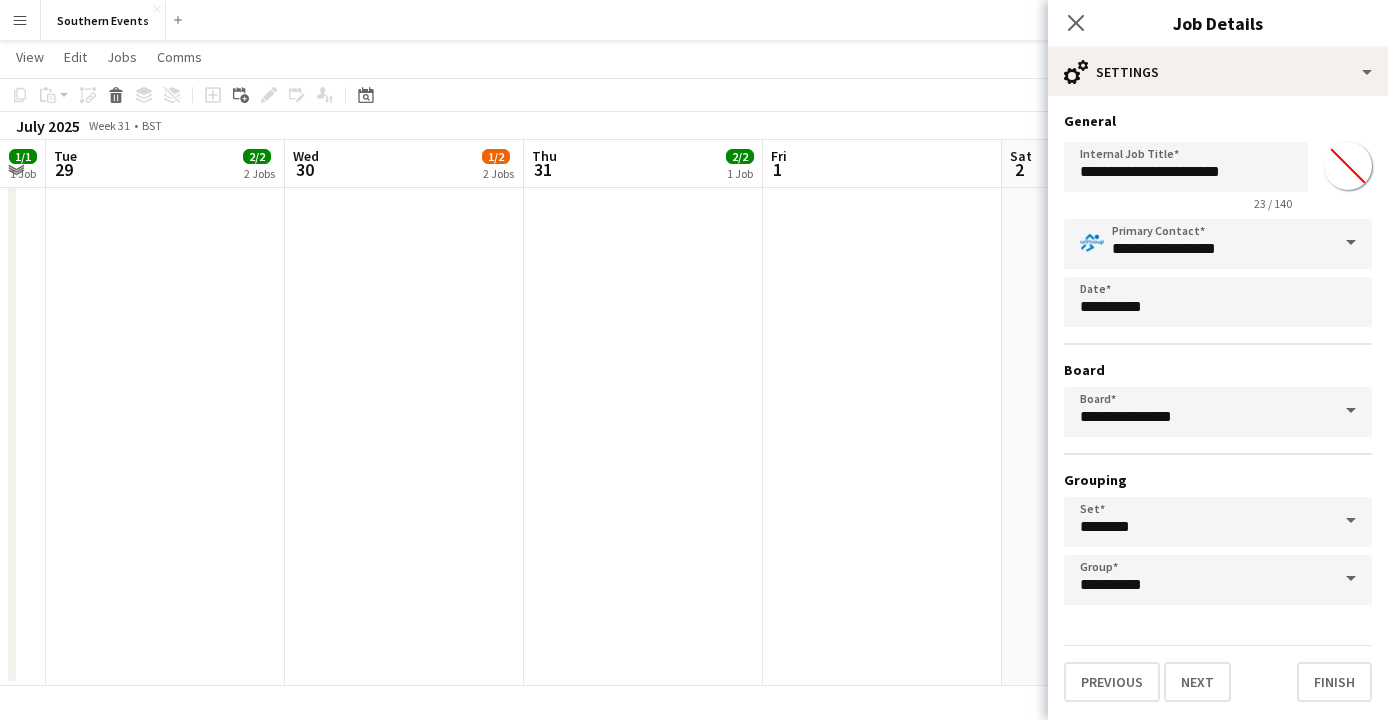 scroll, scrollTop: 850, scrollLeft: 0, axis: vertical 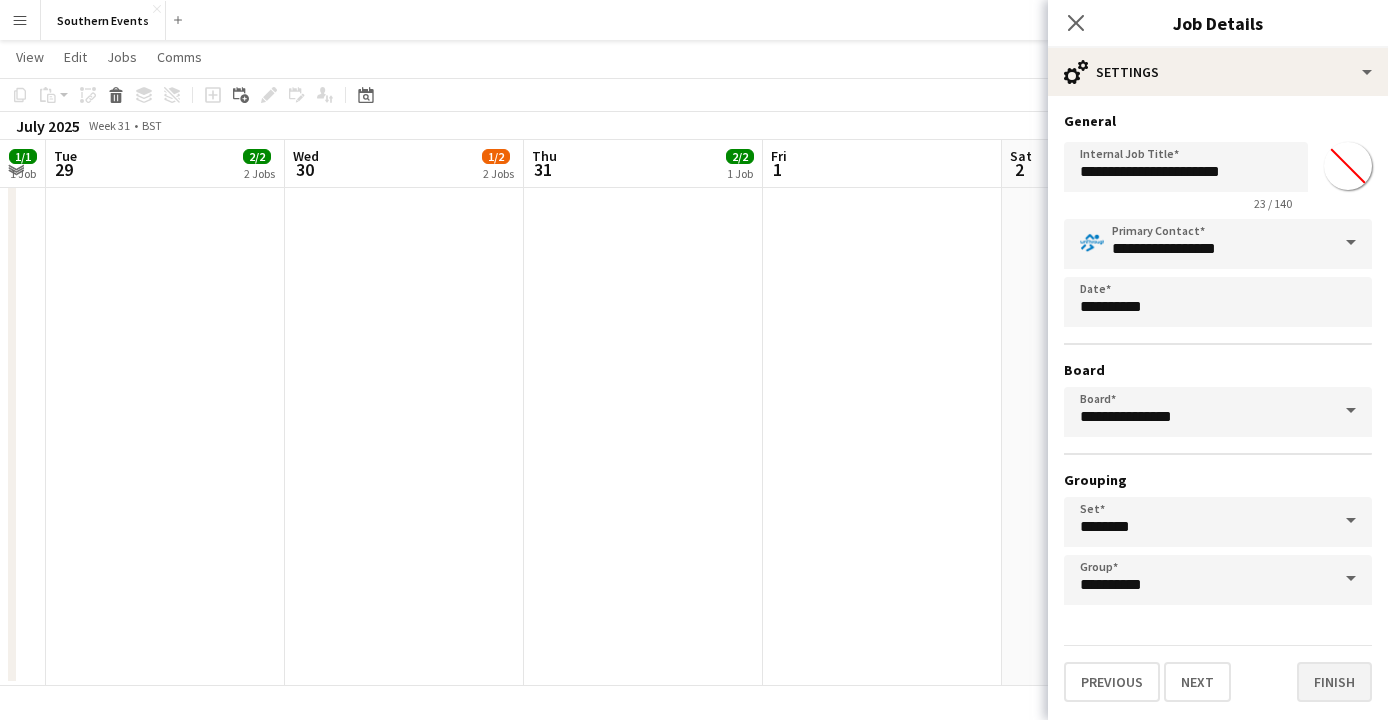 click on "Finish" at bounding box center [1334, 682] 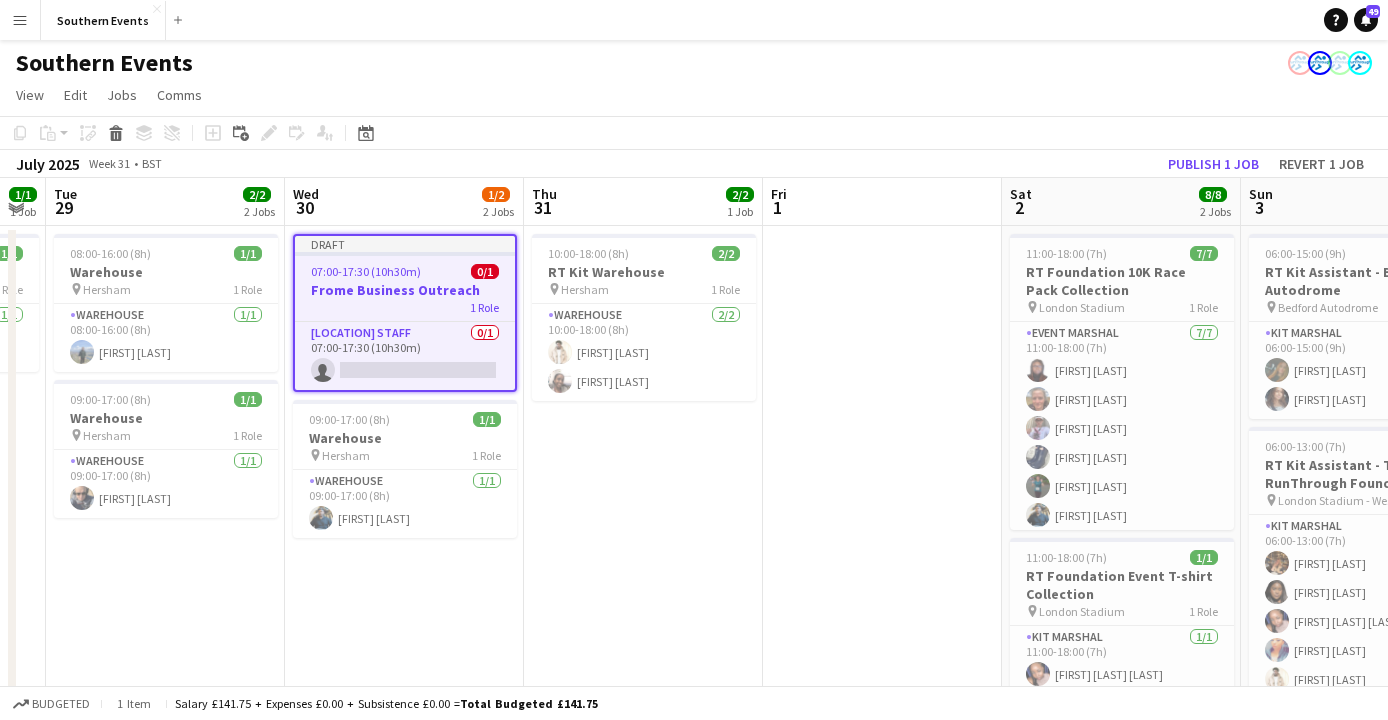 scroll, scrollTop: 0, scrollLeft: 0, axis: both 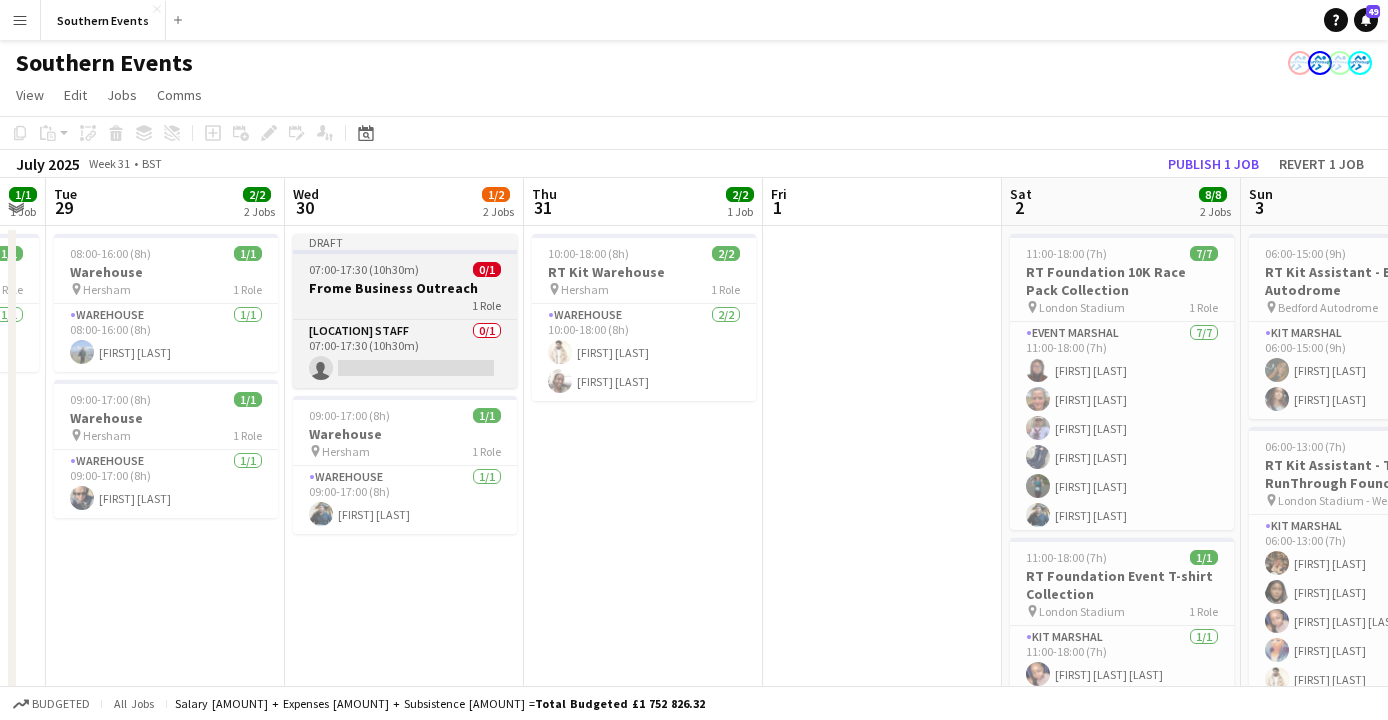 click on "1 Role" at bounding box center (405, 305) 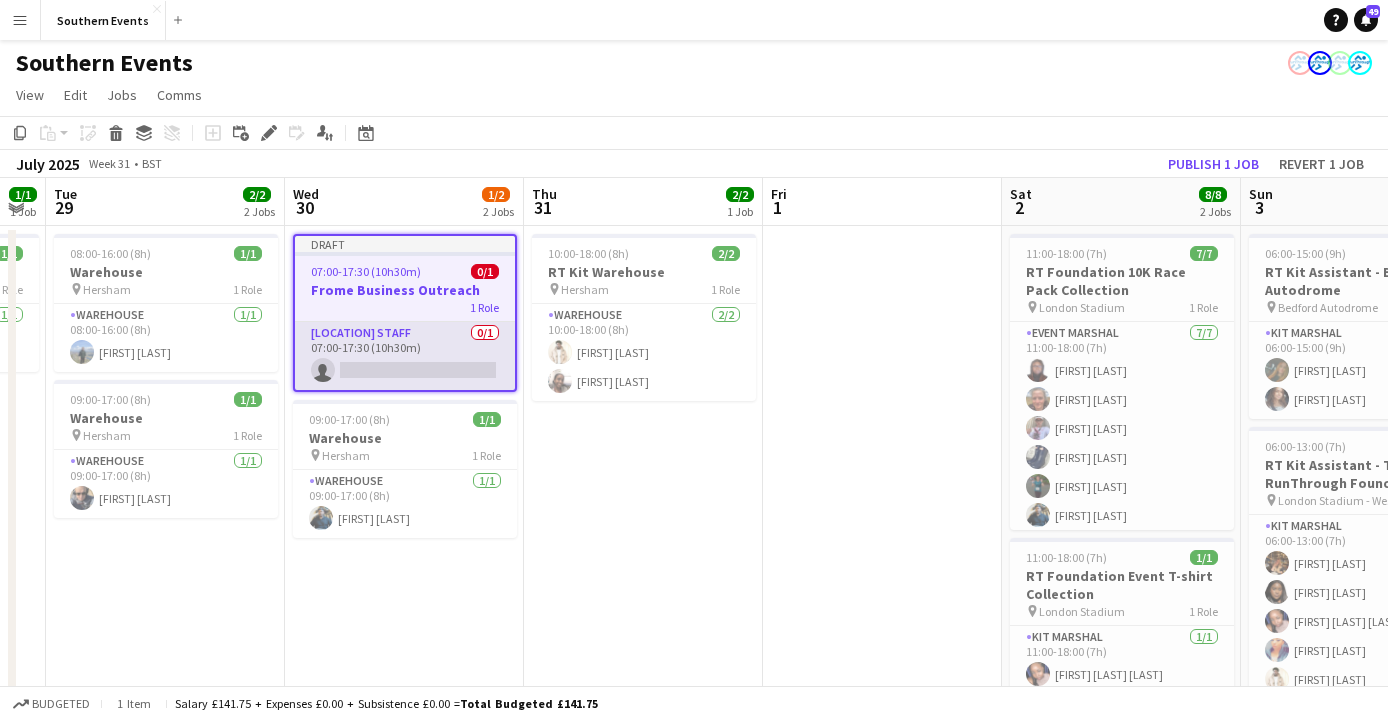 click on "[LOCATION] [LOCATION] [TIME]" at bounding box center [405, 356] 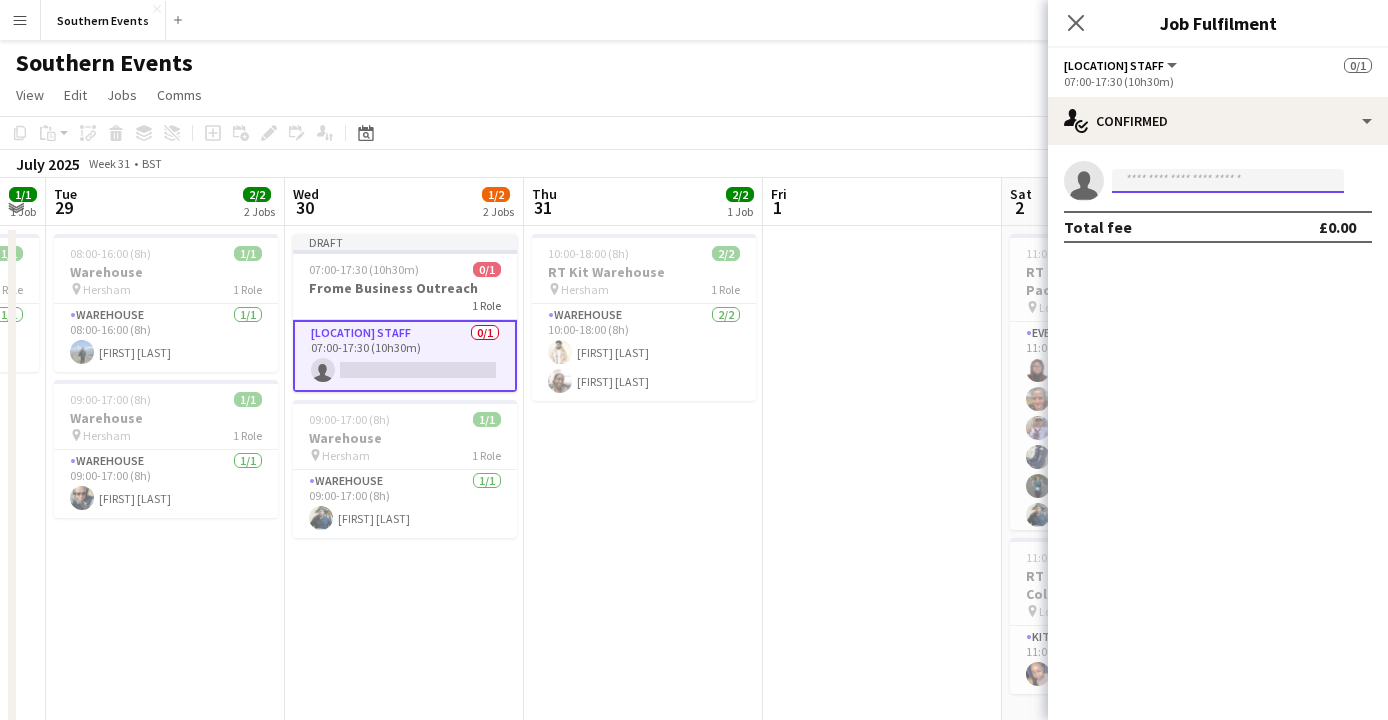 click at bounding box center (1228, 181) 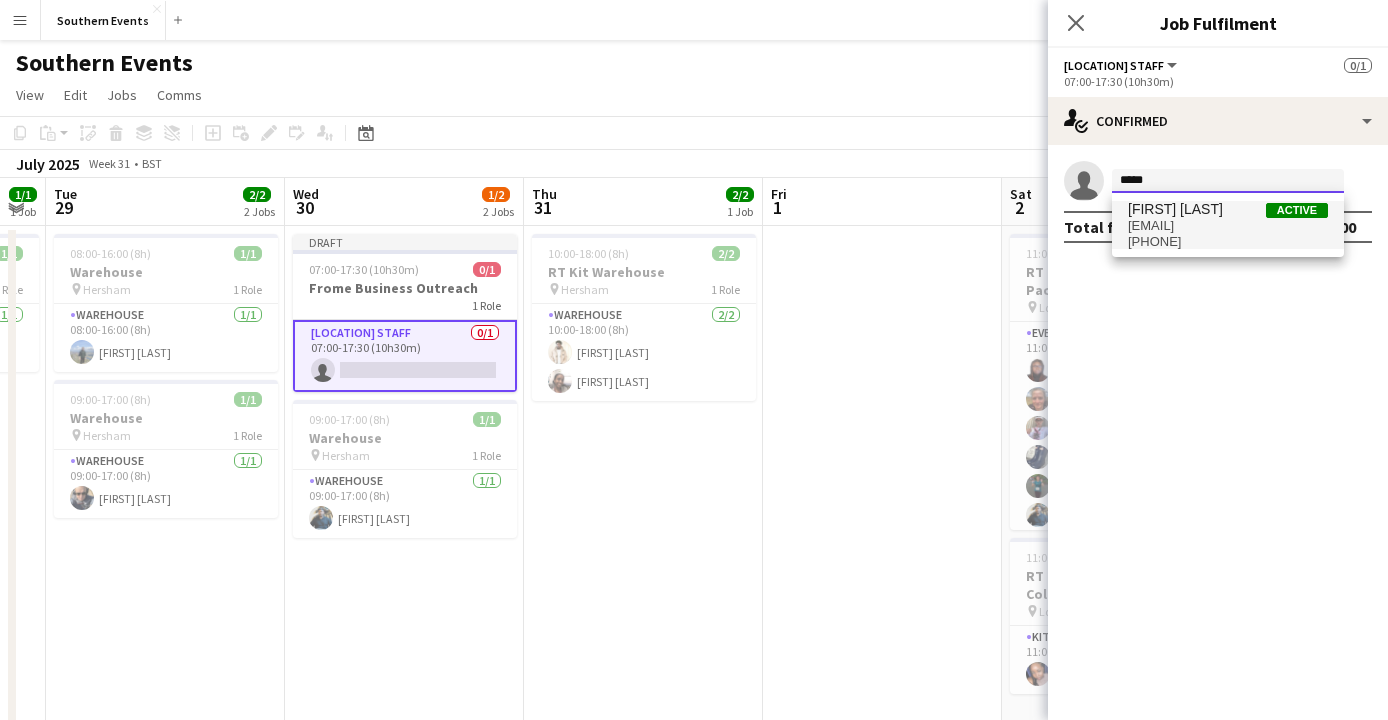 type on "*****" 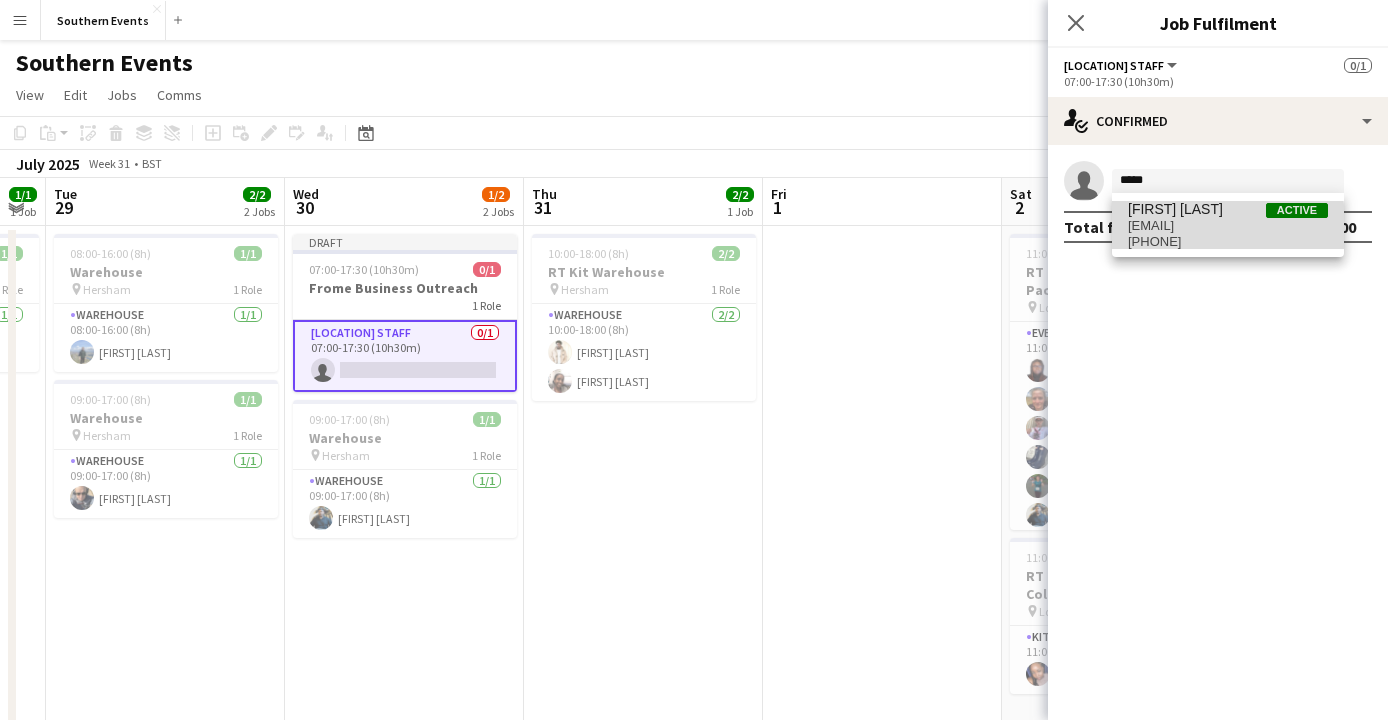 click on "[EMAIL]" at bounding box center (1228, 226) 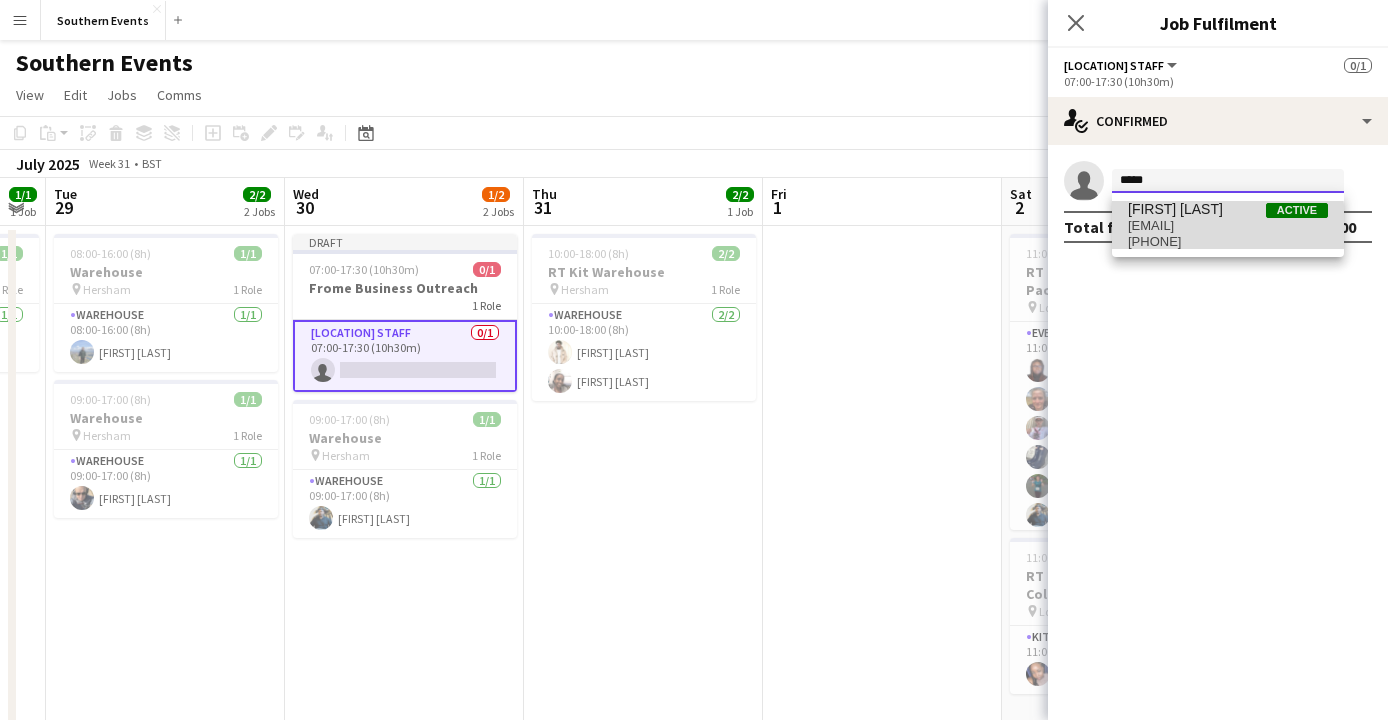 type 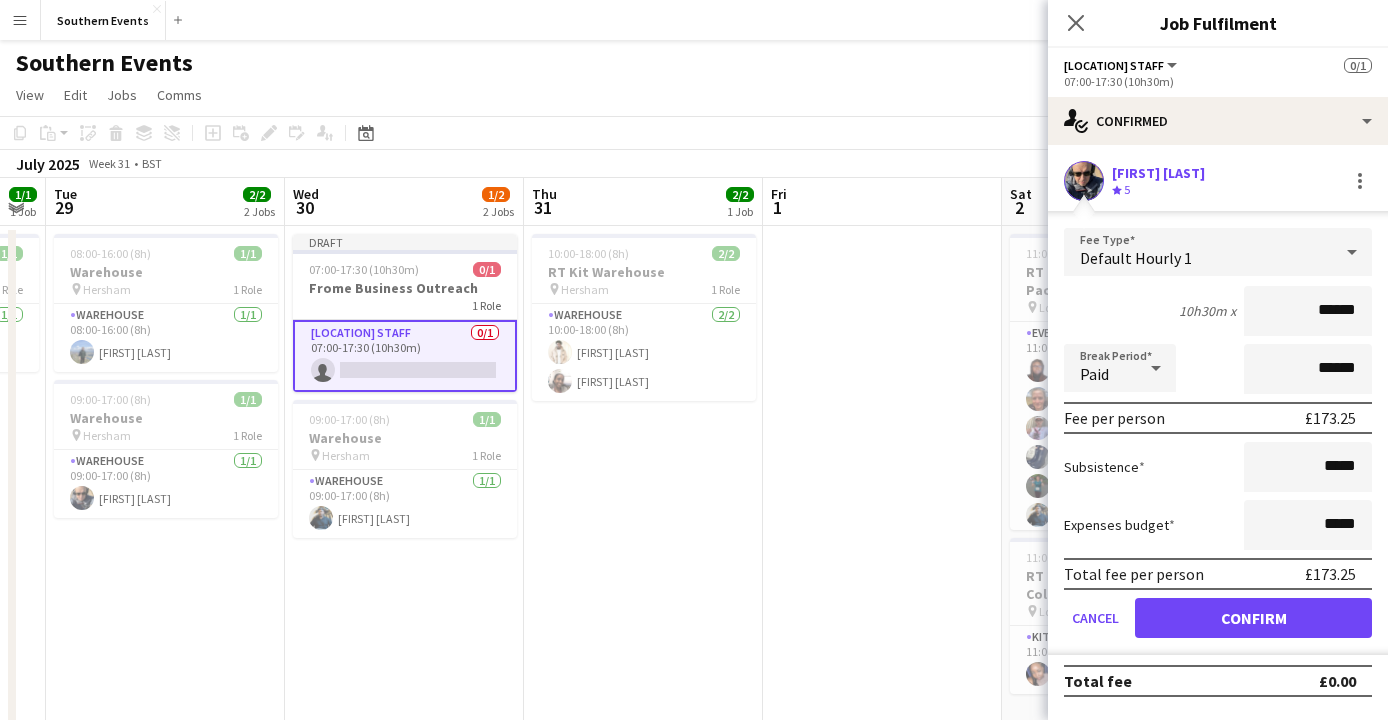 scroll, scrollTop: 0, scrollLeft: 0, axis: both 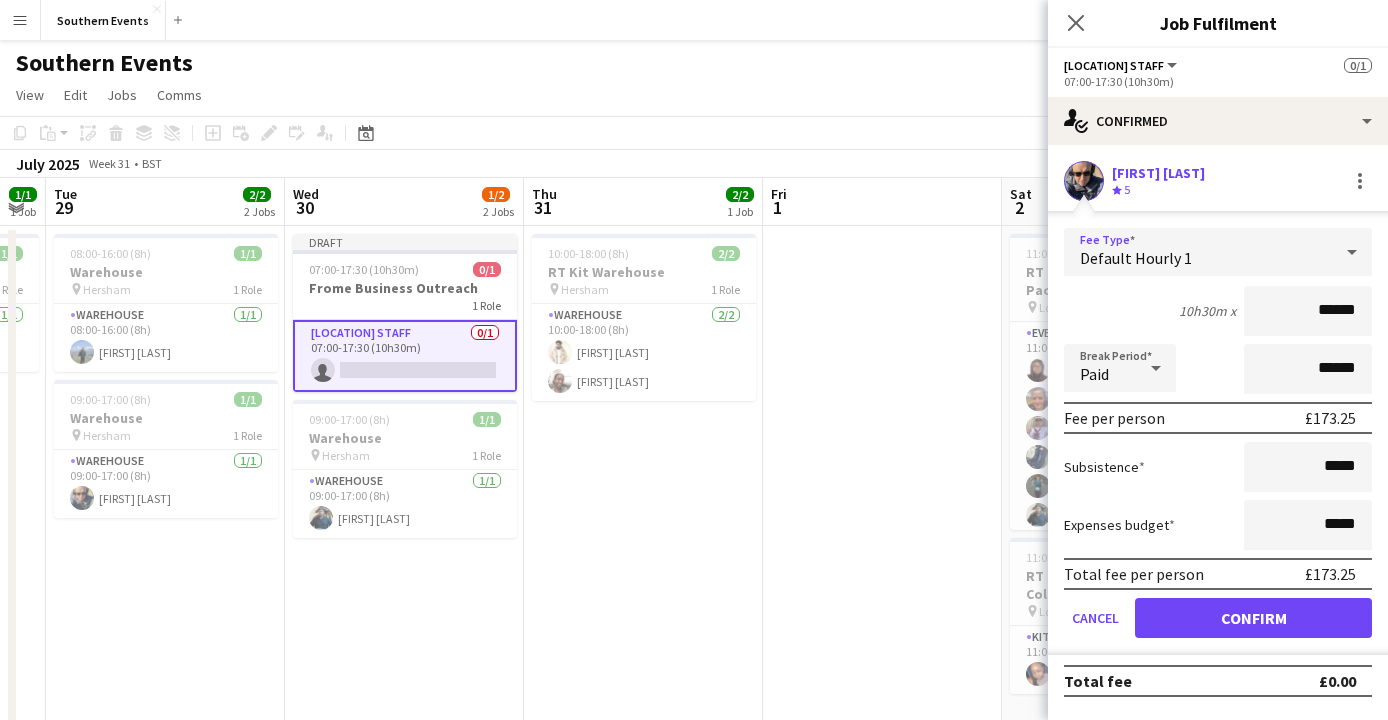 click on "Default Hourly 1" at bounding box center (1198, 252) 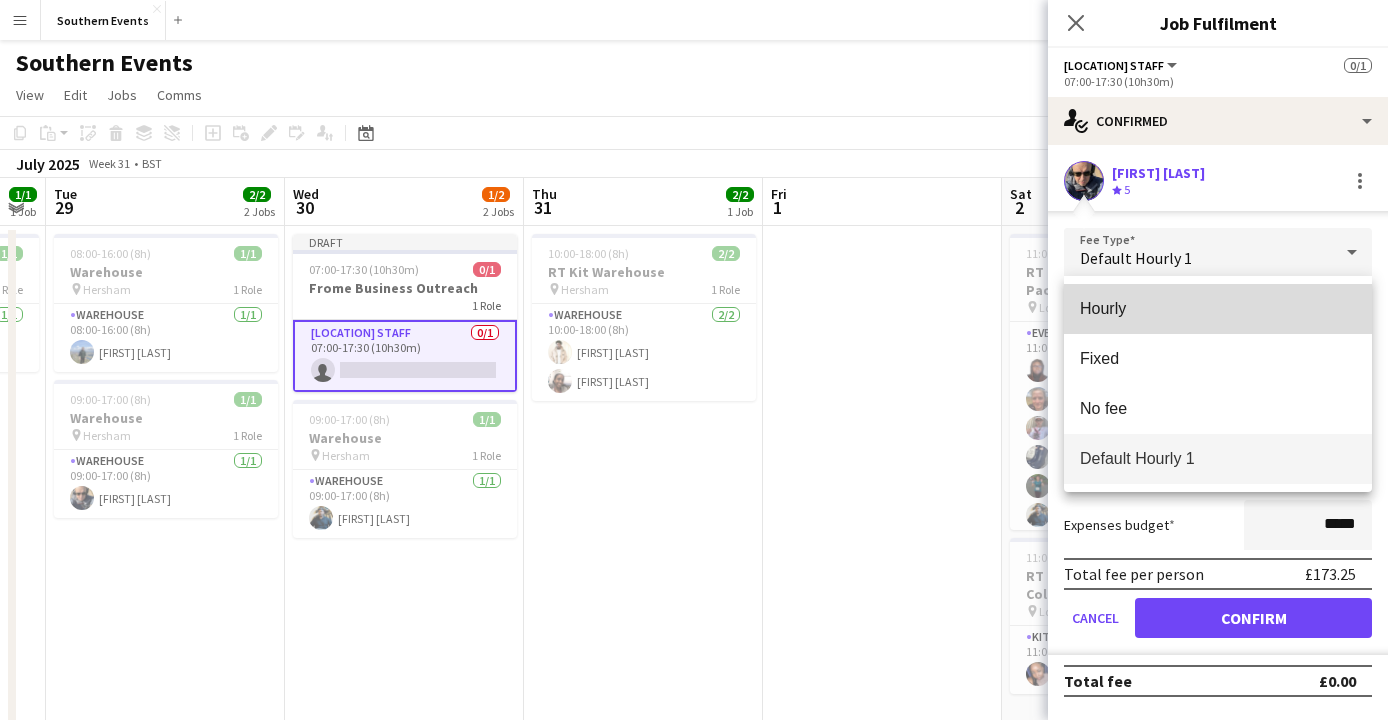 click on "Hourly" at bounding box center (1218, 309) 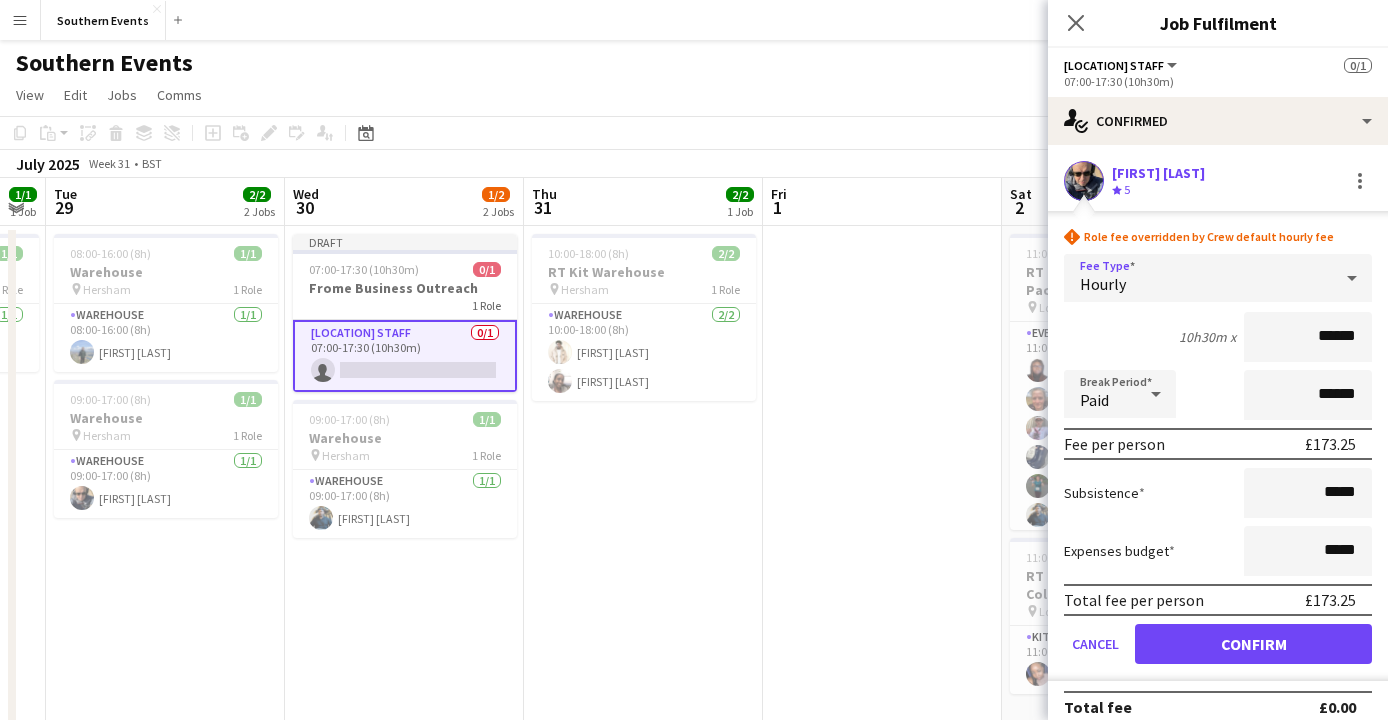 click on "Hourly" at bounding box center (1198, 278) 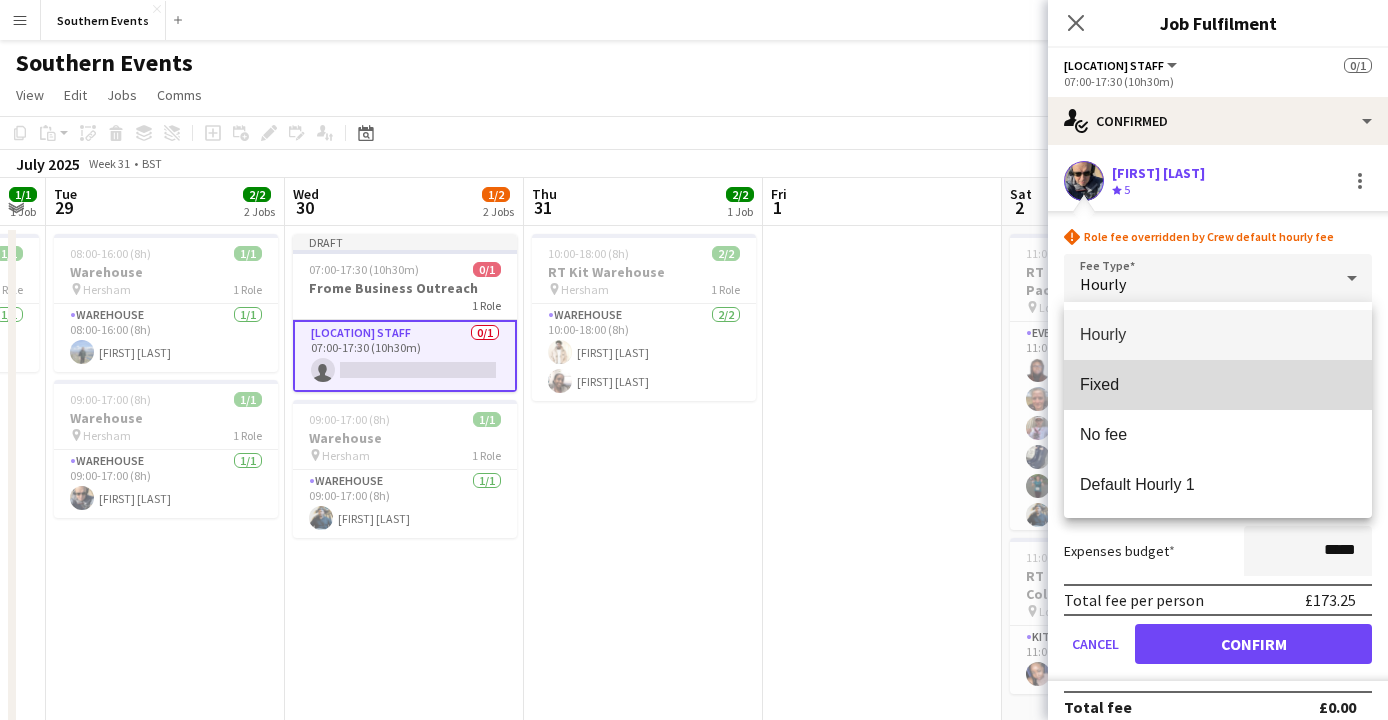 click on "Fixed" at bounding box center [1218, 384] 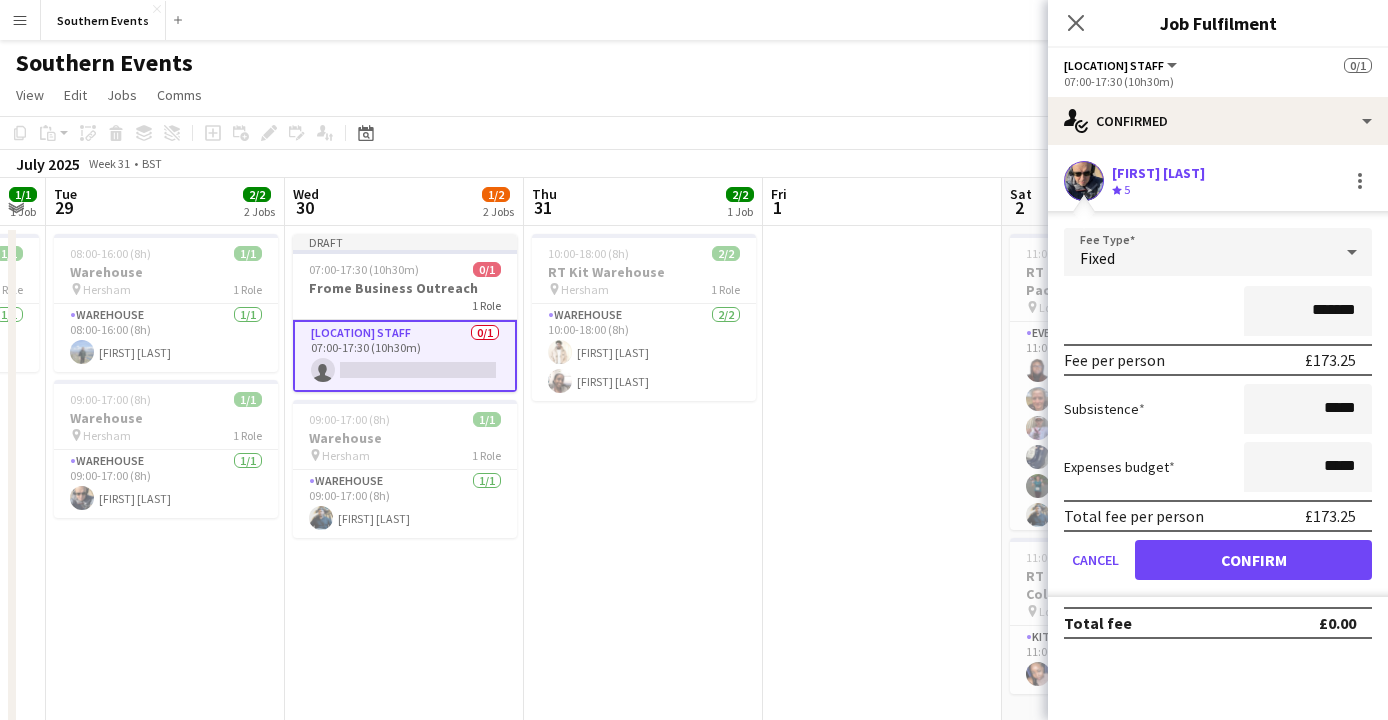 click on "Fixed" at bounding box center [1198, 252] 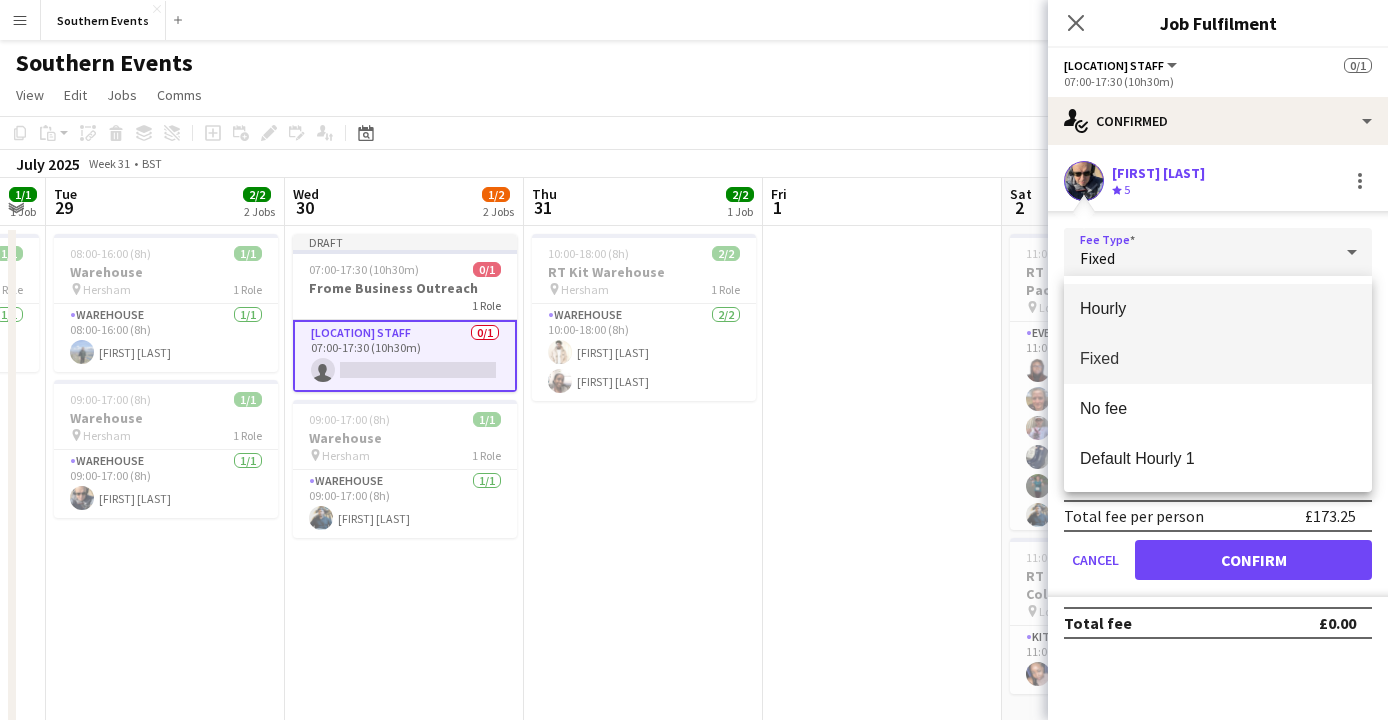 click on "Hourly" at bounding box center (1218, 309) 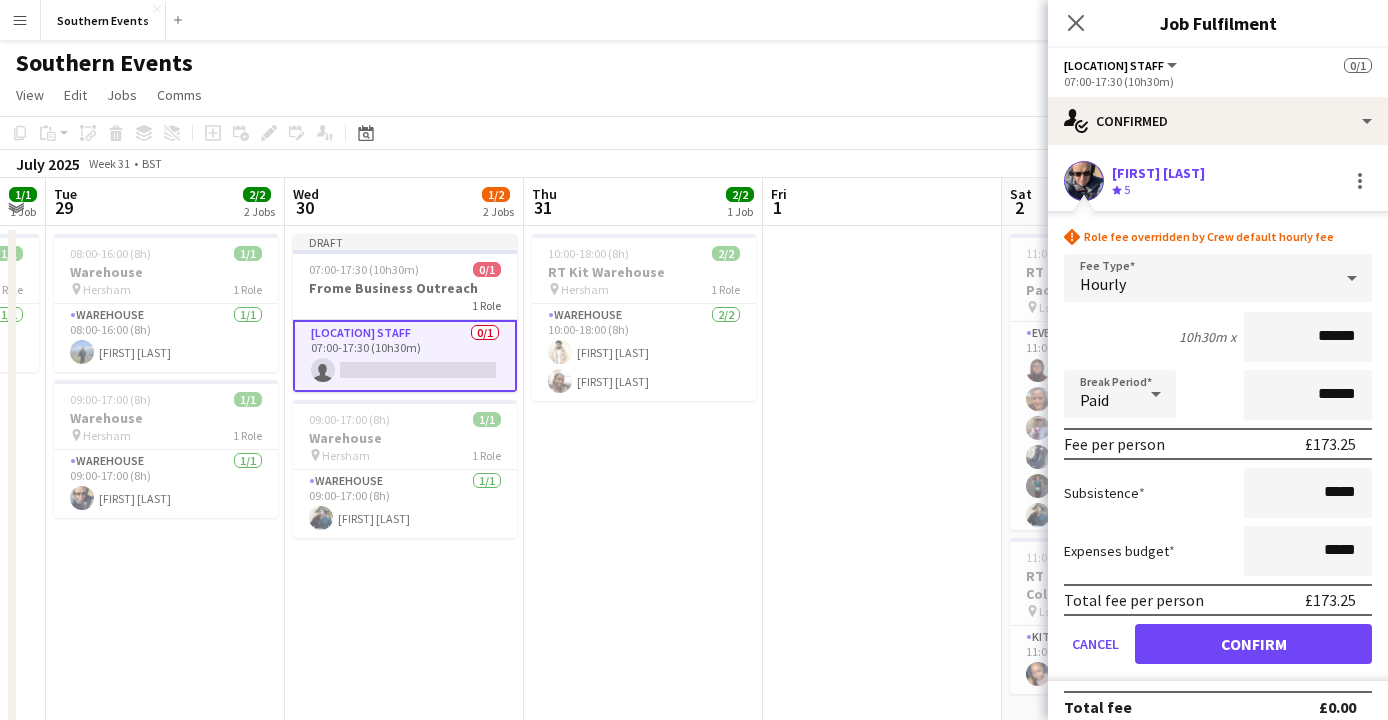 click on "******" at bounding box center [1308, 337] 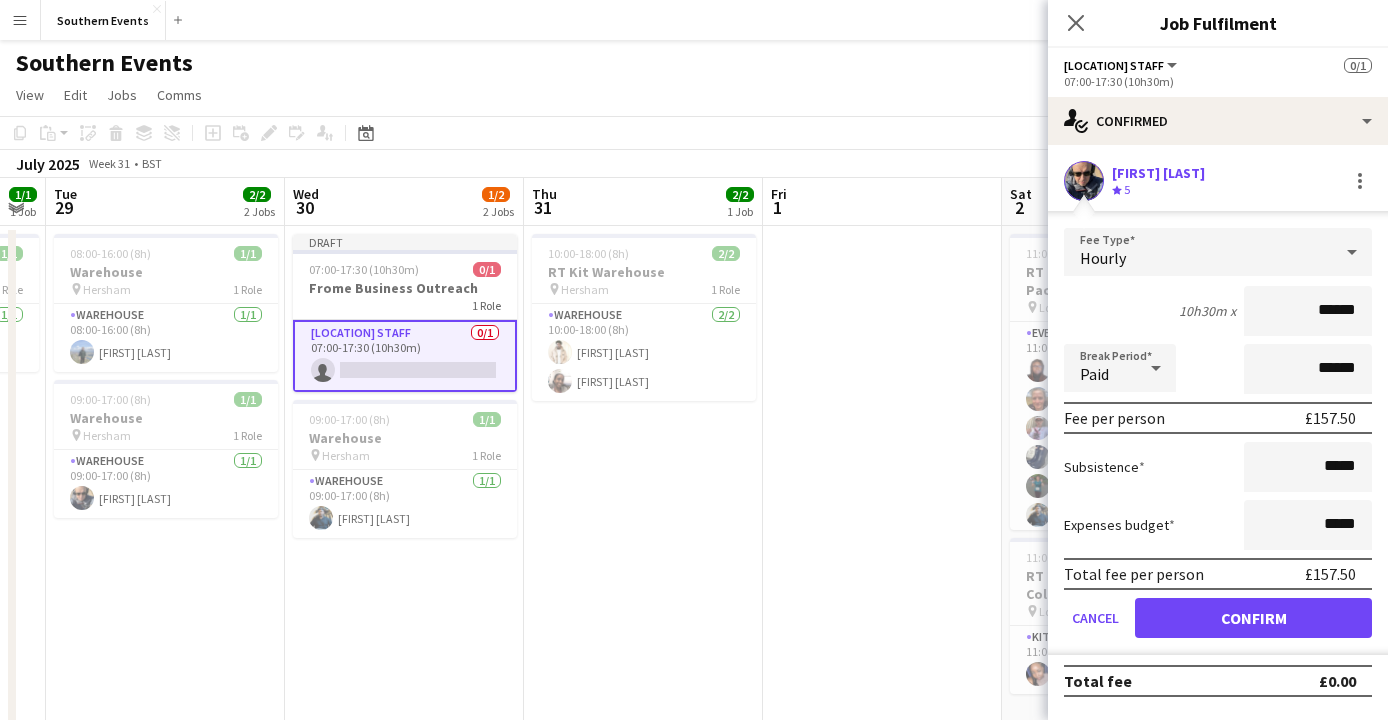 type on "******" 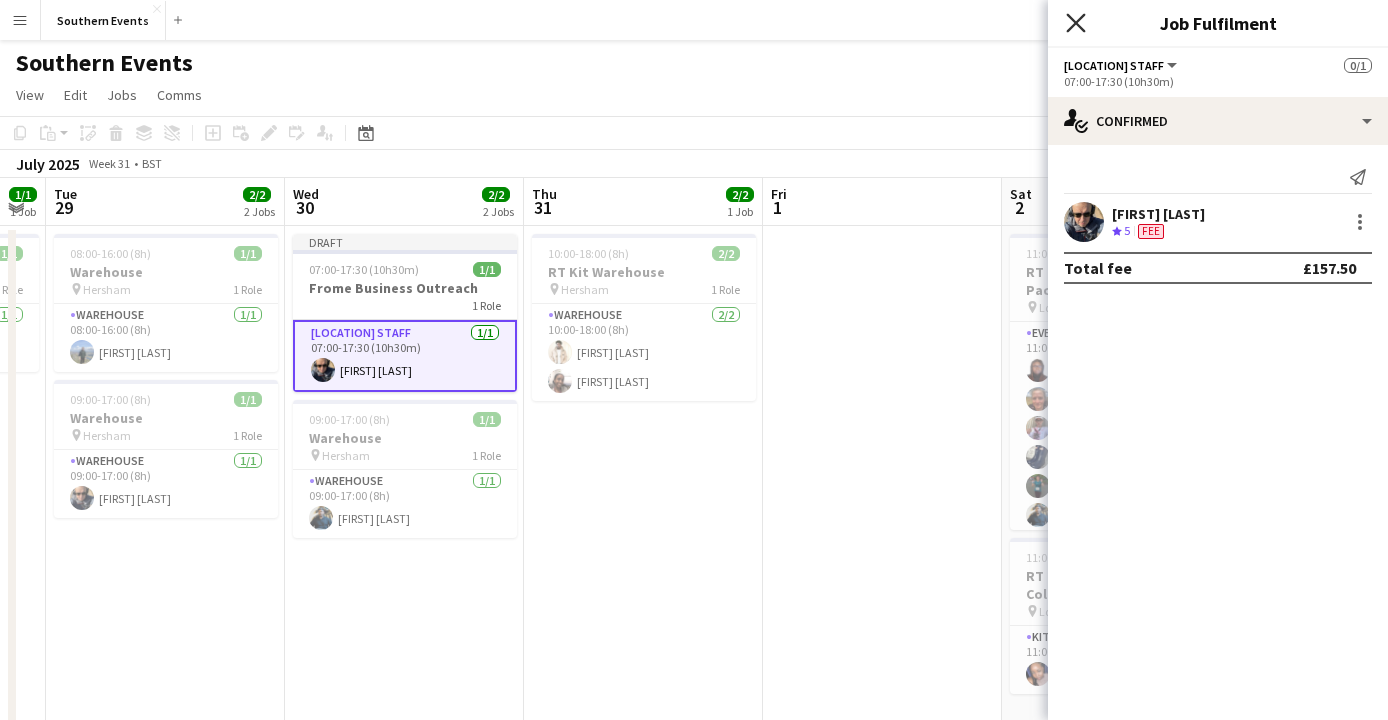 click 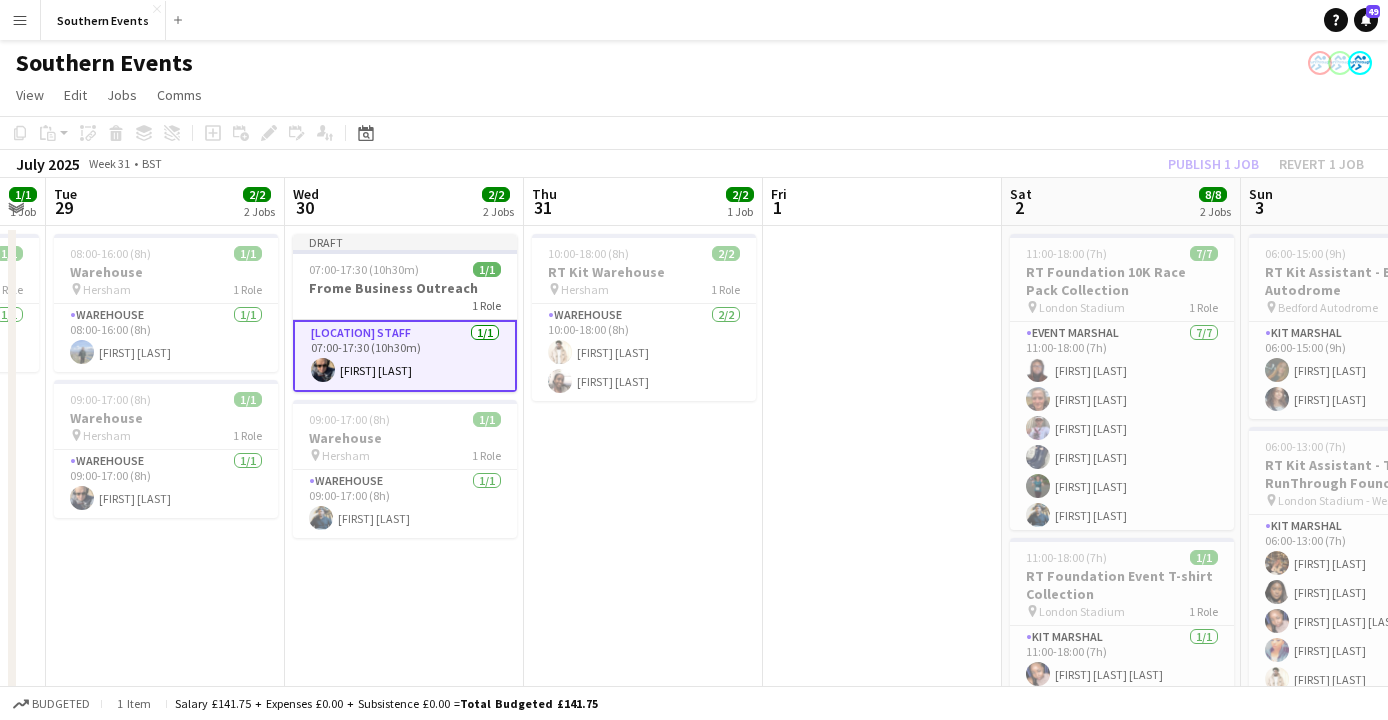 click on "Publish 1 job   Revert 1 job" 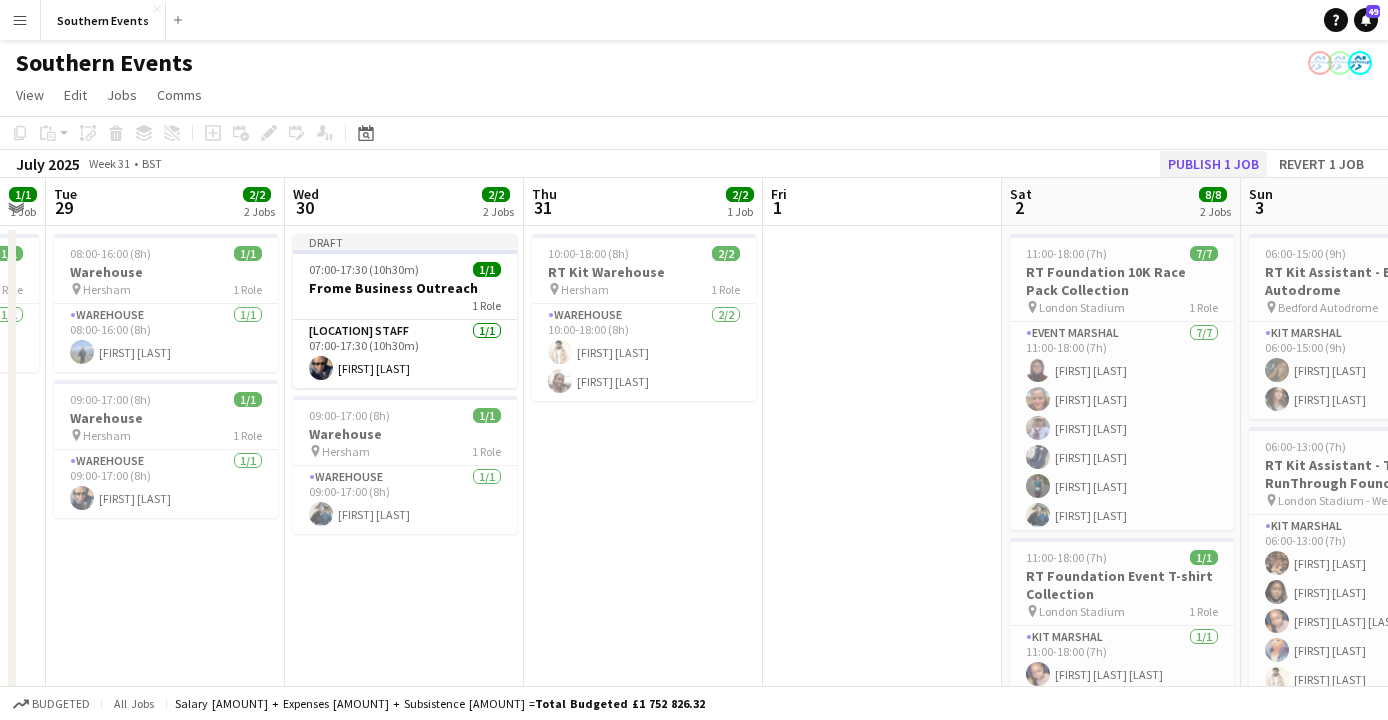 click on "Publish 1 job" 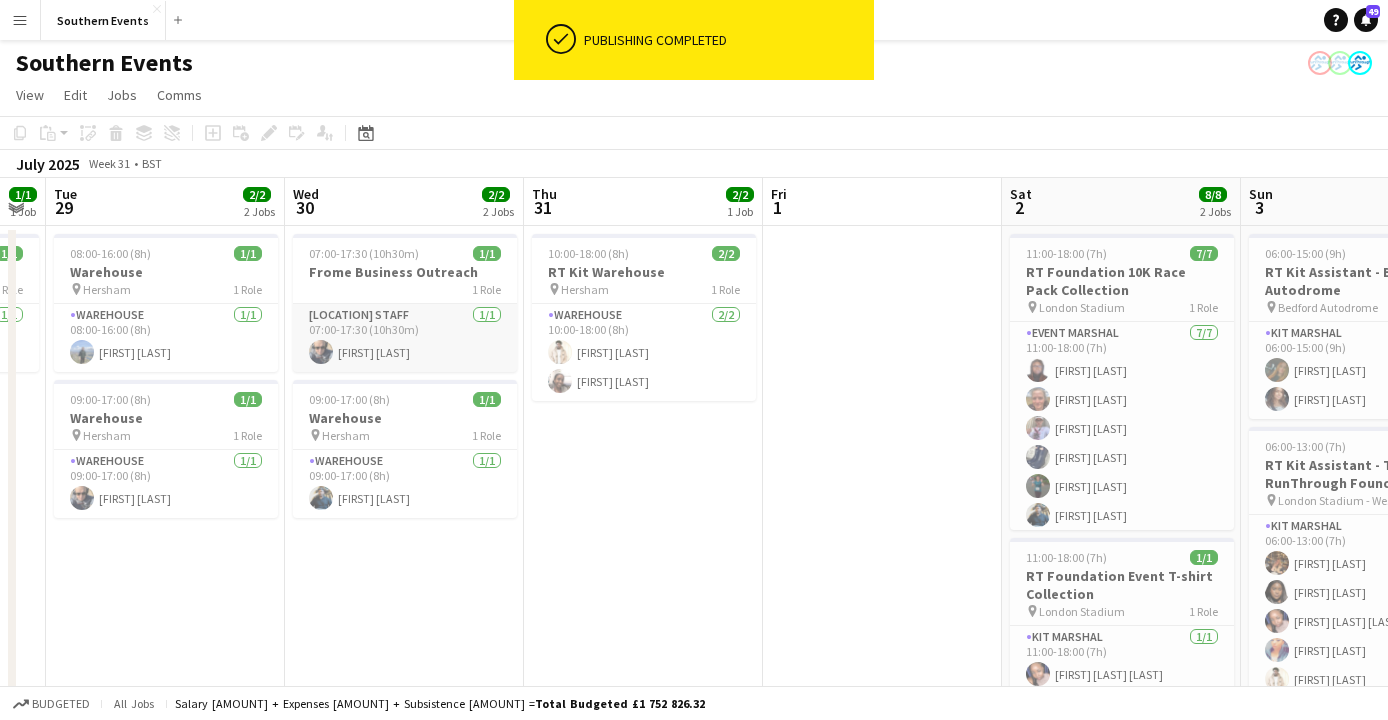 click on "[LOCATION] [LOCATION] [TIME]
[FIRST] [LAST]" at bounding box center (405, 338) 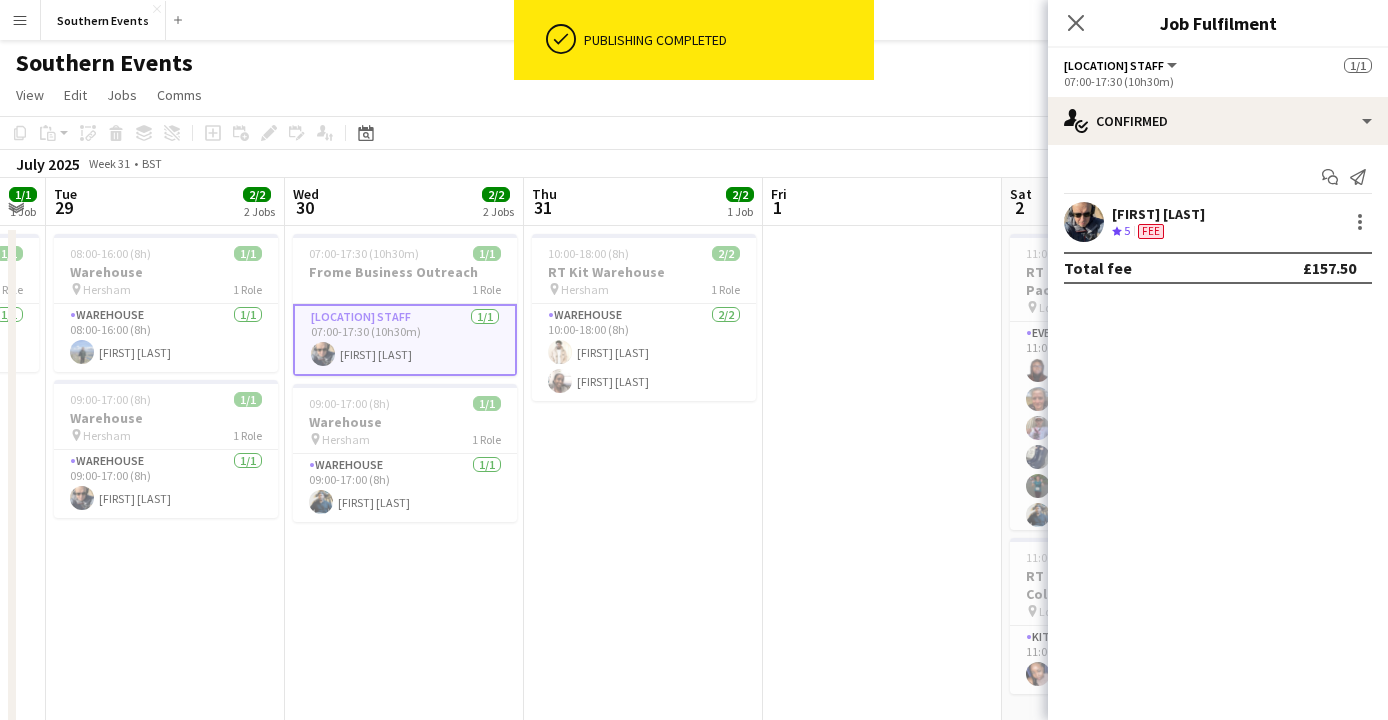 click on "Menu" at bounding box center (20, 20) 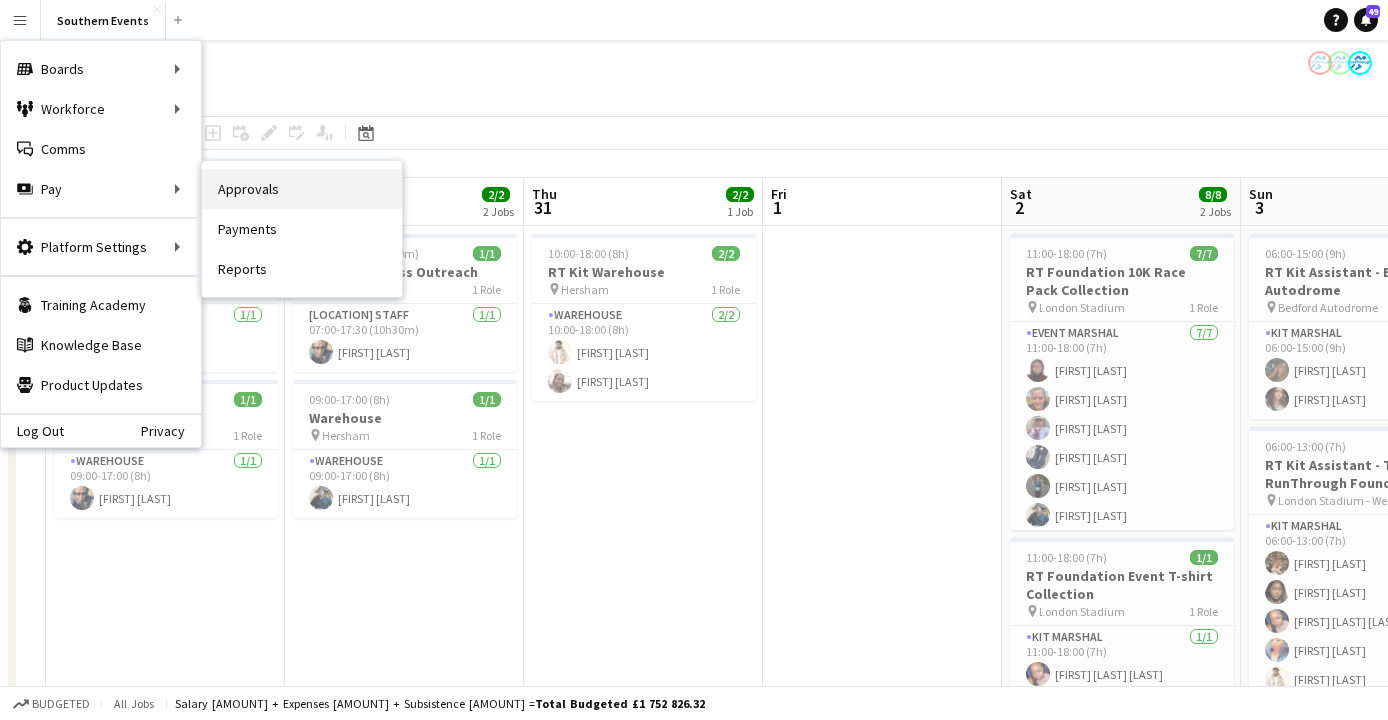 click on "Approvals" at bounding box center (302, 189) 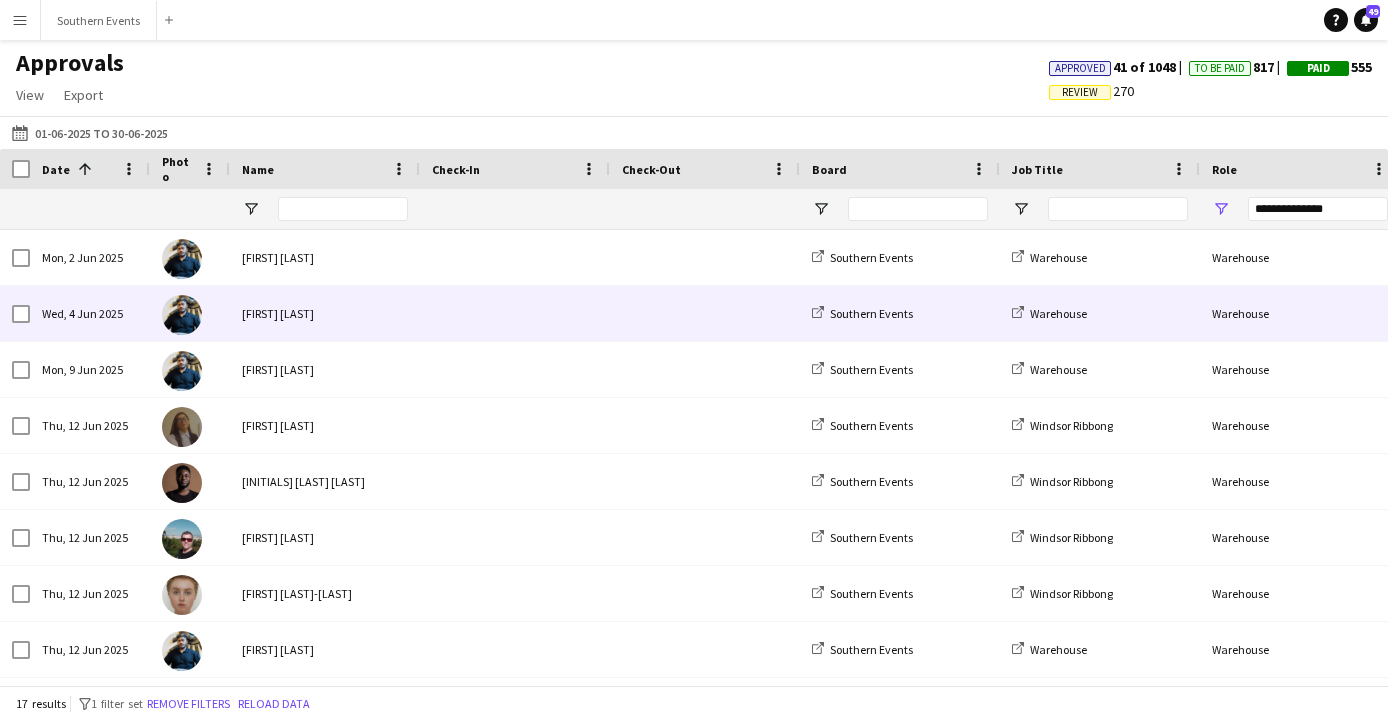 scroll, scrollTop: 16, scrollLeft: 0, axis: vertical 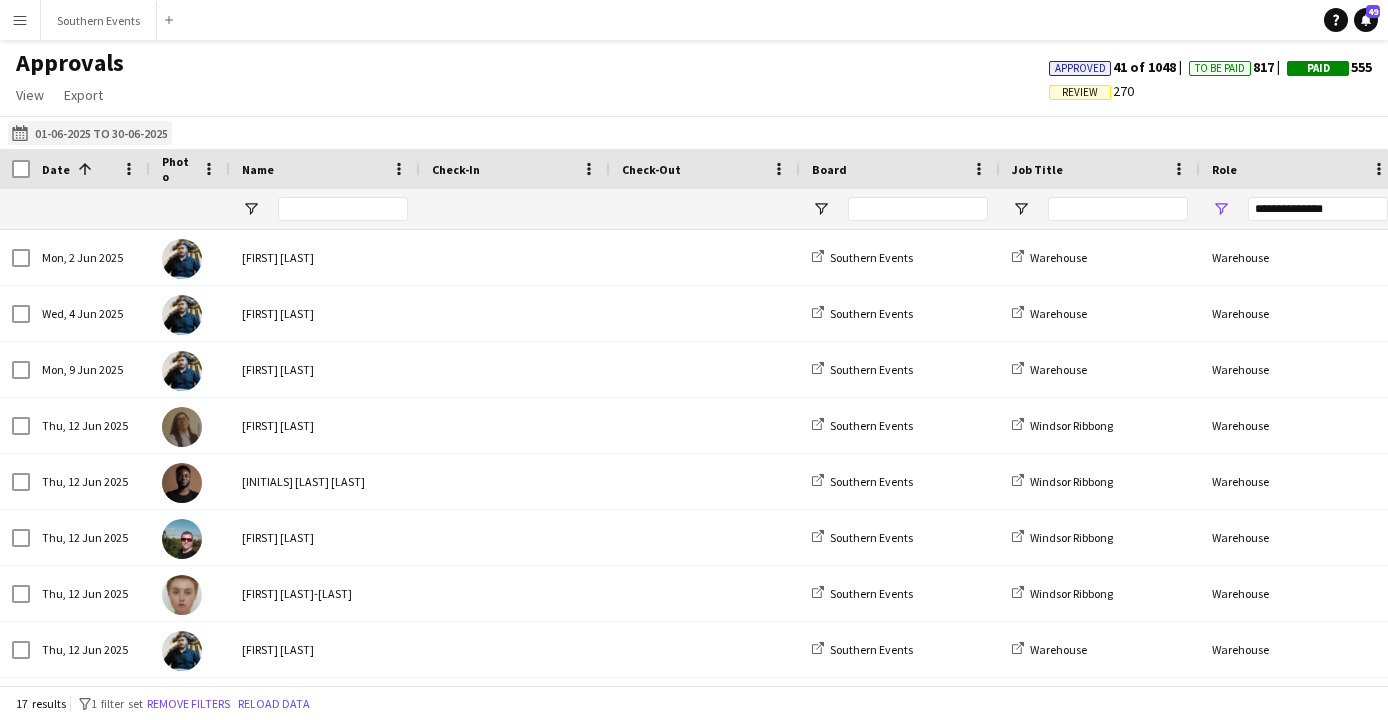 click on "01-06-2025 to 30-06-2025
01-06-2025 to 30-06-2025" 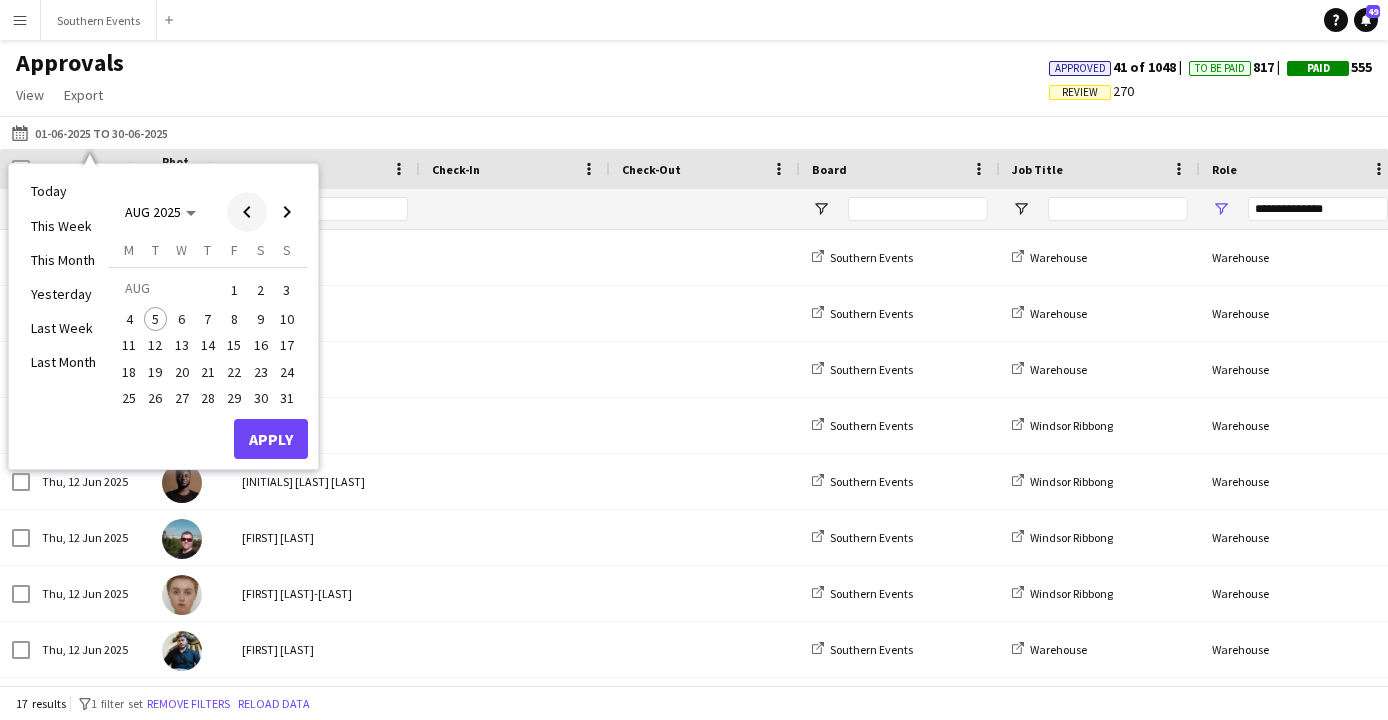 click at bounding box center (247, 212) 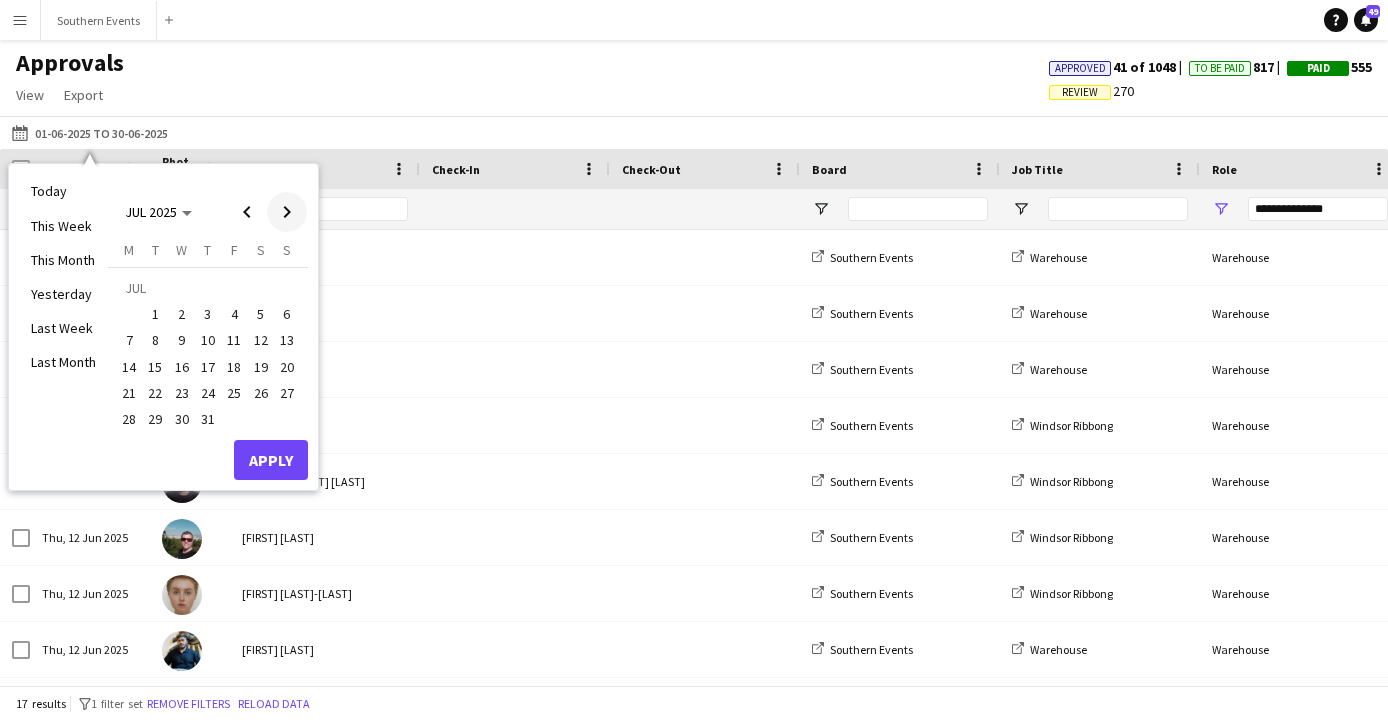 click at bounding box center (287, 212) 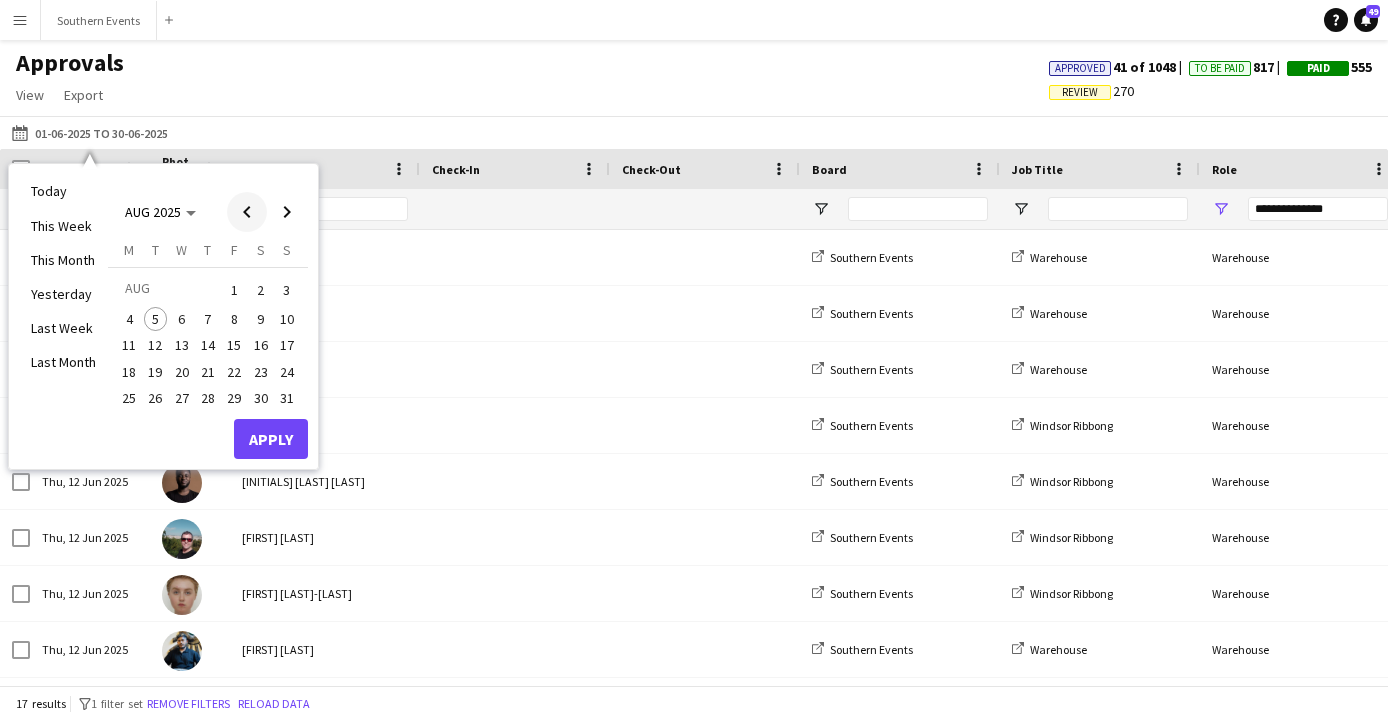 click at bounding box center [247, 212] 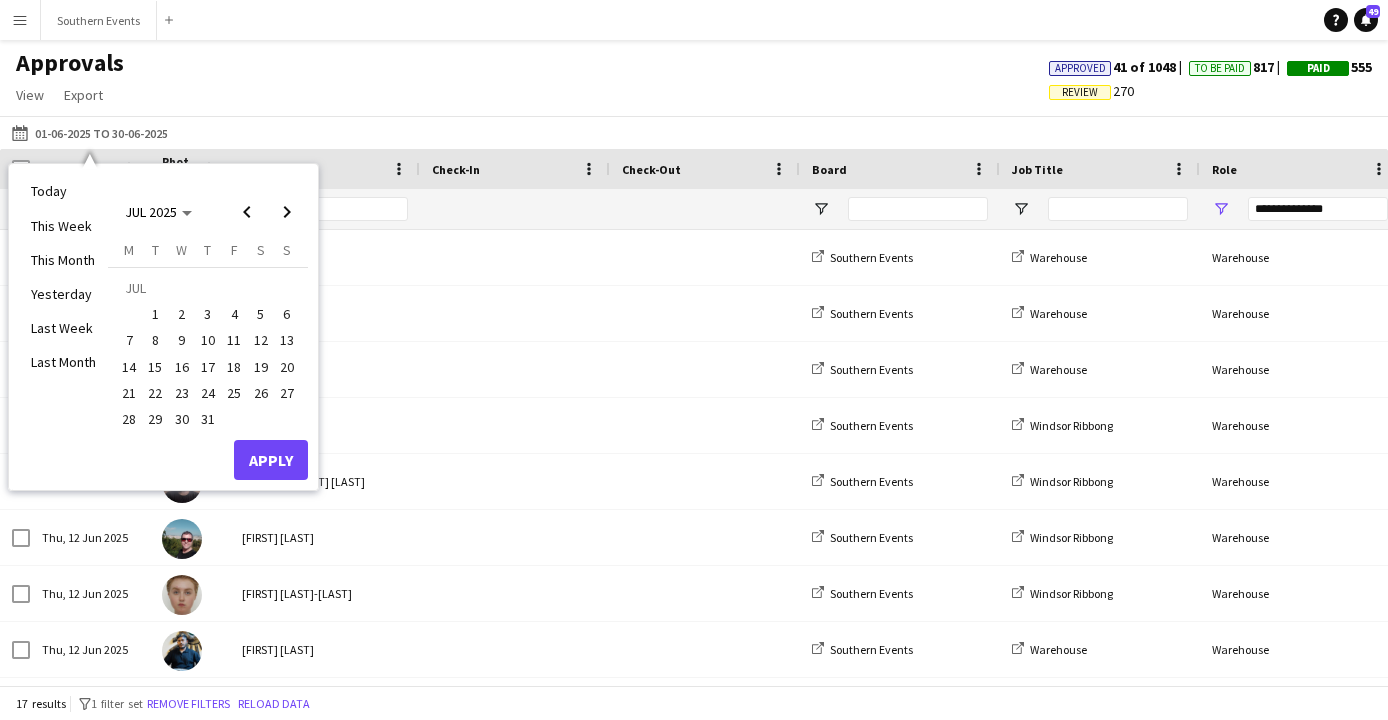 click on "30" at bounding box center (182, 419) 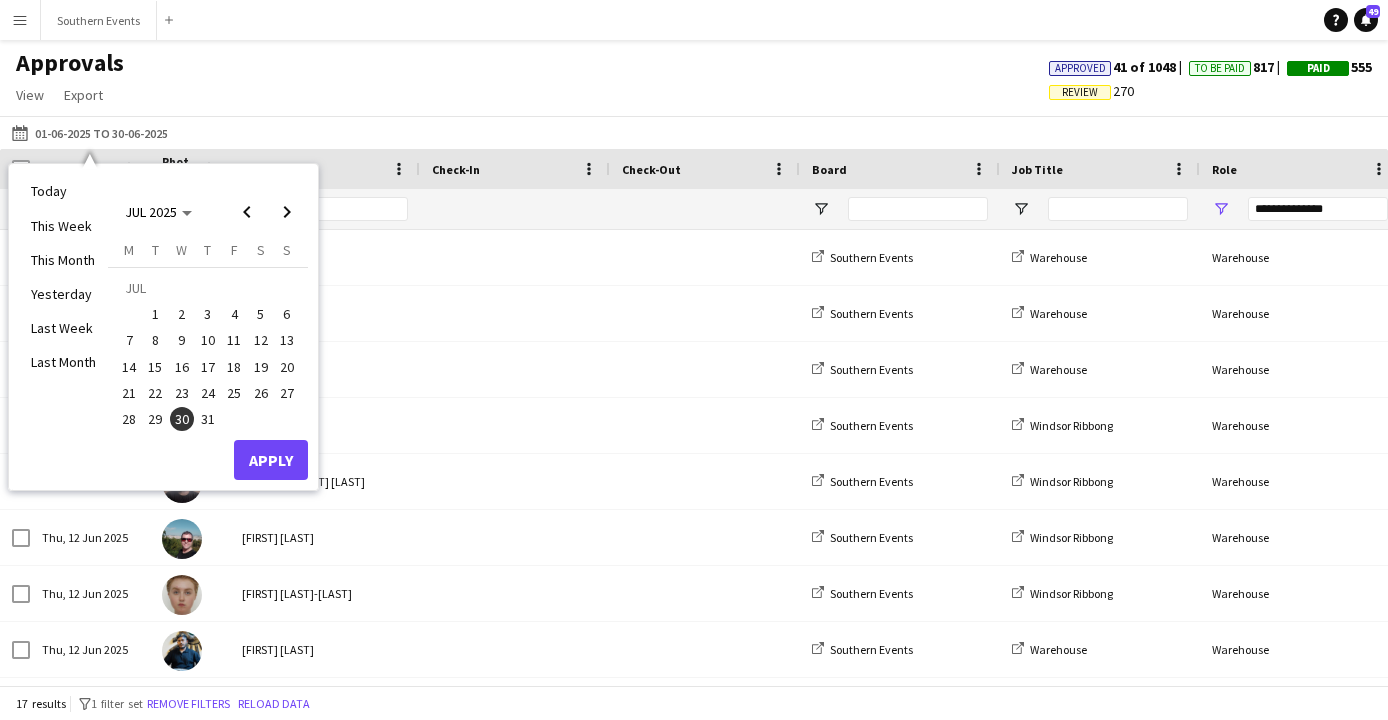 click on "Apply" at bounding box center (271, 460) 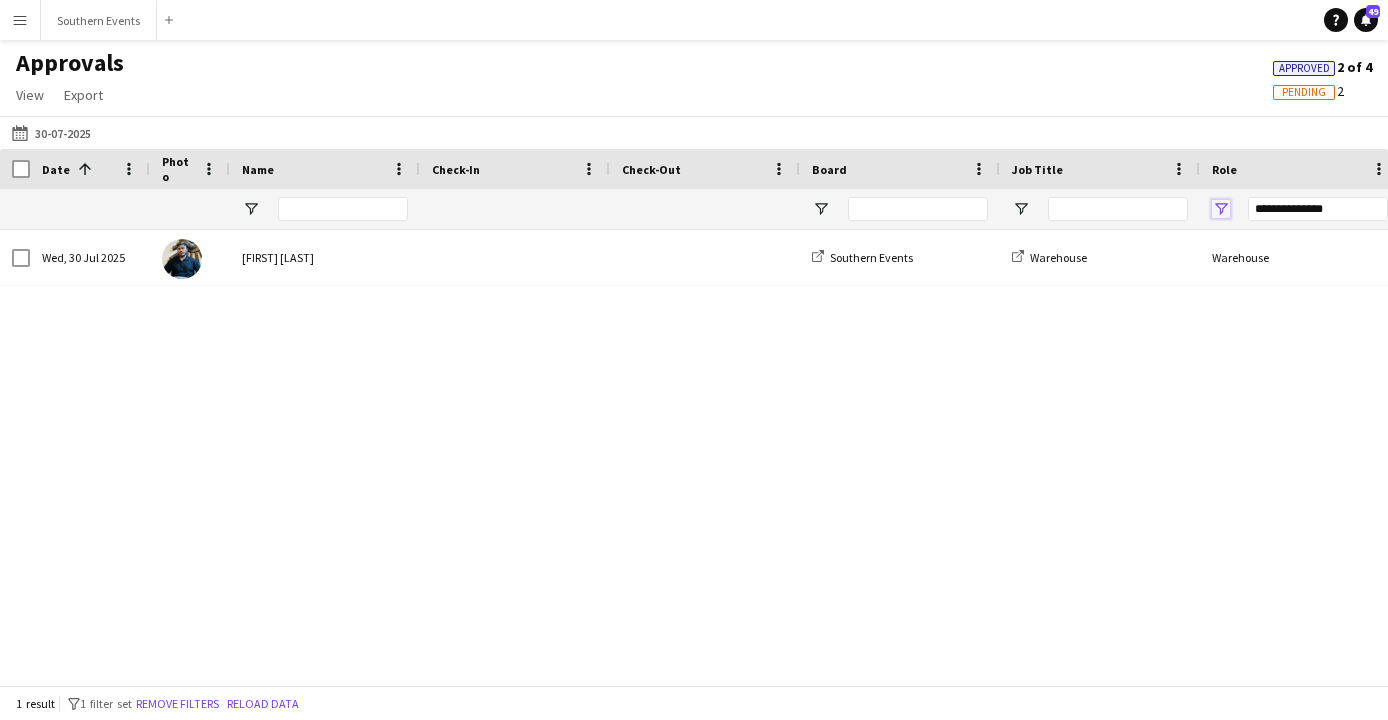 click at bounding box center (1221, 209) 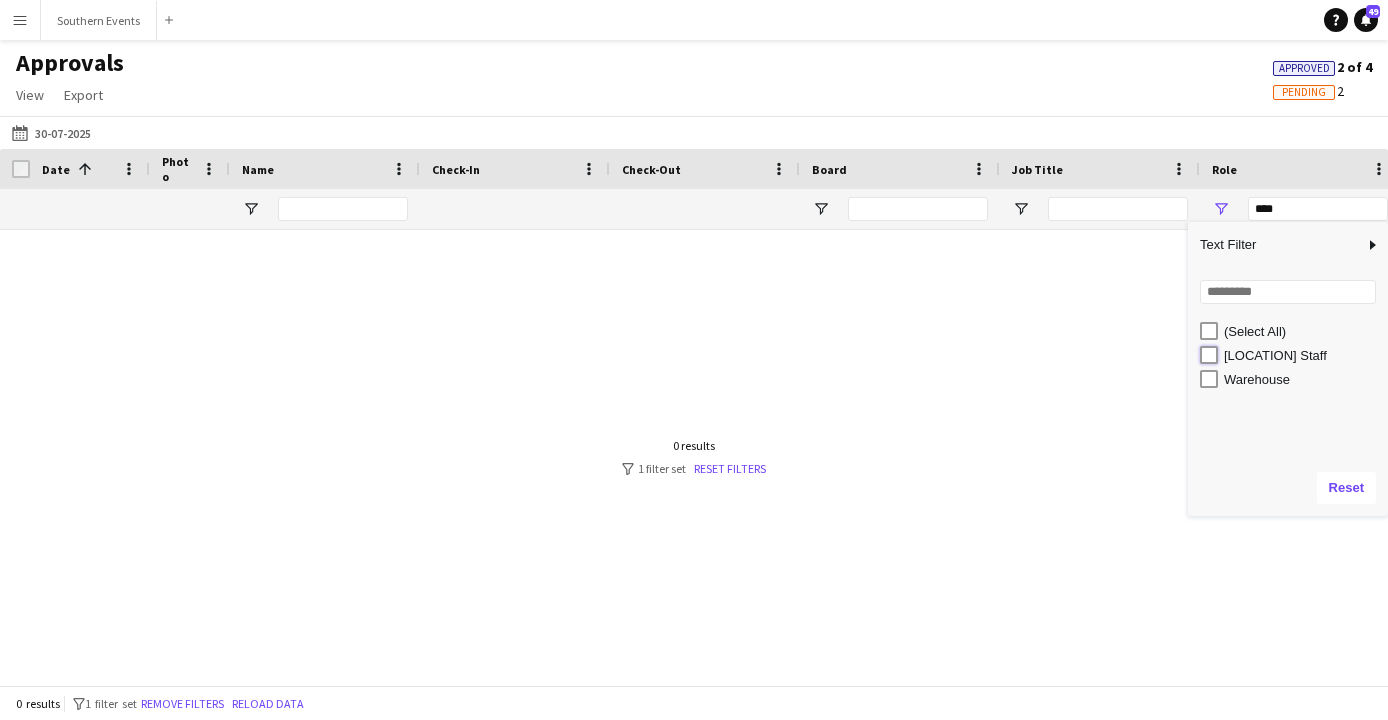 type on "**********" 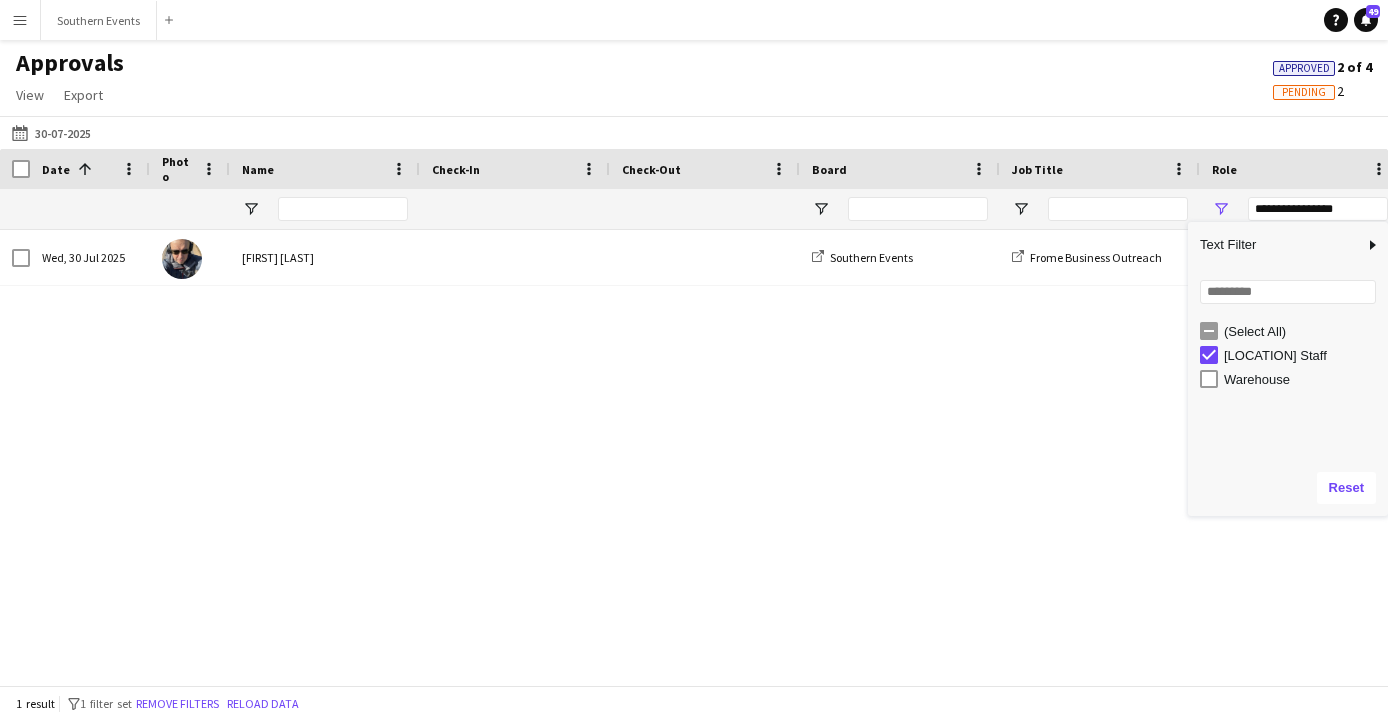 click on "Wed, [DATE] [FIRST] [LAST]
Southern Events
Frome Business Outreach
[LOCATION] Staff" at bounding box center (694, 457) 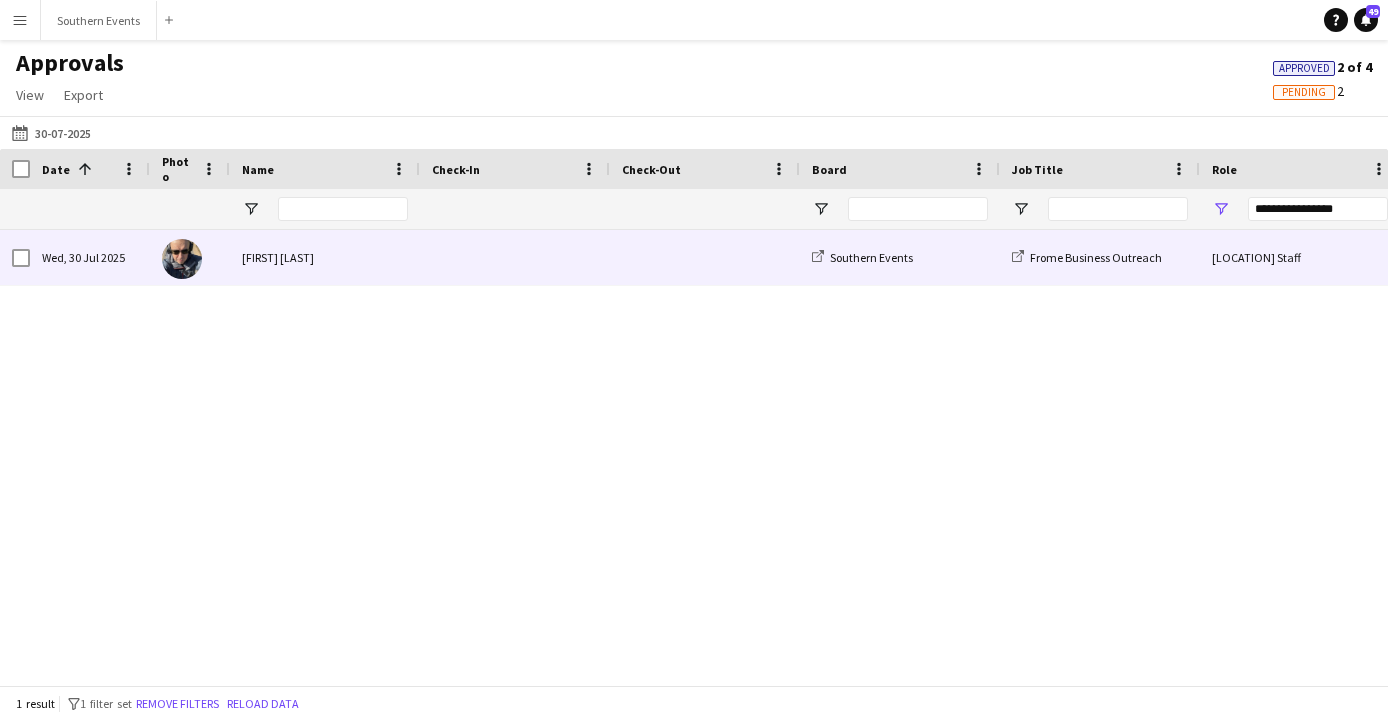 click on "[FIRST] [LAST]" at bounding box center (325, 257) 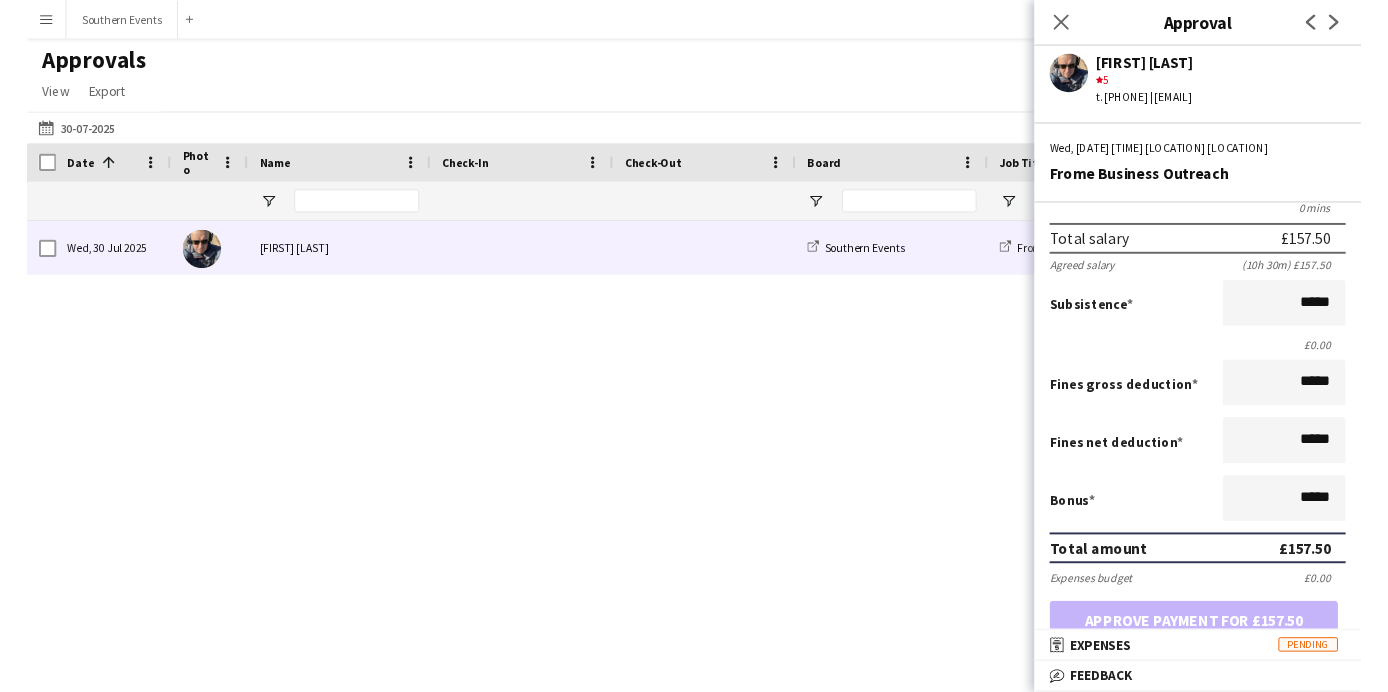 scroll, scrollTop: 226, scrollLeft: 0, axis: vertical 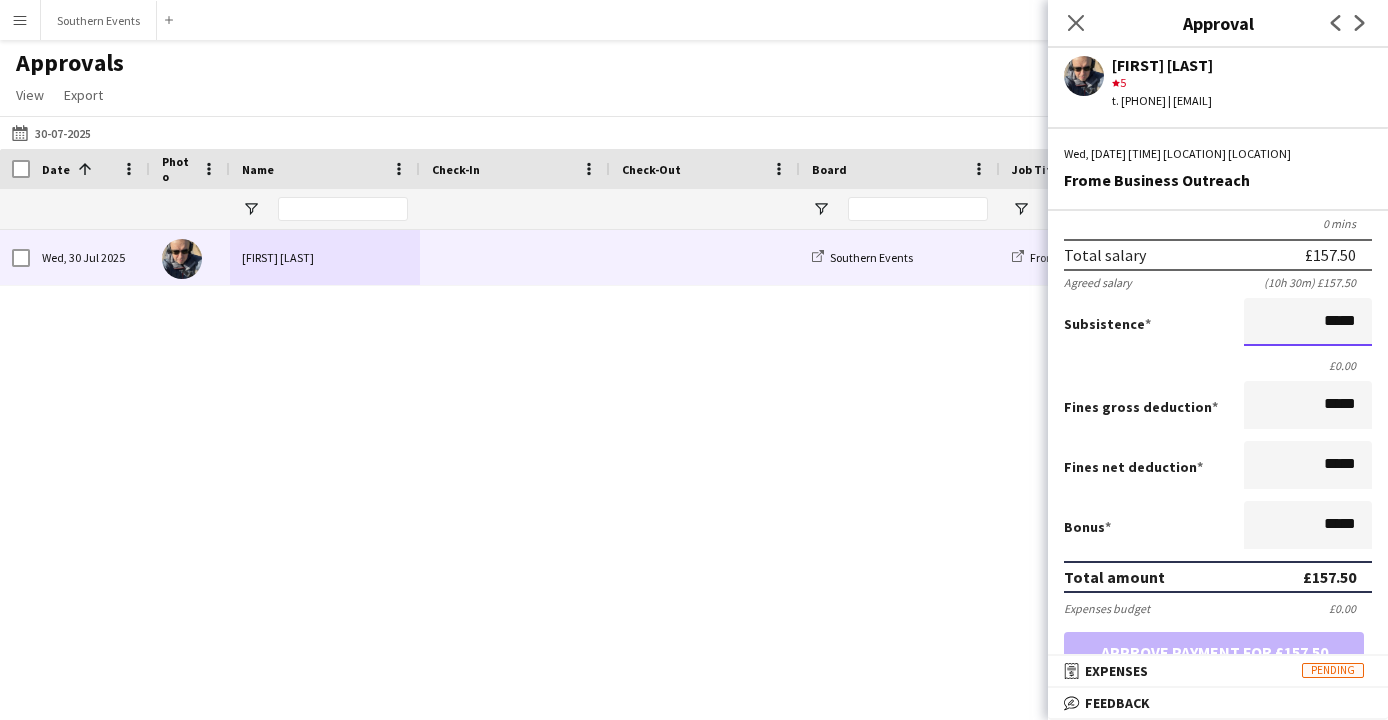 click on "*****" at bounding box center [1308, 322] 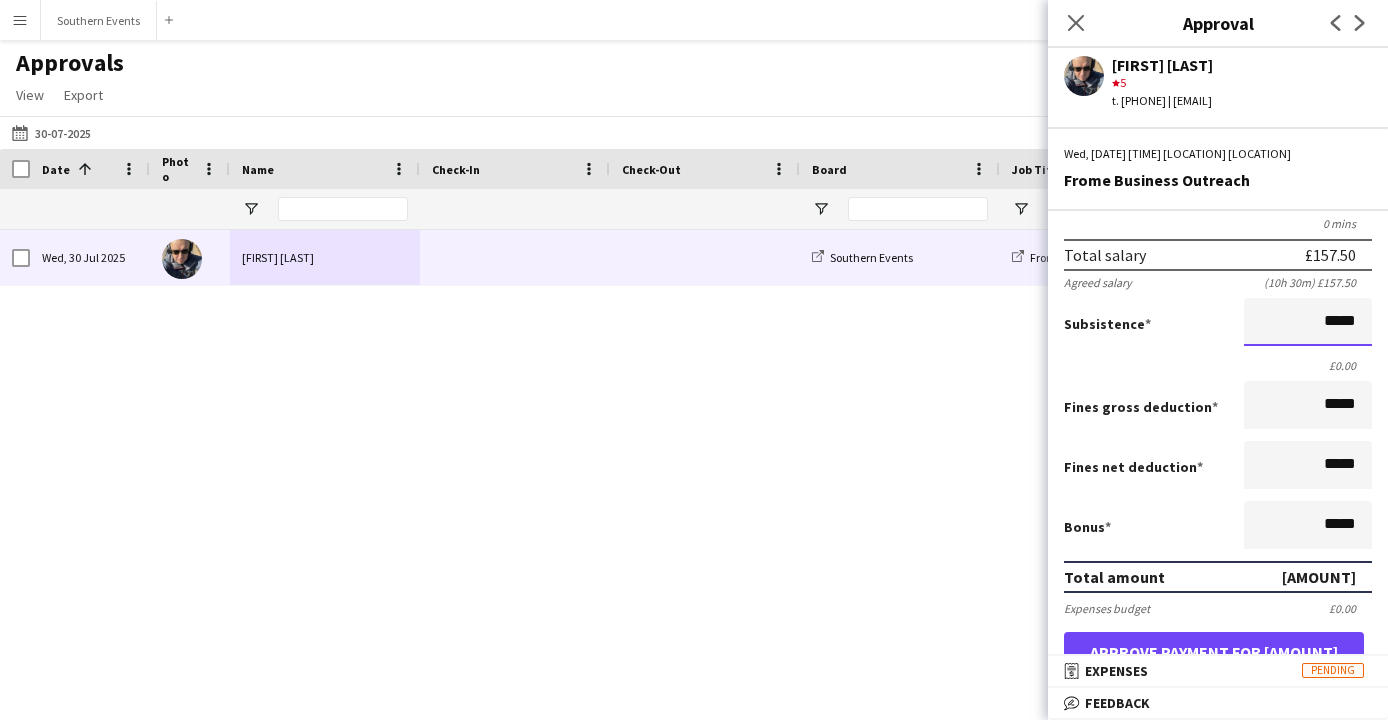 type on "*****" 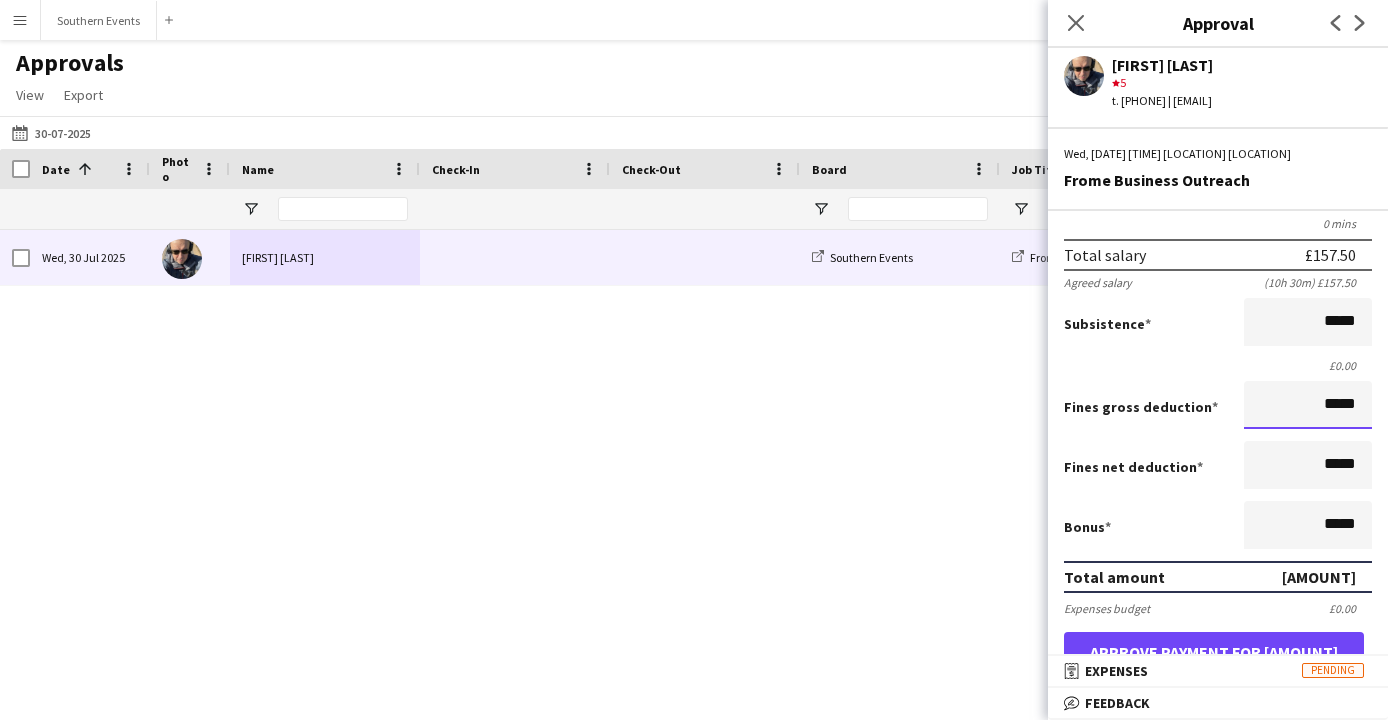 click on "*****" at bounding box center [1308, 405] 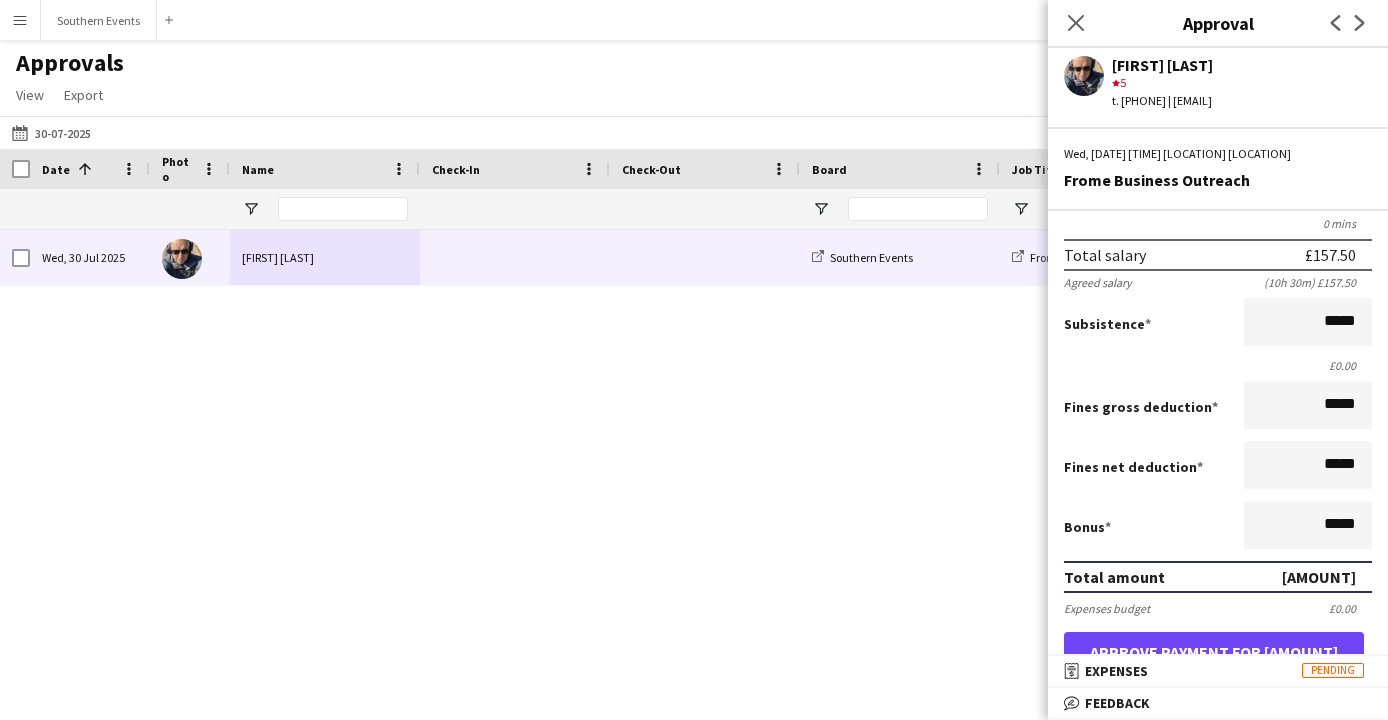 click on "Approve payment for [AMOUNT]" at bounding box center (1214, 652) 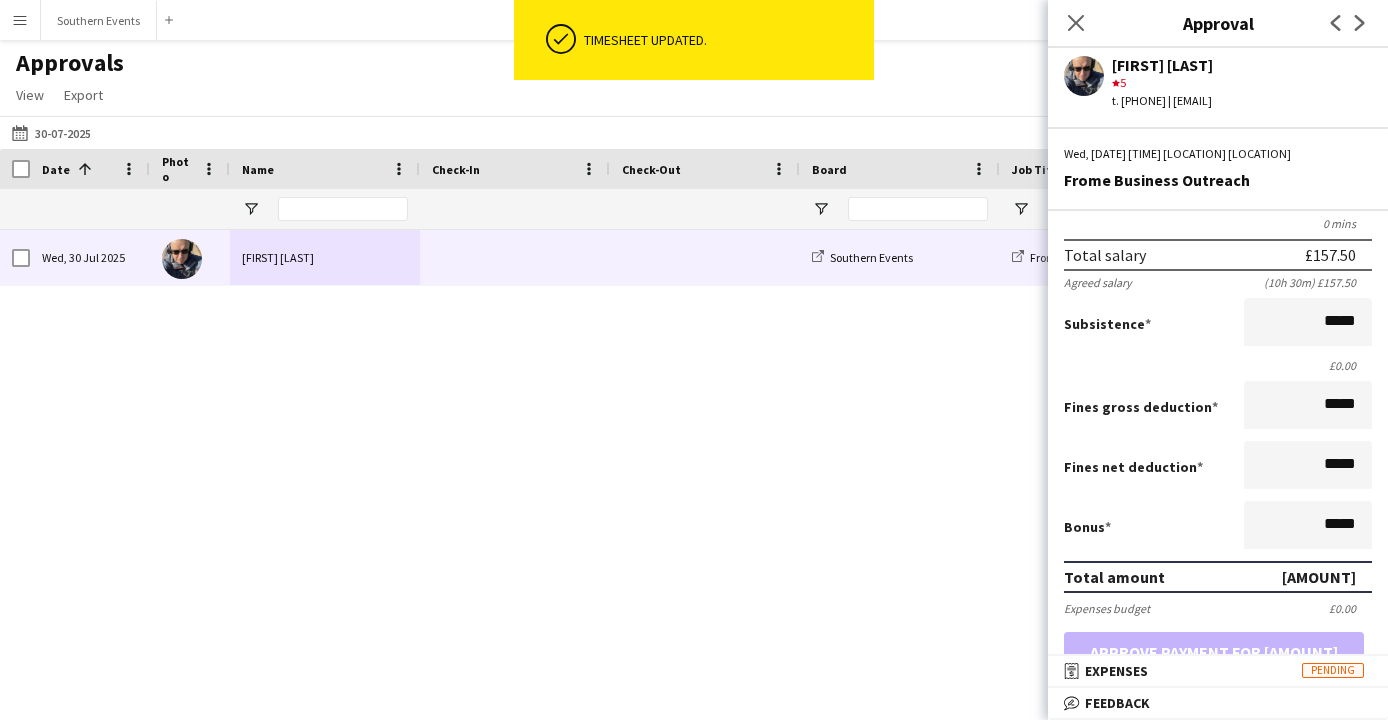 click on "Menu" at bounding box center (20, 20) 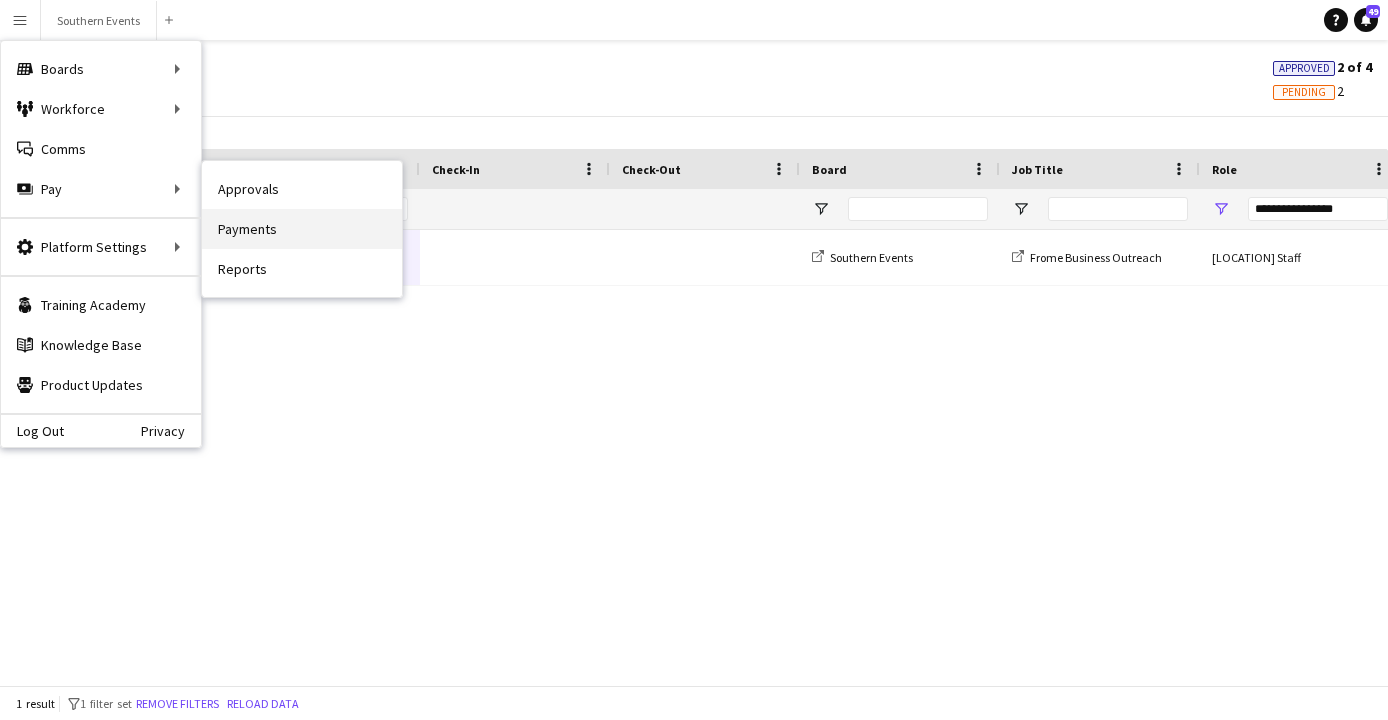 drag, startPoint x: 227, startPoint y: 197, endPoint x: 229, endPoint y: 235, distance: 38.052597 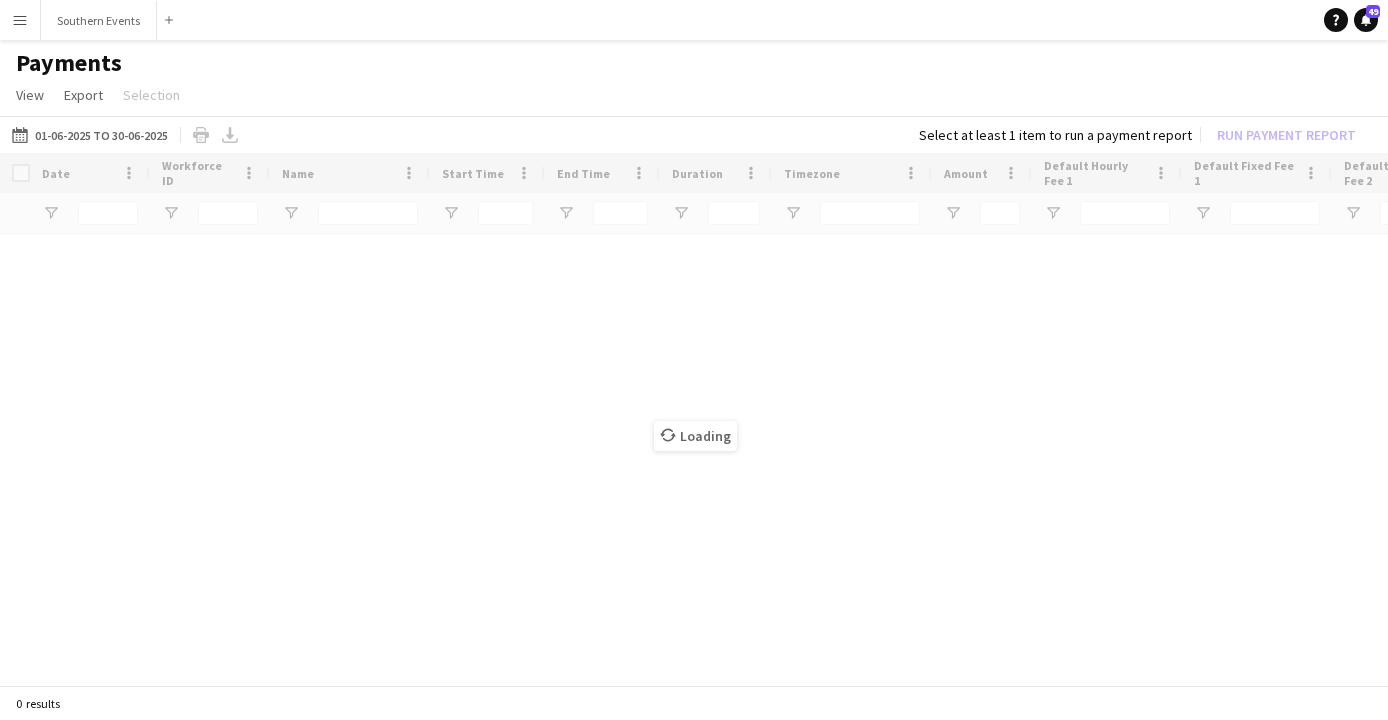 click on "Loading" at bounding box center (694, 421) 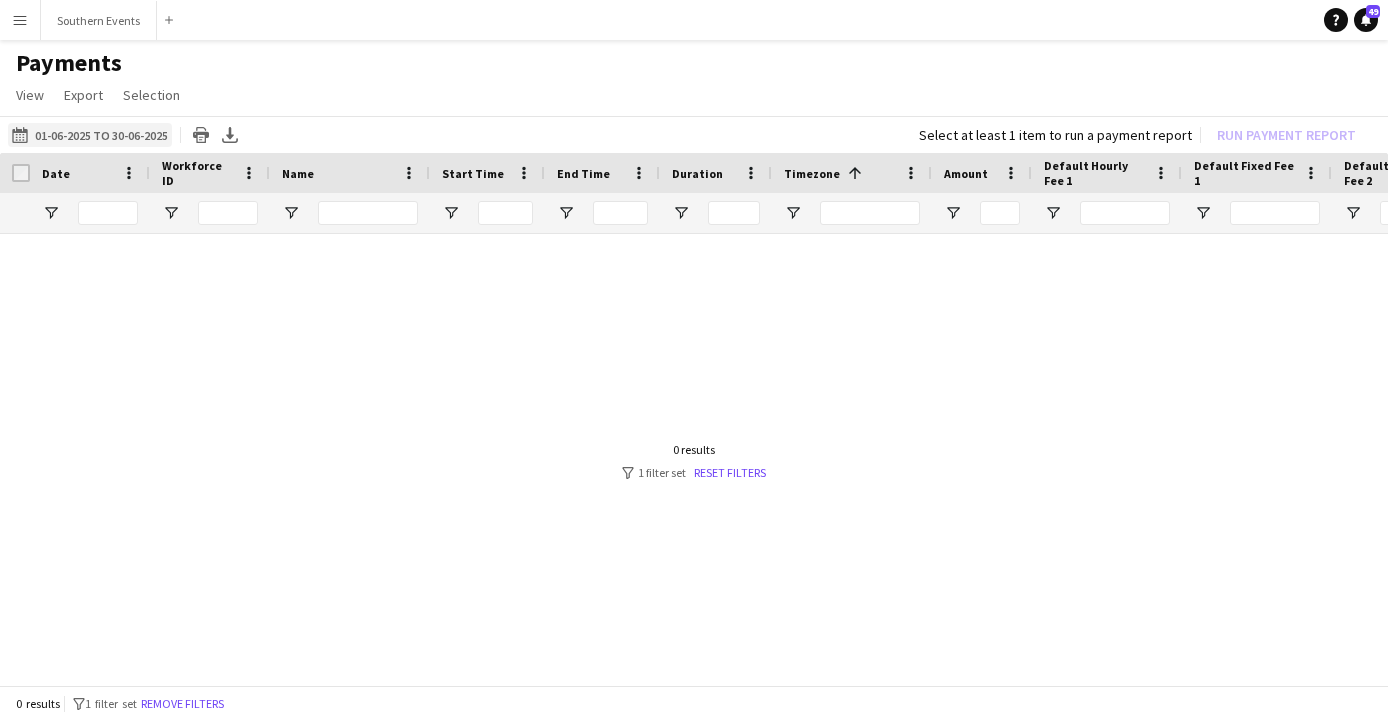 click on "01-06-2025 to 30-06-2025
01-06-2025 to 30-06-2025" 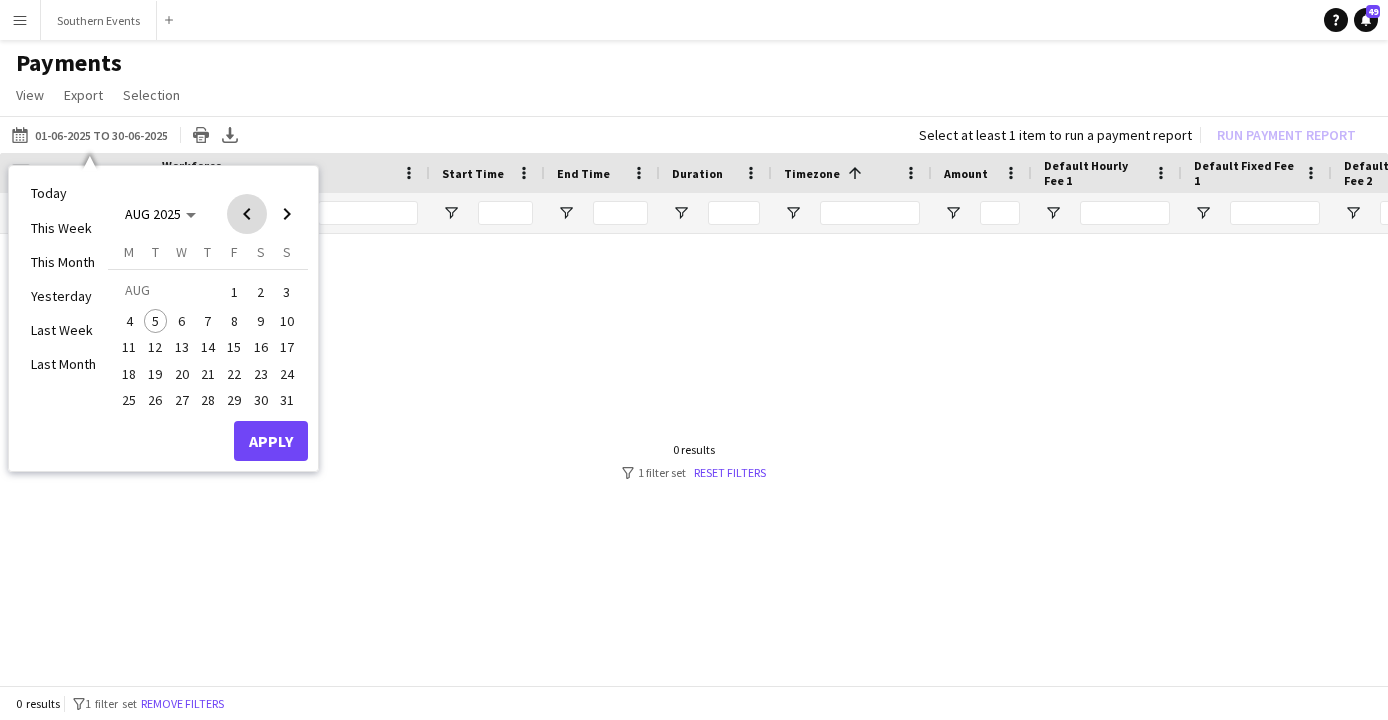 click at bounding box center (247, 214) 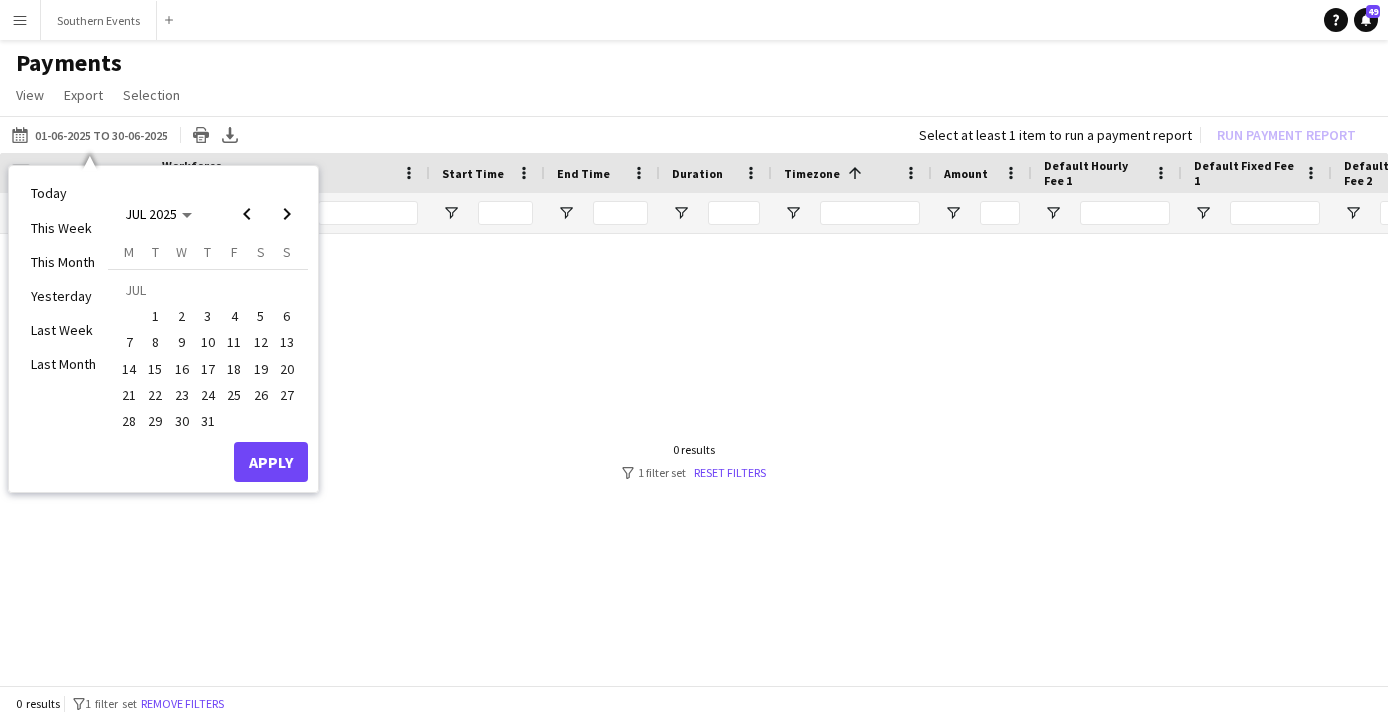 click on "30" at bounding box center [182, 421] 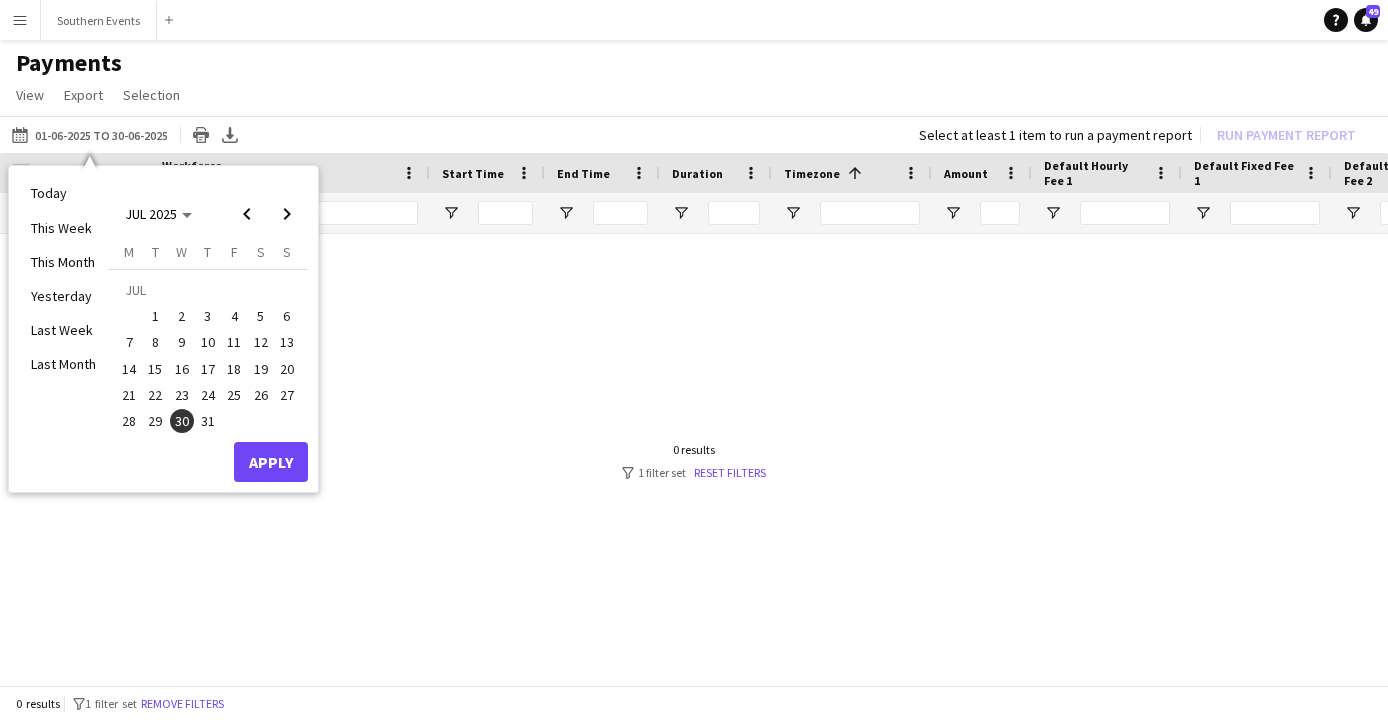 click on "Apply" at bounding box center (271, 462) 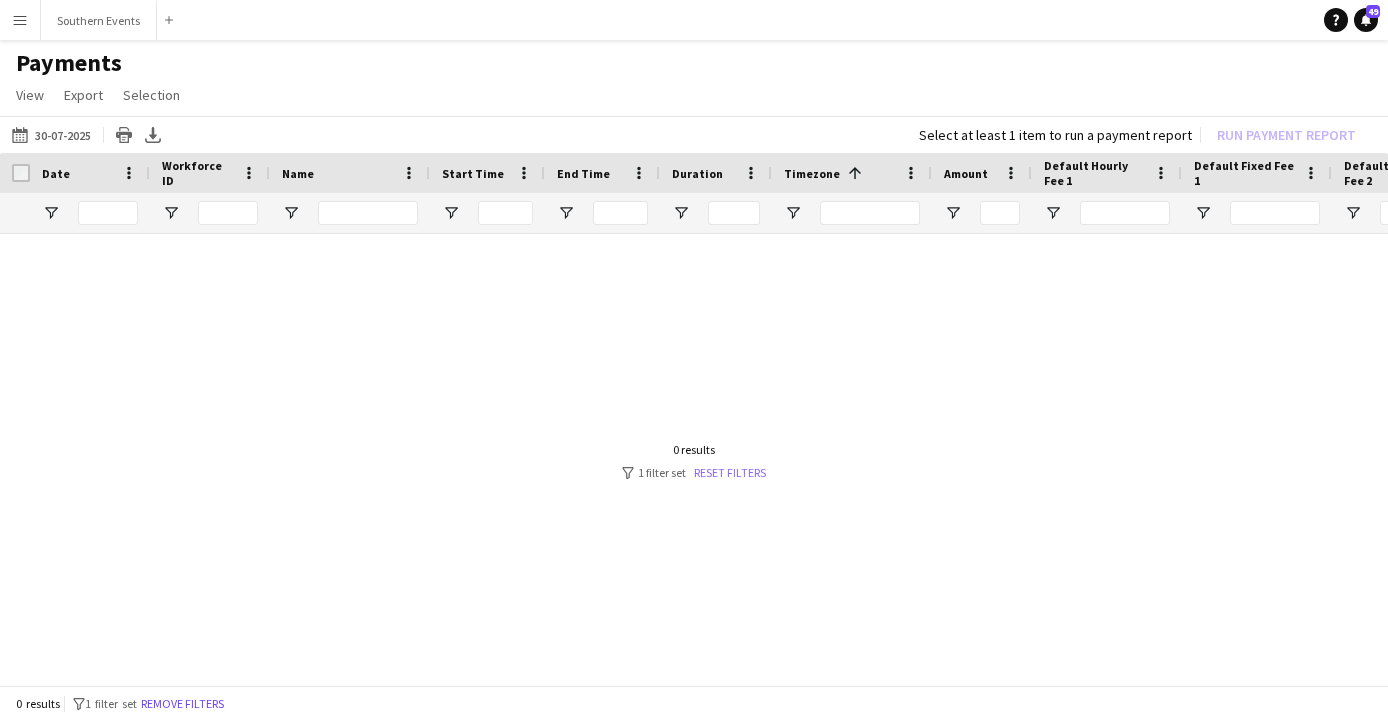 click on "Reset filters" at bounding box center [730, 472] 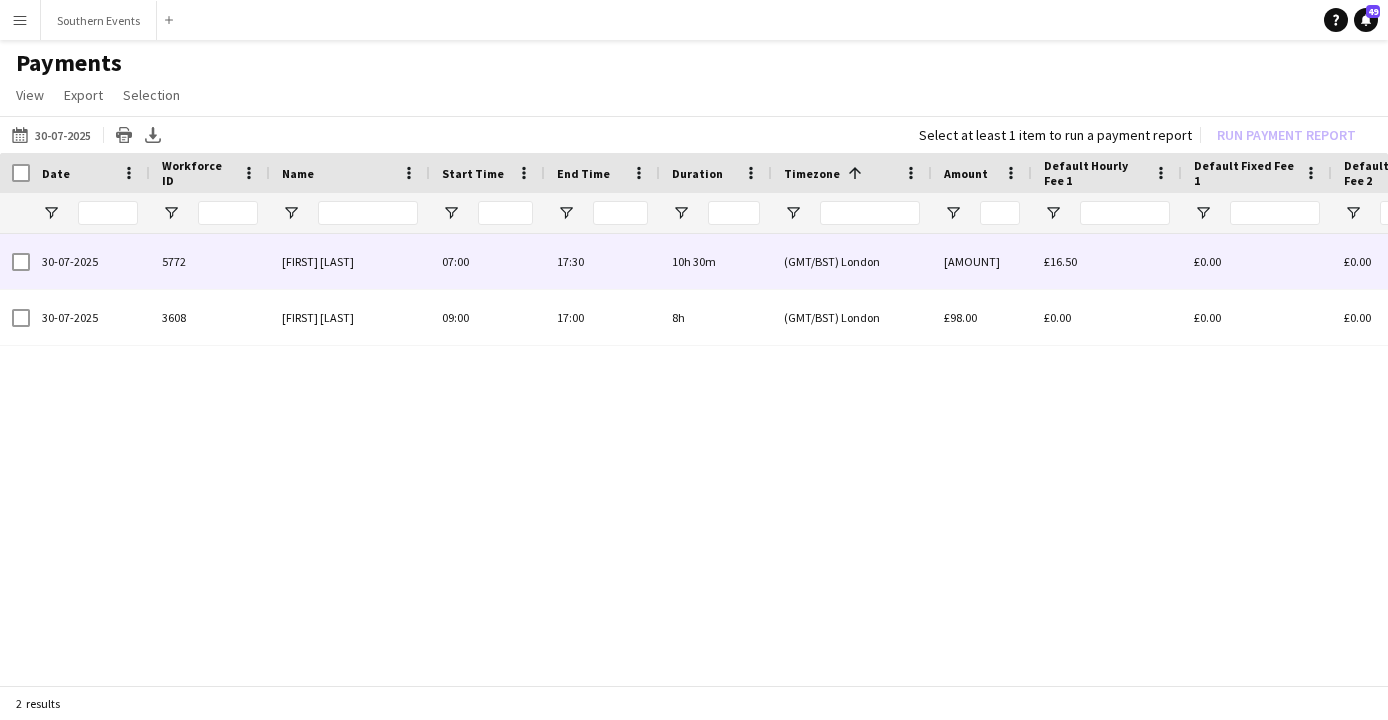 click at bounding box center [15, 261] 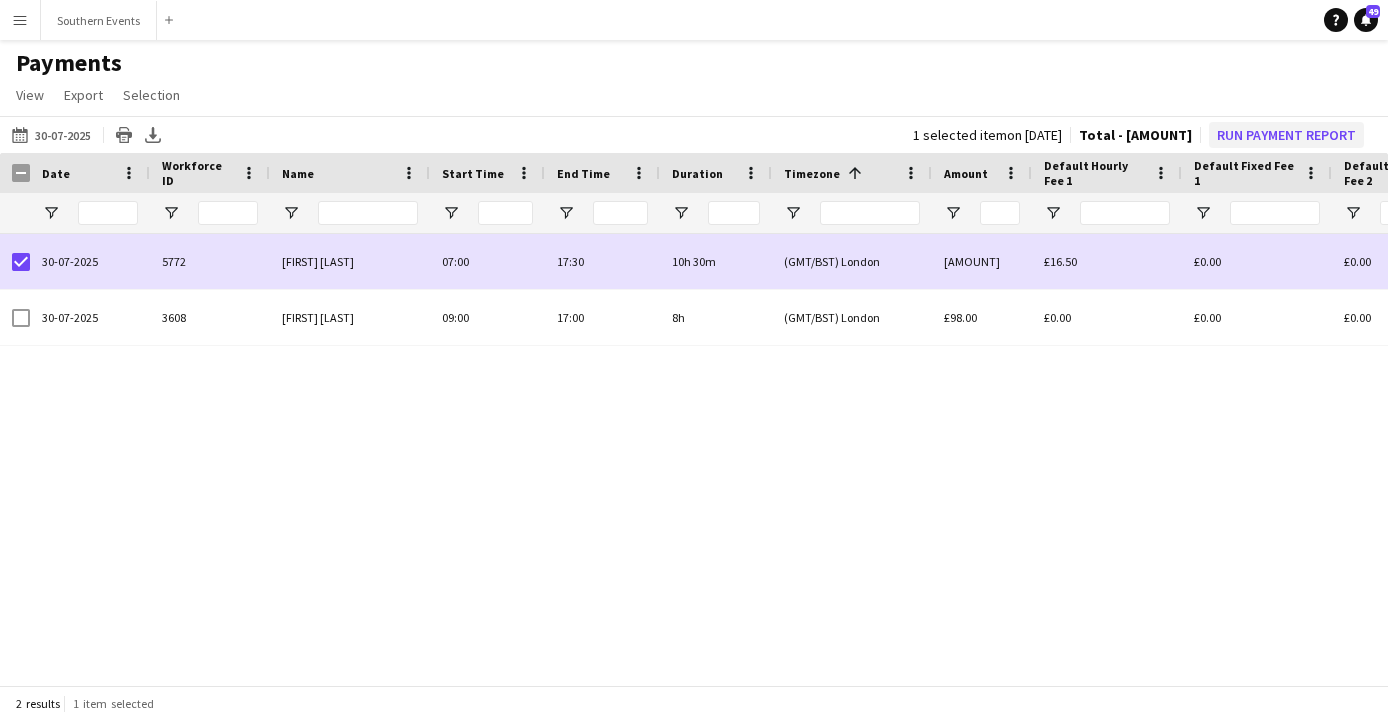 click on "Run Payment Report" 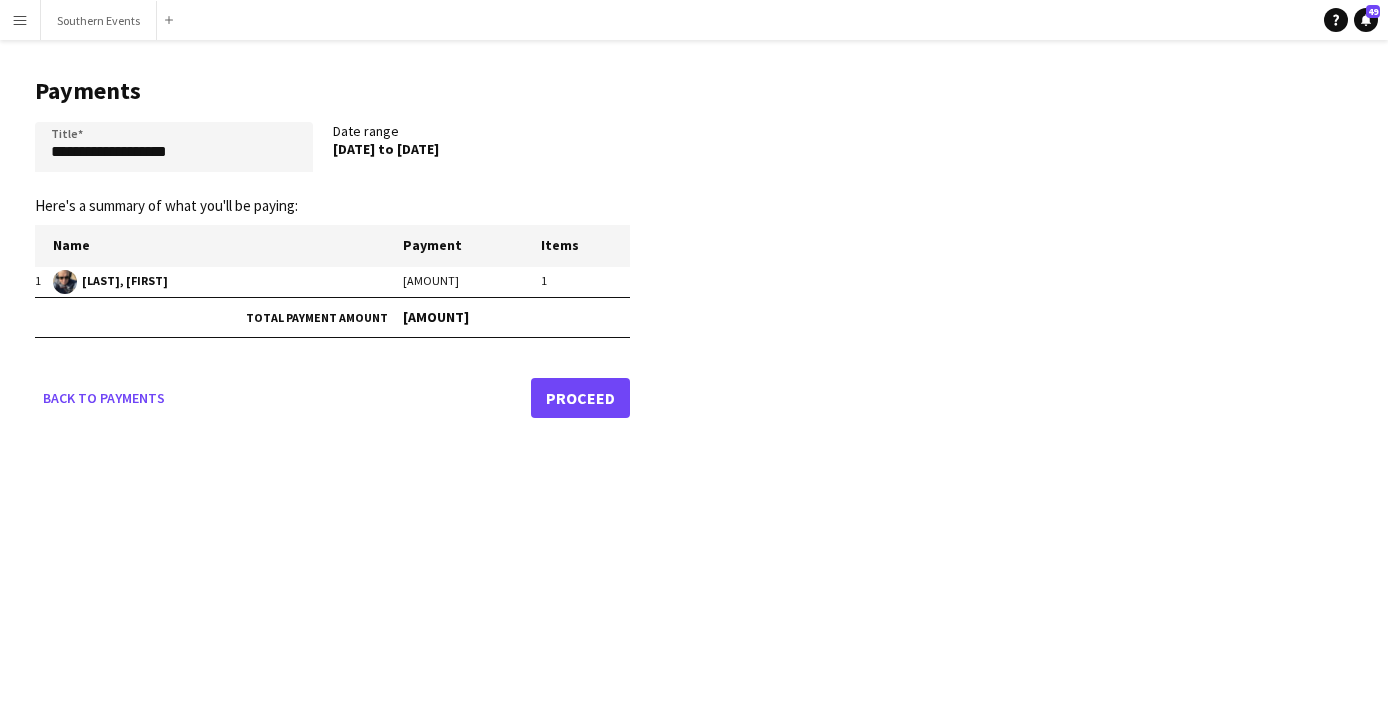 click on "Proceed" 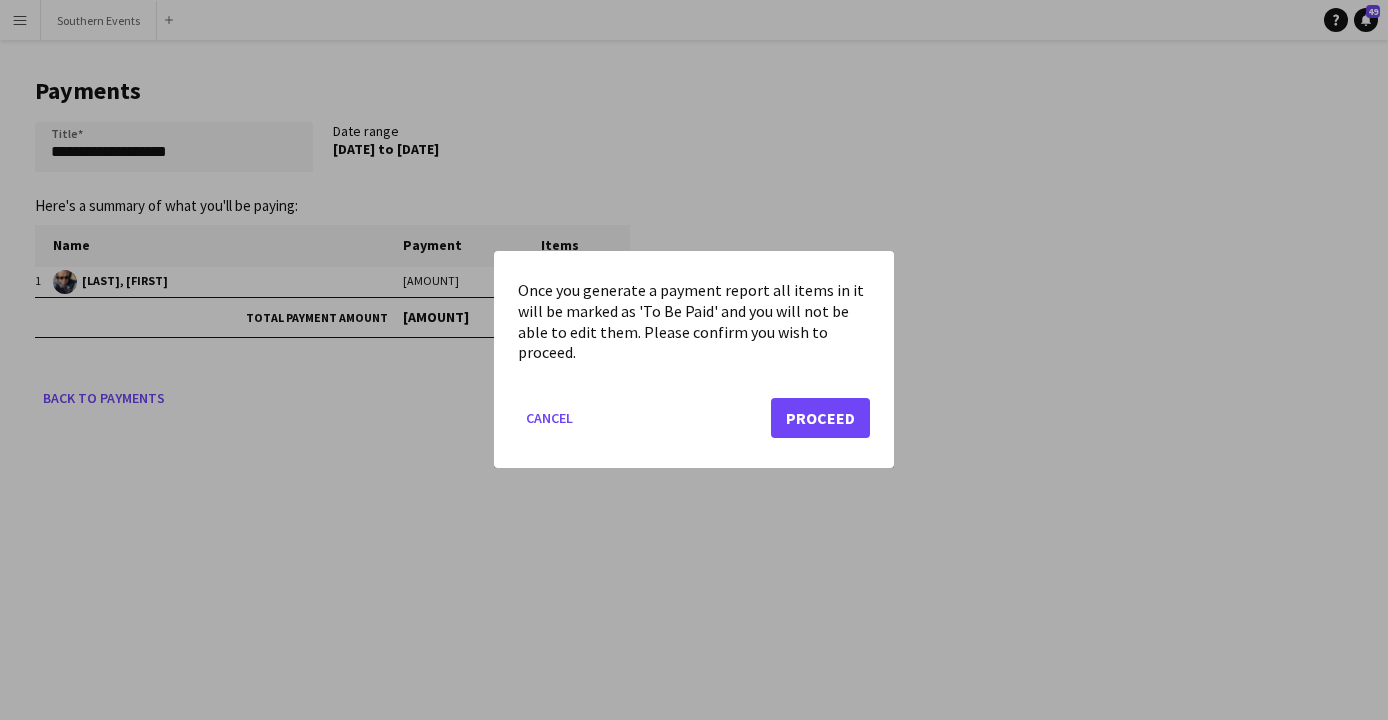 click on "Proceed" 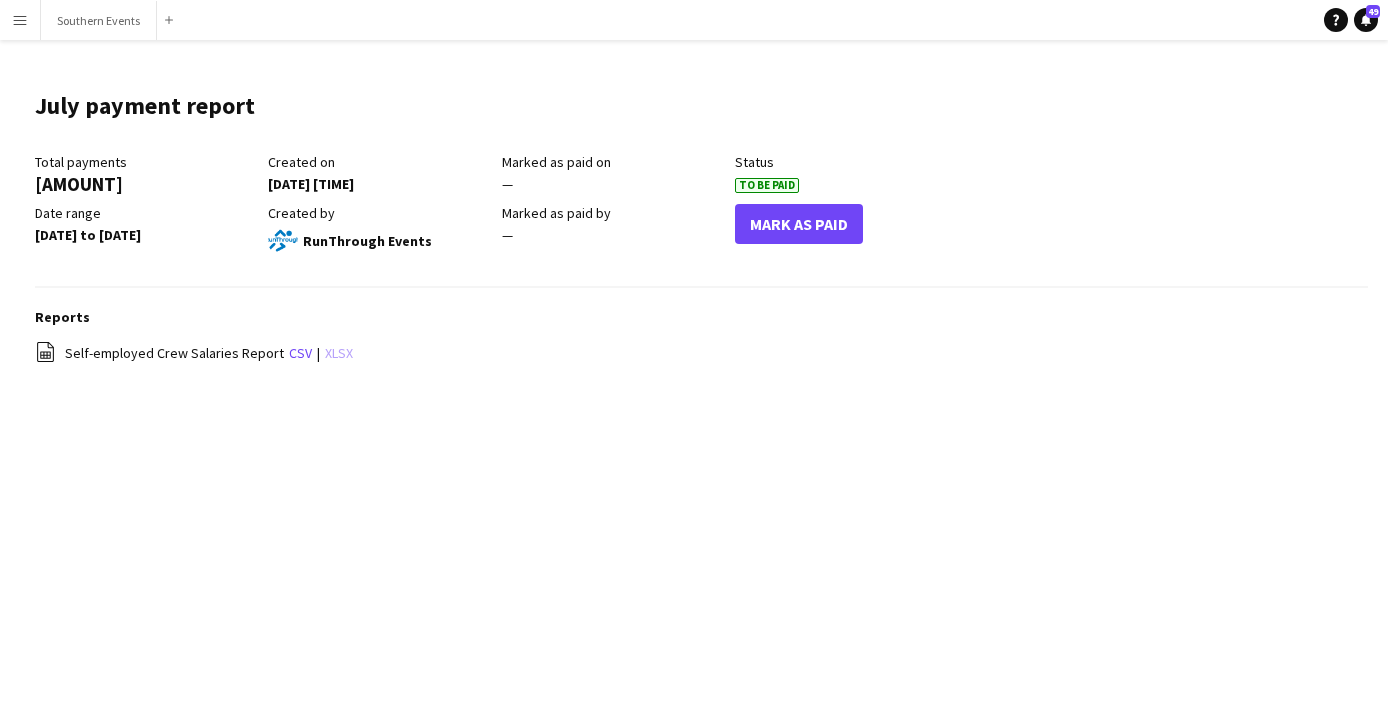 click on "xlsx" 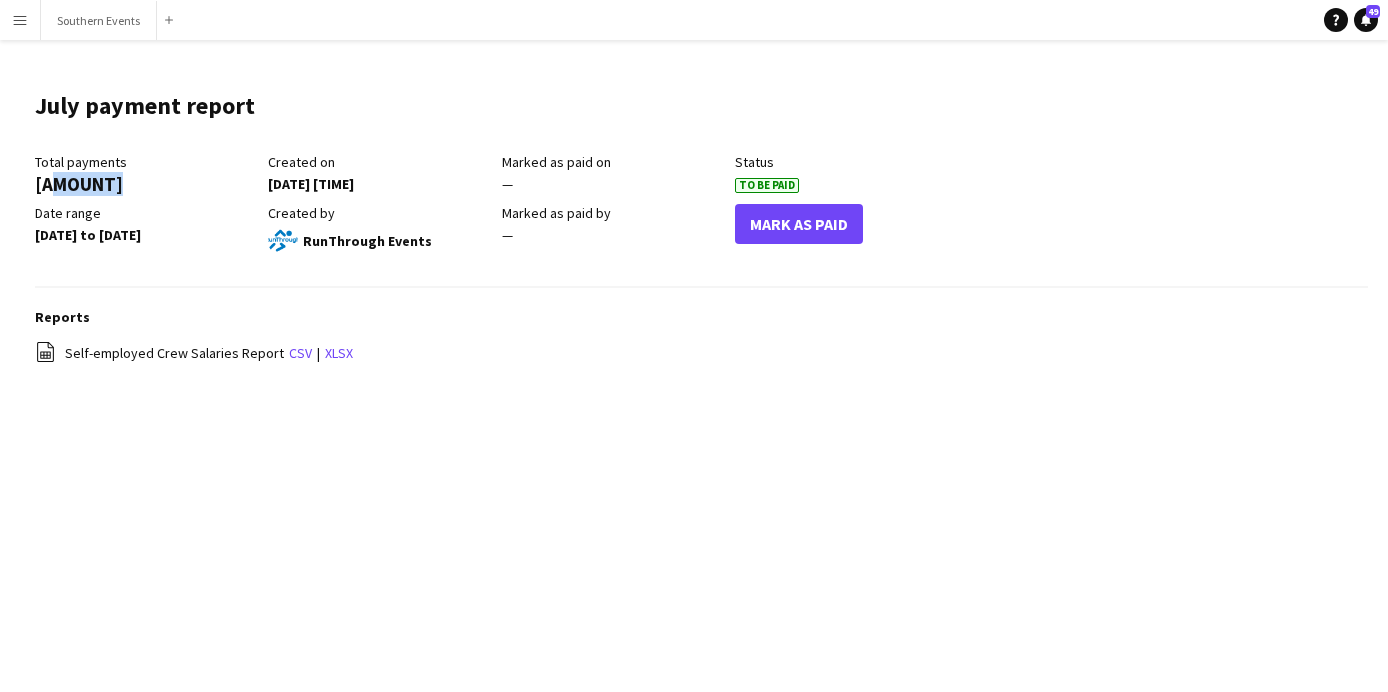 drag, startPoint x: 105, startPoint y: 186, endPoint x: 44, endPoint y: 185, distance: 61.008198 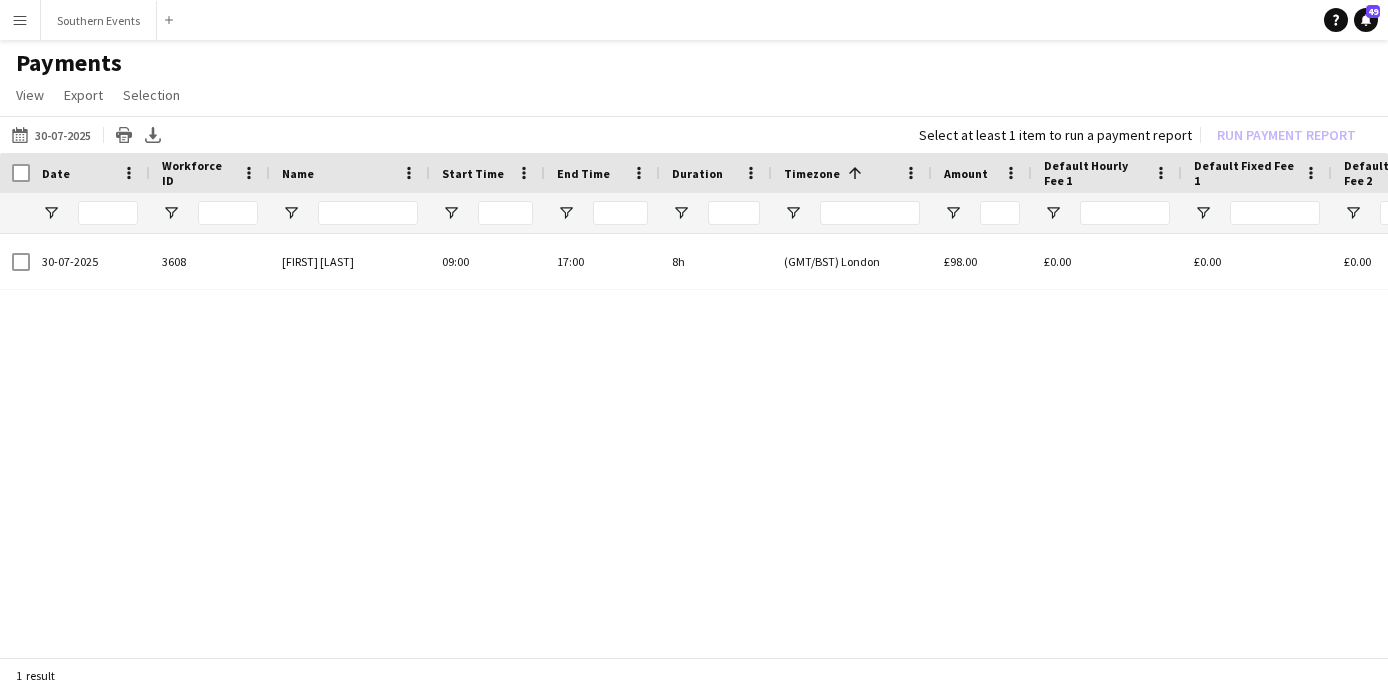 click on "Menu" at bounding box center (20, 20) 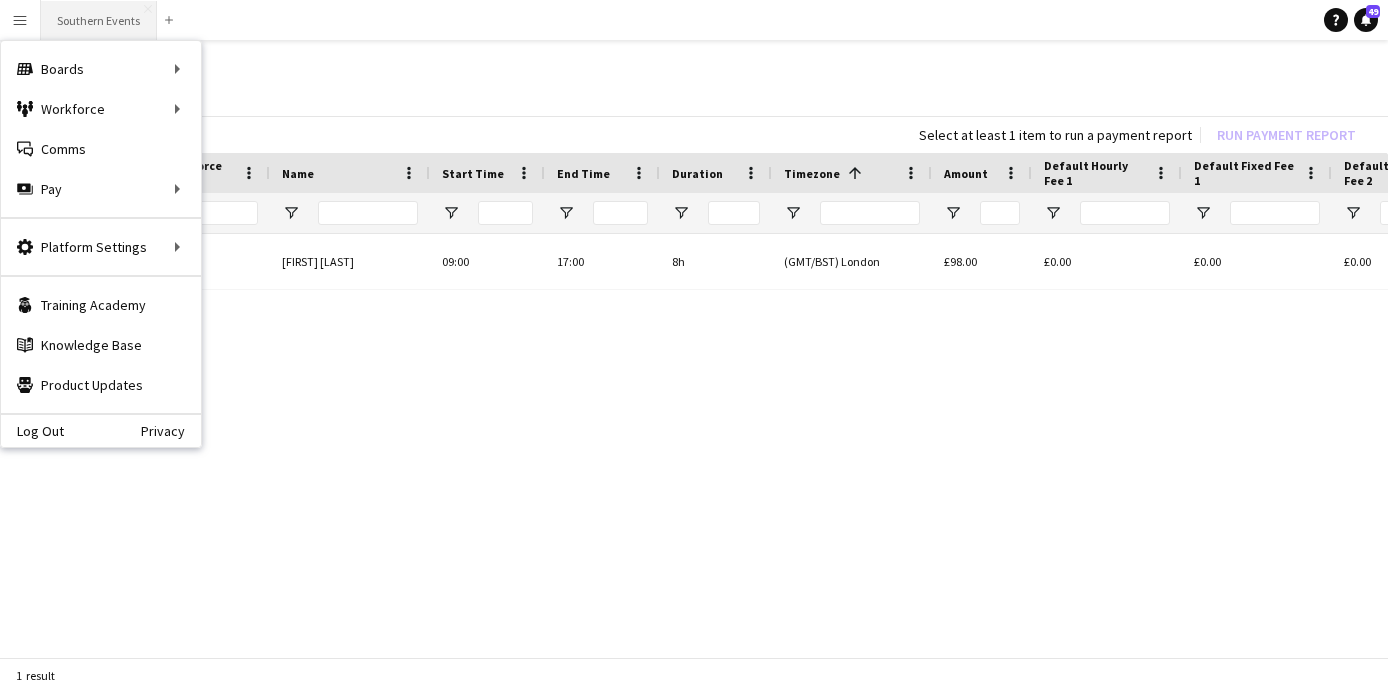 click on "Southern Events
Close" at bounding box center [99, 20] 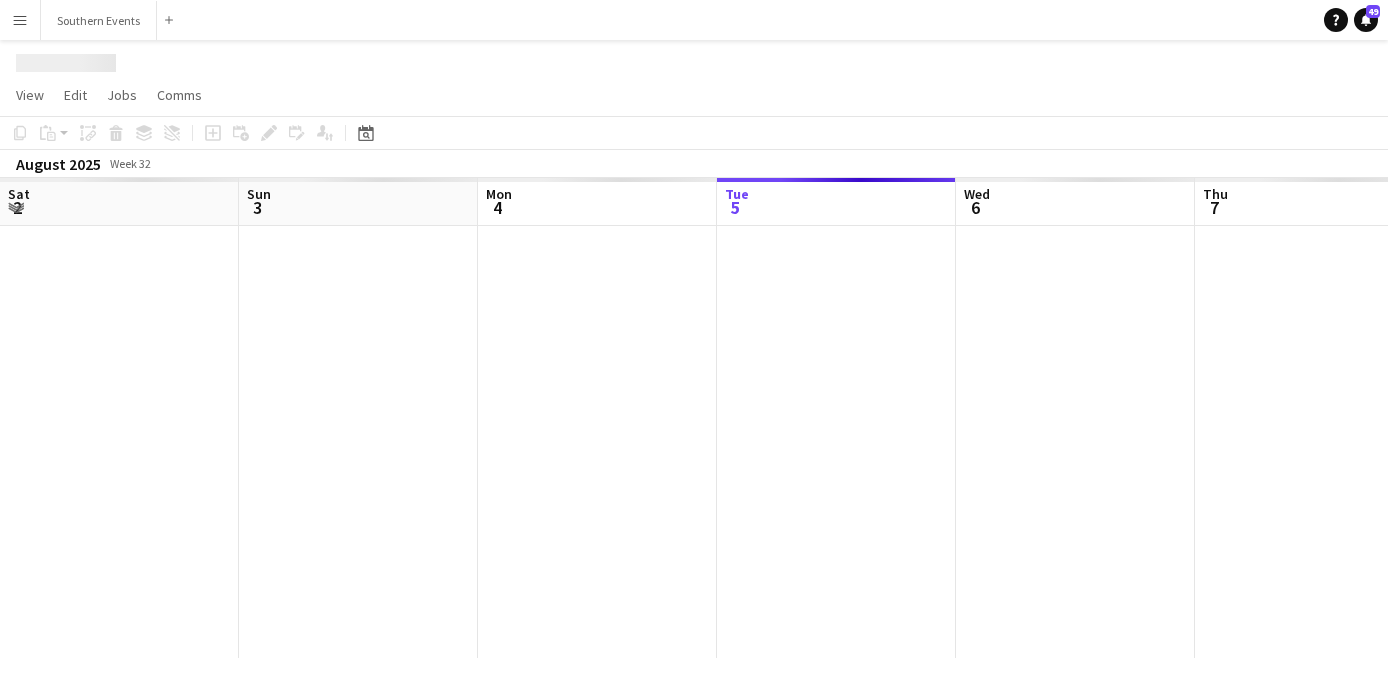 scroll, scrollTop: 0, scrollLeft: 478, axis: horizontal 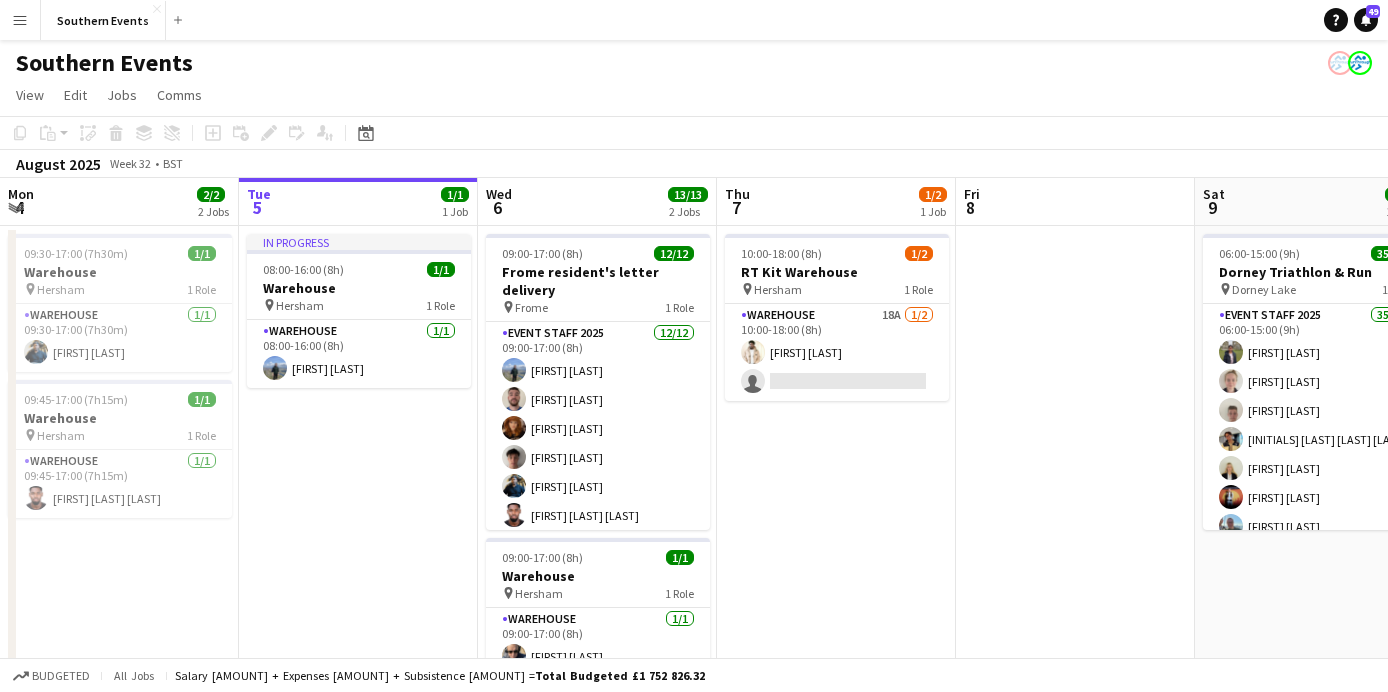 click on "Menu" at bounding box center (20, 20) 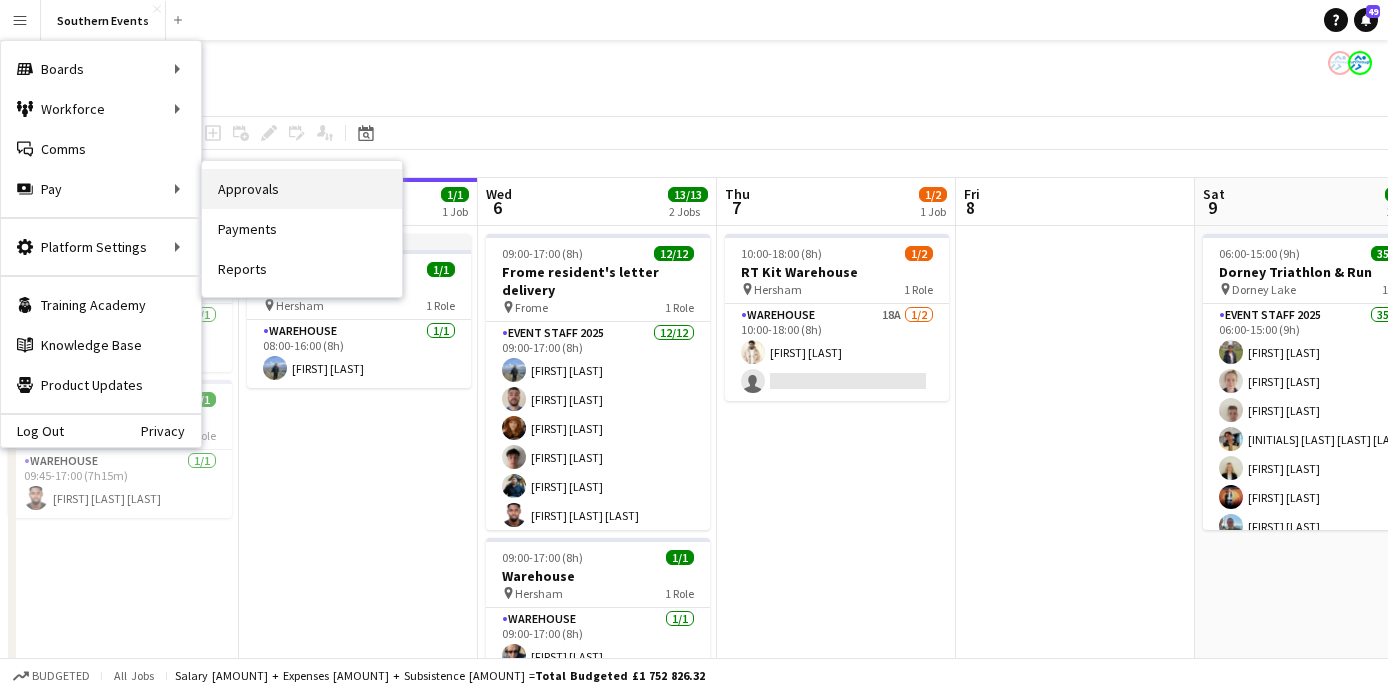 click on "Approvals" at bounding box center [302, 189] 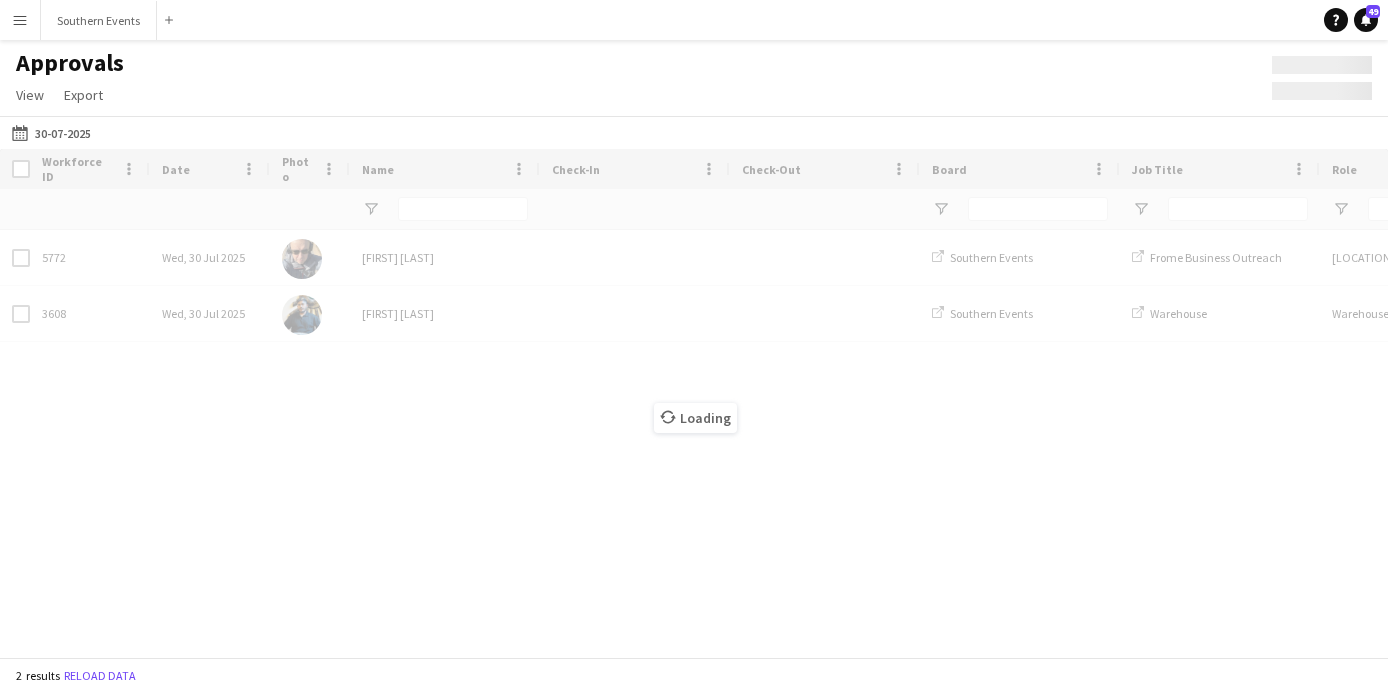 type on "**********" 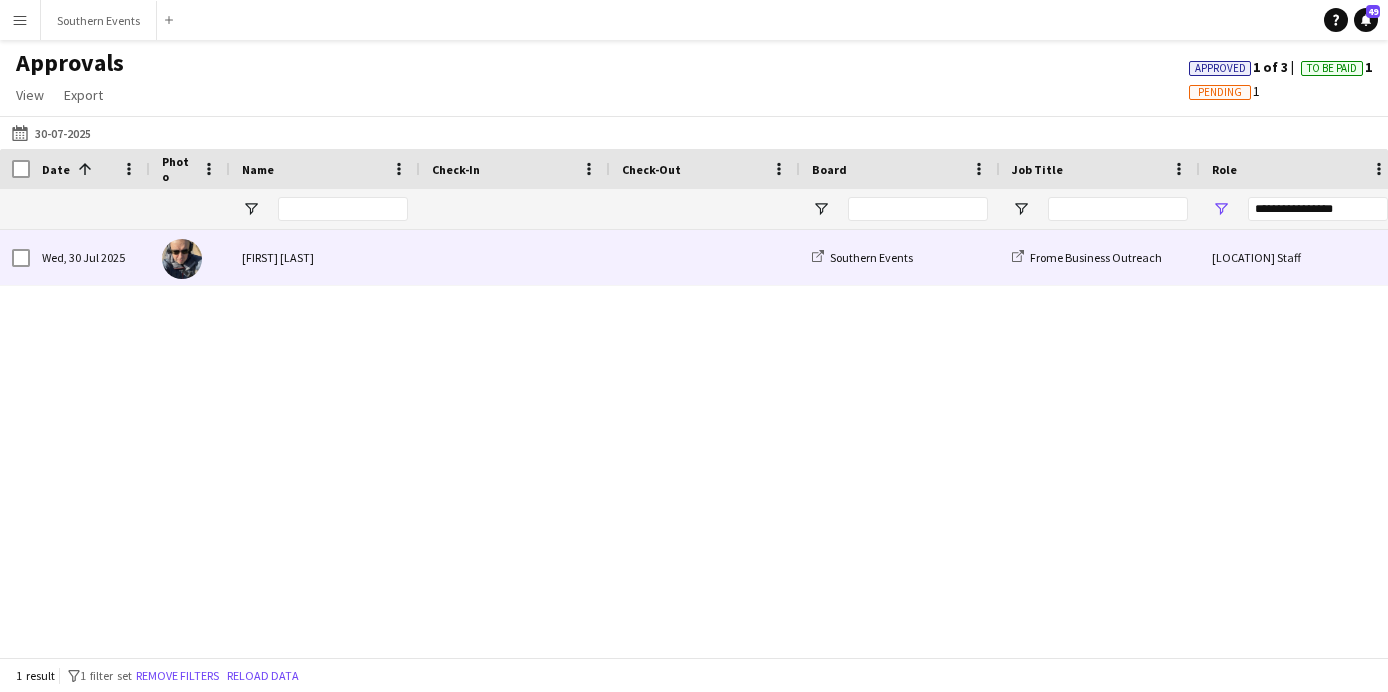 click on "[FIRST] [LAST]" at bounding box center (325, 257) 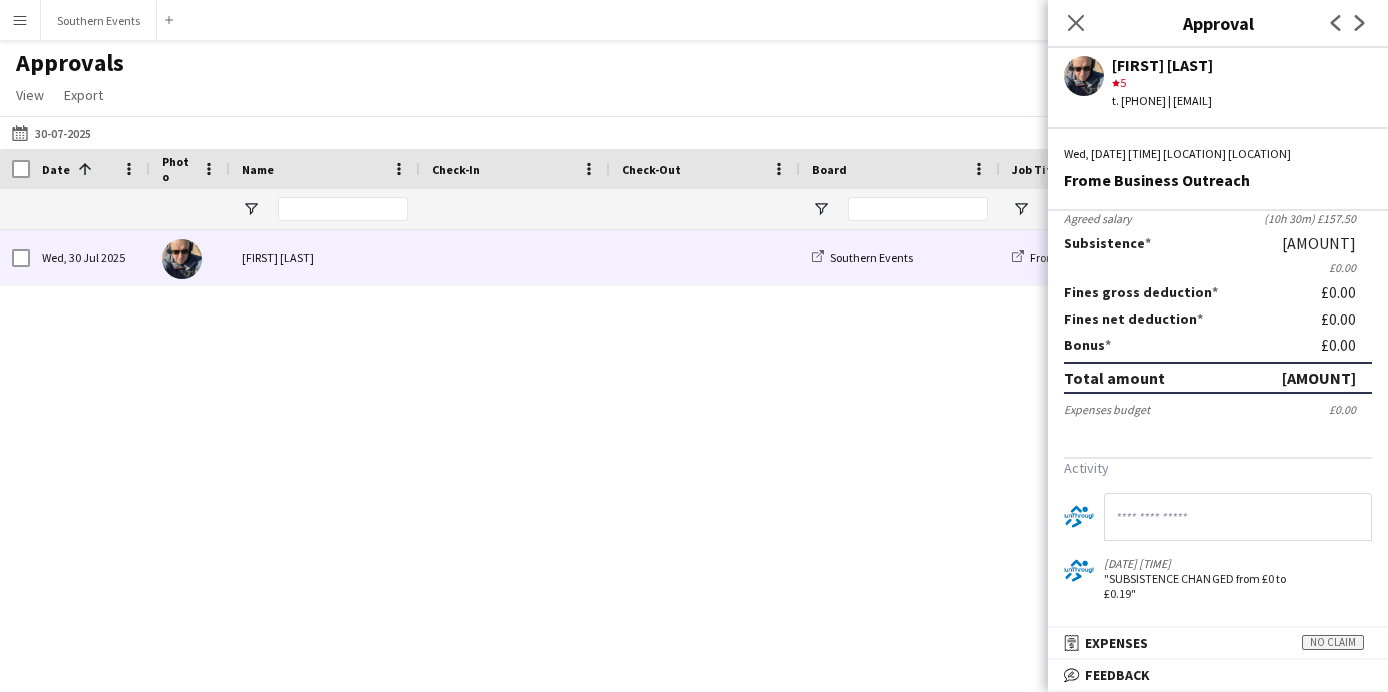 scroll, scrollTop: 215, scrollLeft: 0, axis: vertical 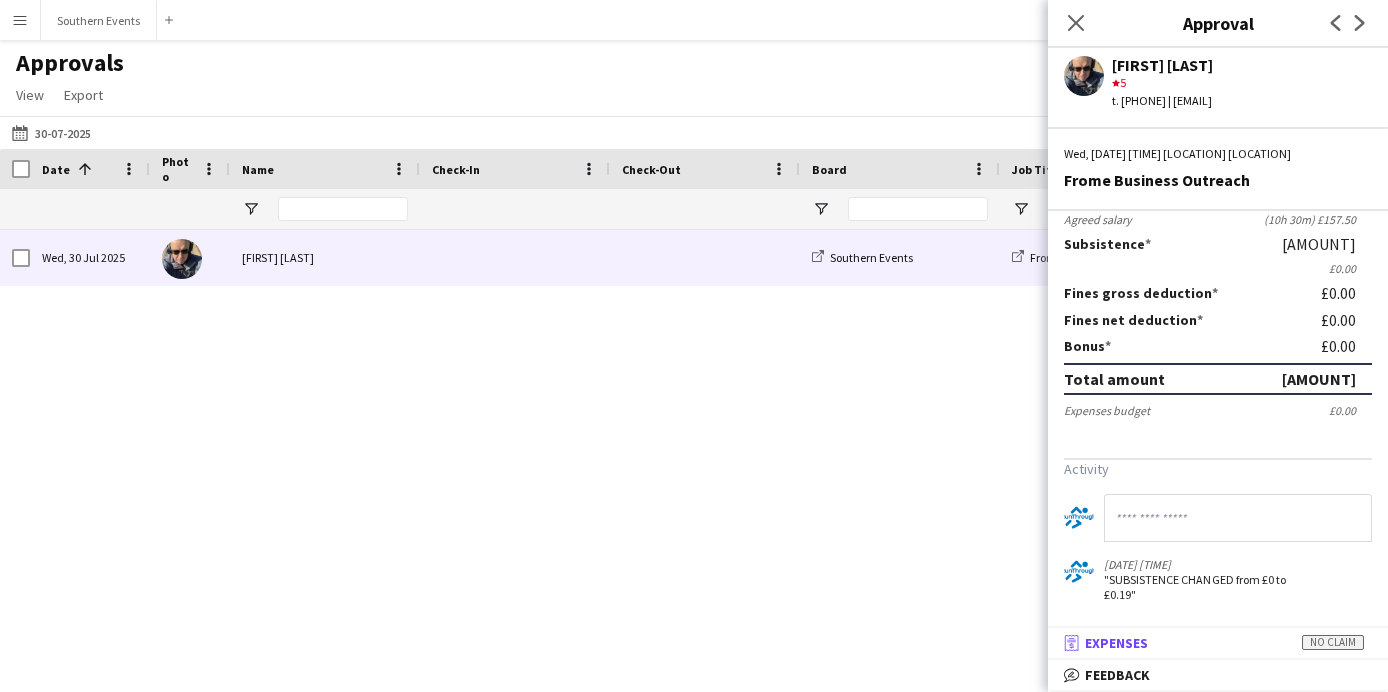 click on "Expenses" at bounding box center [1116, 643] 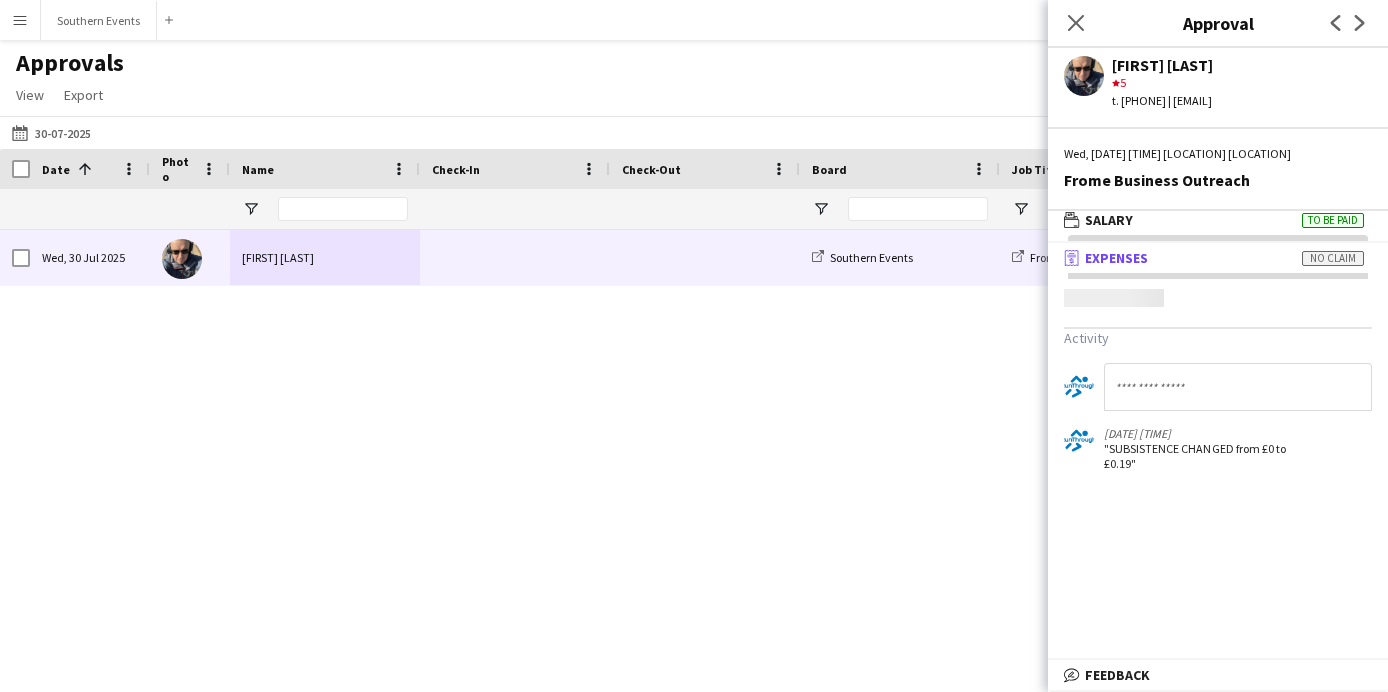 scroll, scrollTop: 6, scrollLeft: 0, axis: vertical 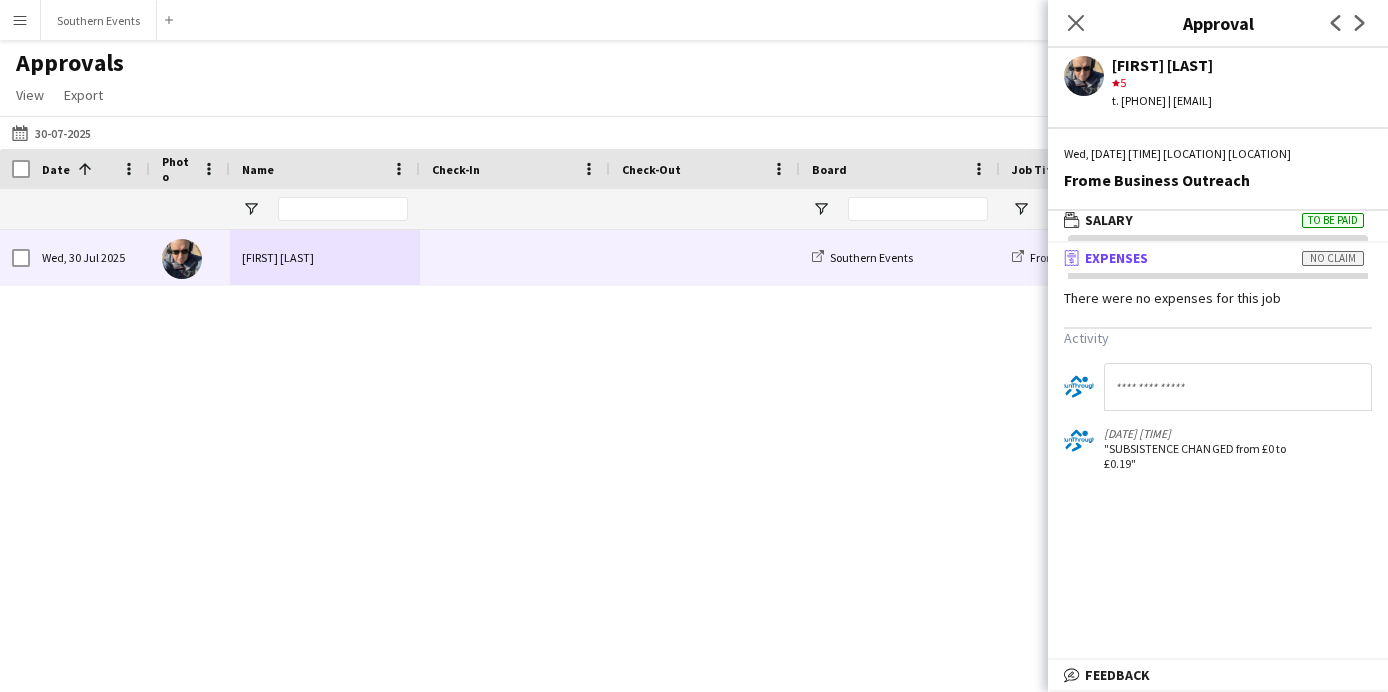 click on "receipt
Expenses   No claim" at bounding box center [1214, 258] 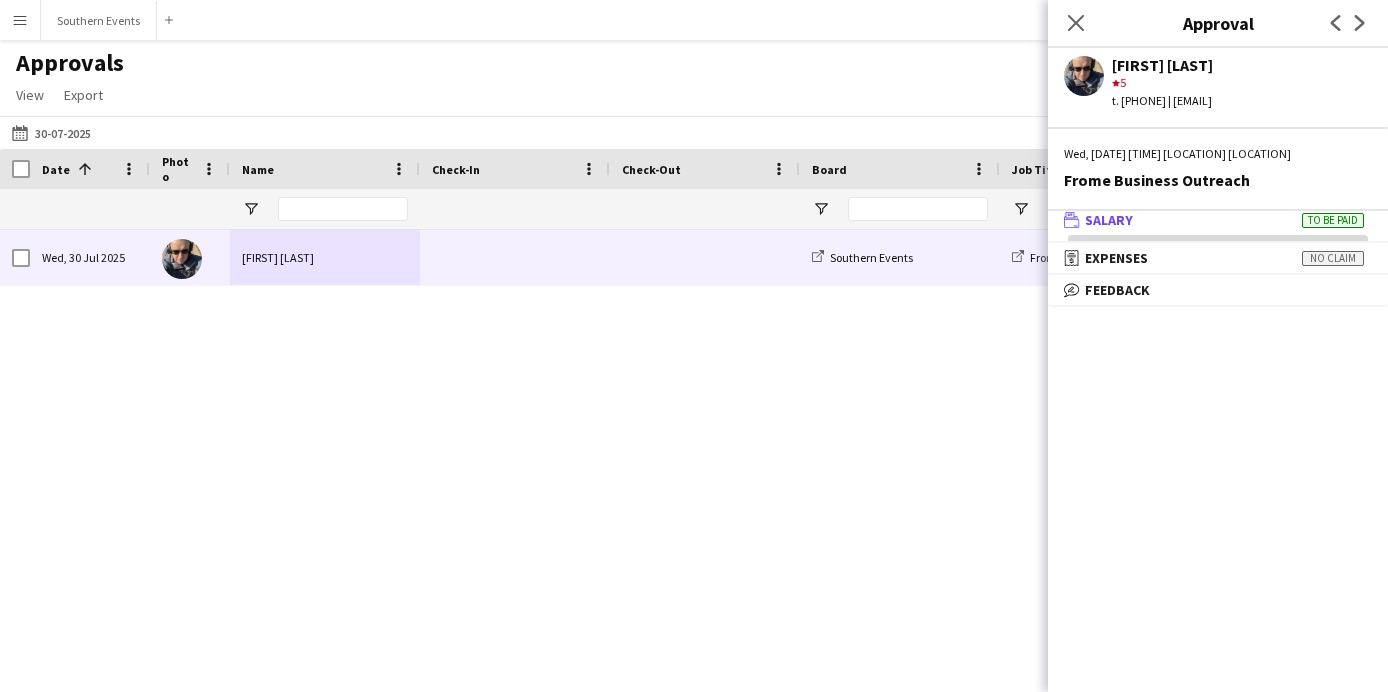 scroll, scrollTop: 0, scrollLeft: 0, axis: both 